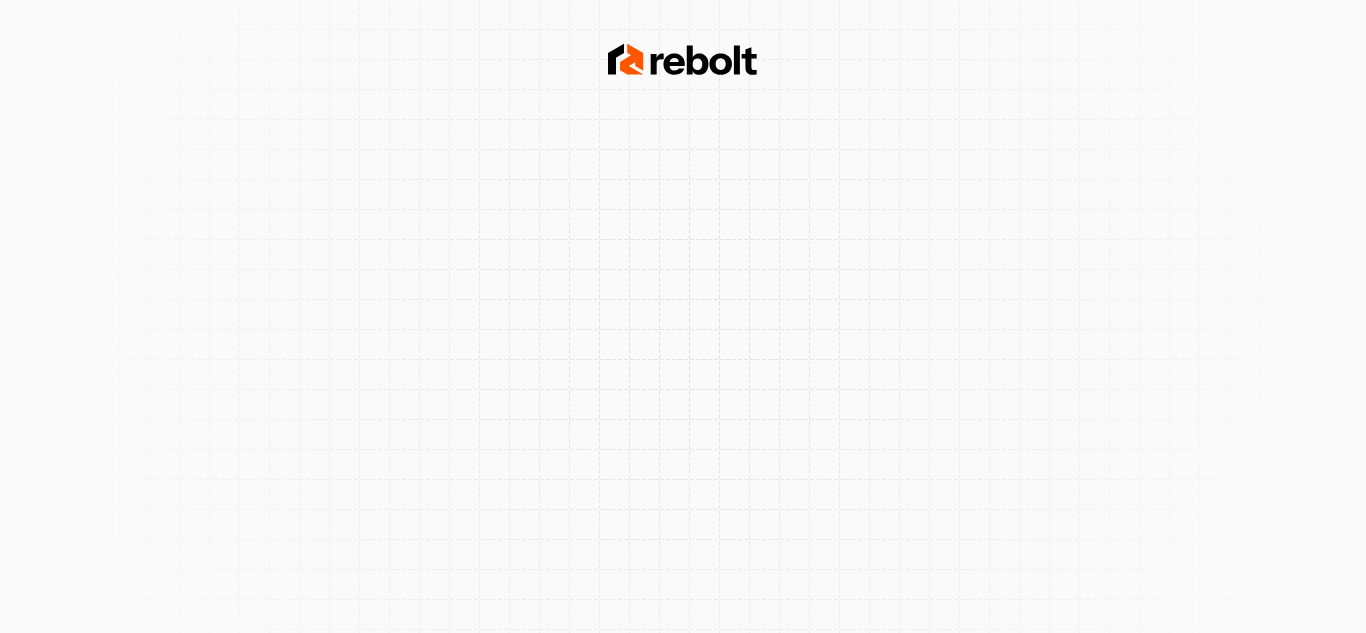 scroll, scrollTop: 0, scrollLeft: 0, axis: both 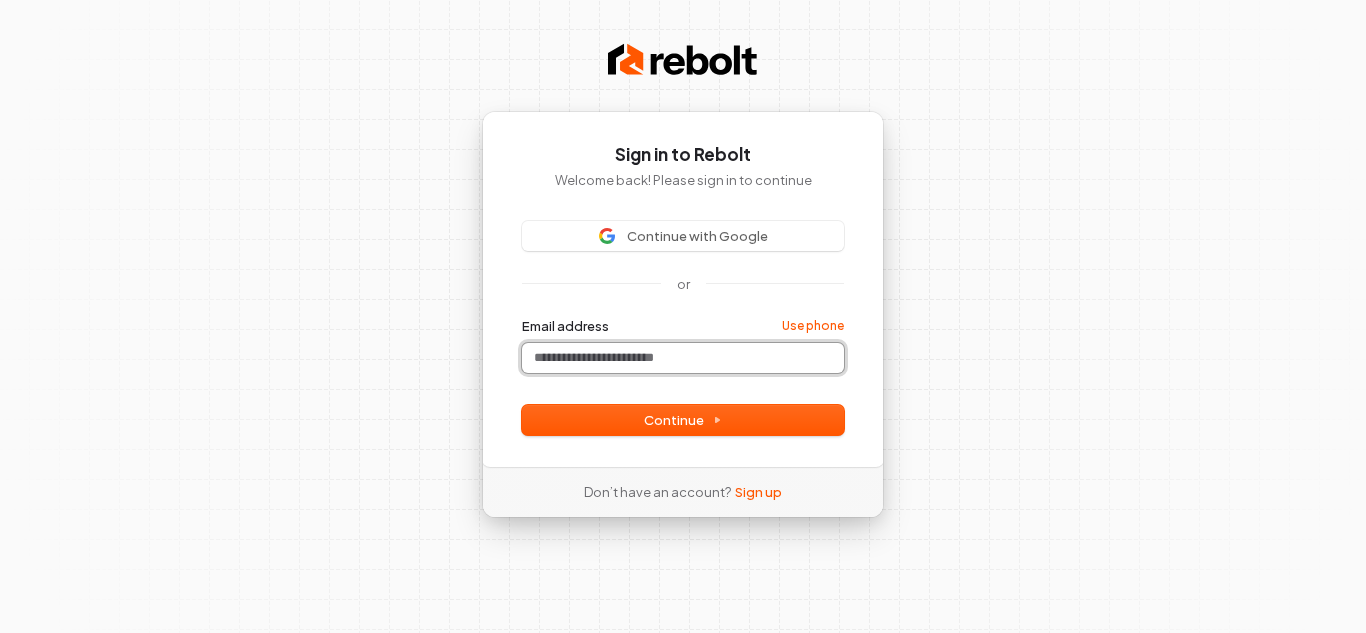 click on "Email address" at bounding box center [683, 358] 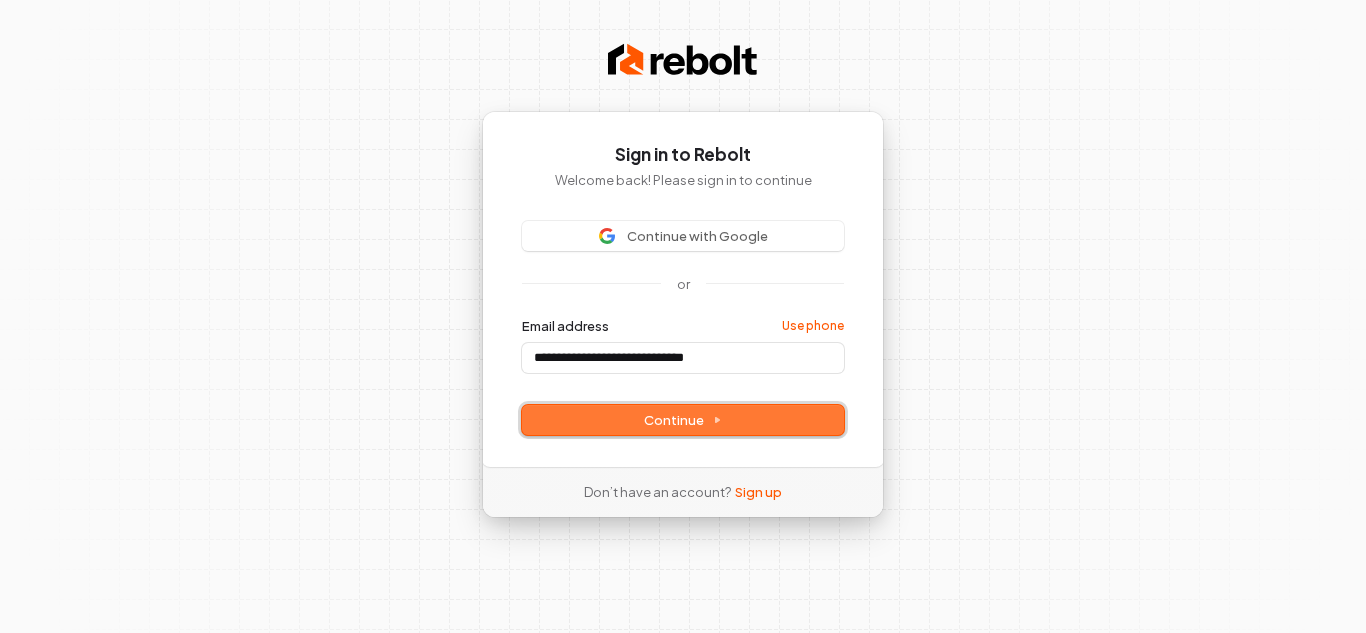 click on "Continue" at bounding box center (683, 420) 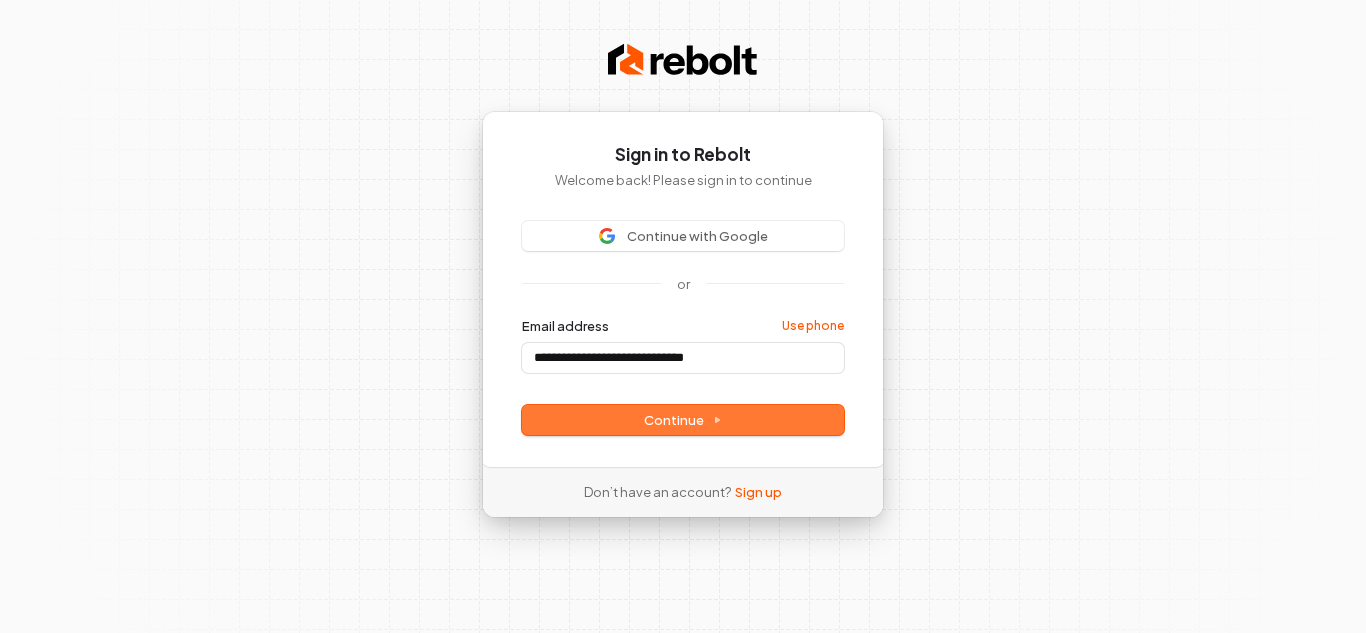 type on "**********" 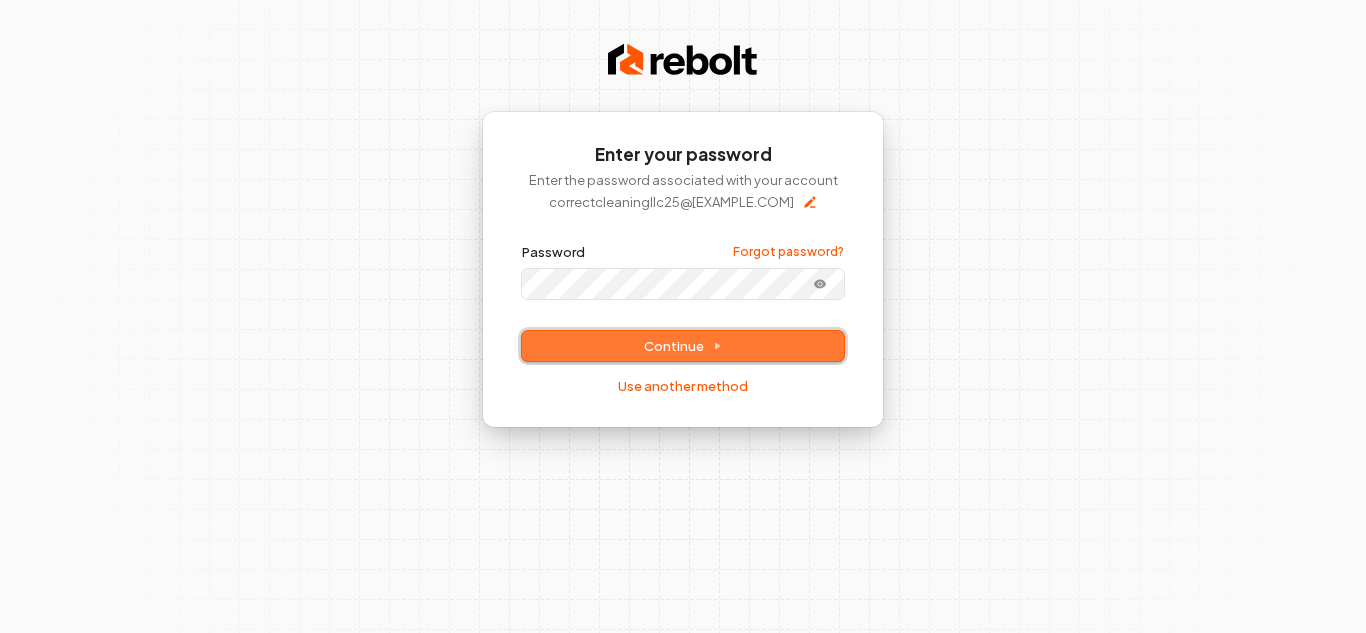 click on "Continue" at bounding box center [683, 346] 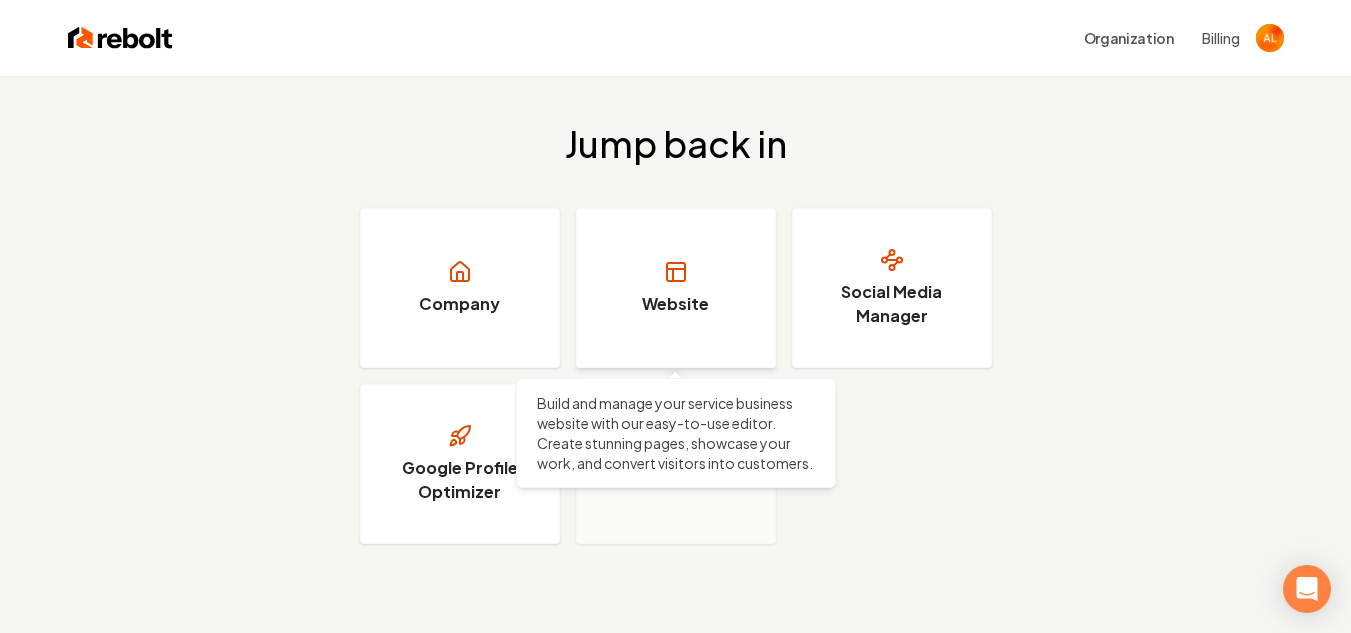 click on "Website" at bounding box center [675, 304] 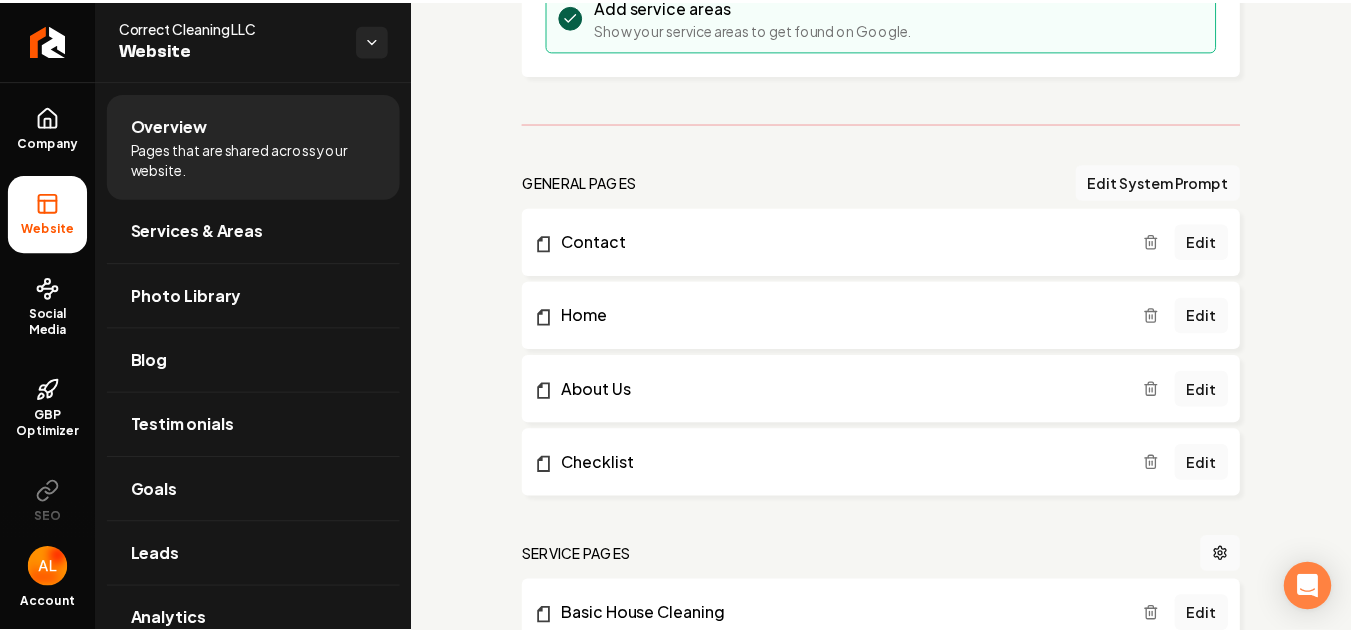 scroll, scrollTop: 479, scrollLeft: 0, axis: vertical 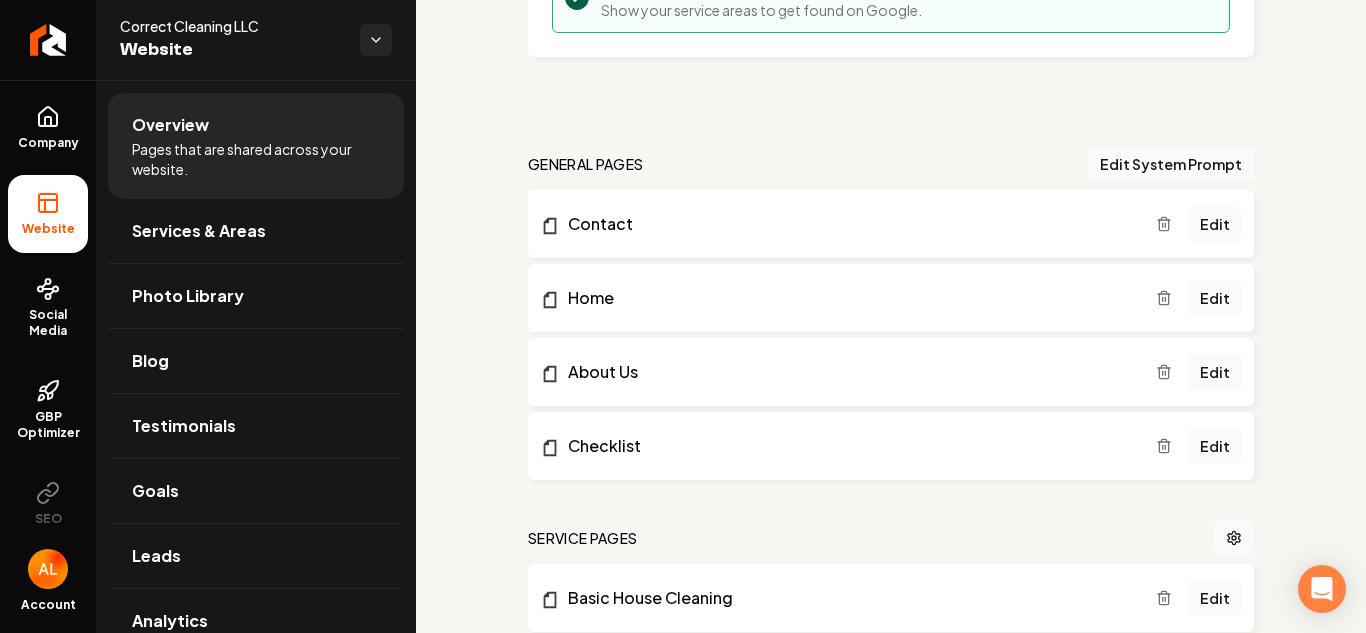 click on "Edit" at bounding box center (1215, 224) 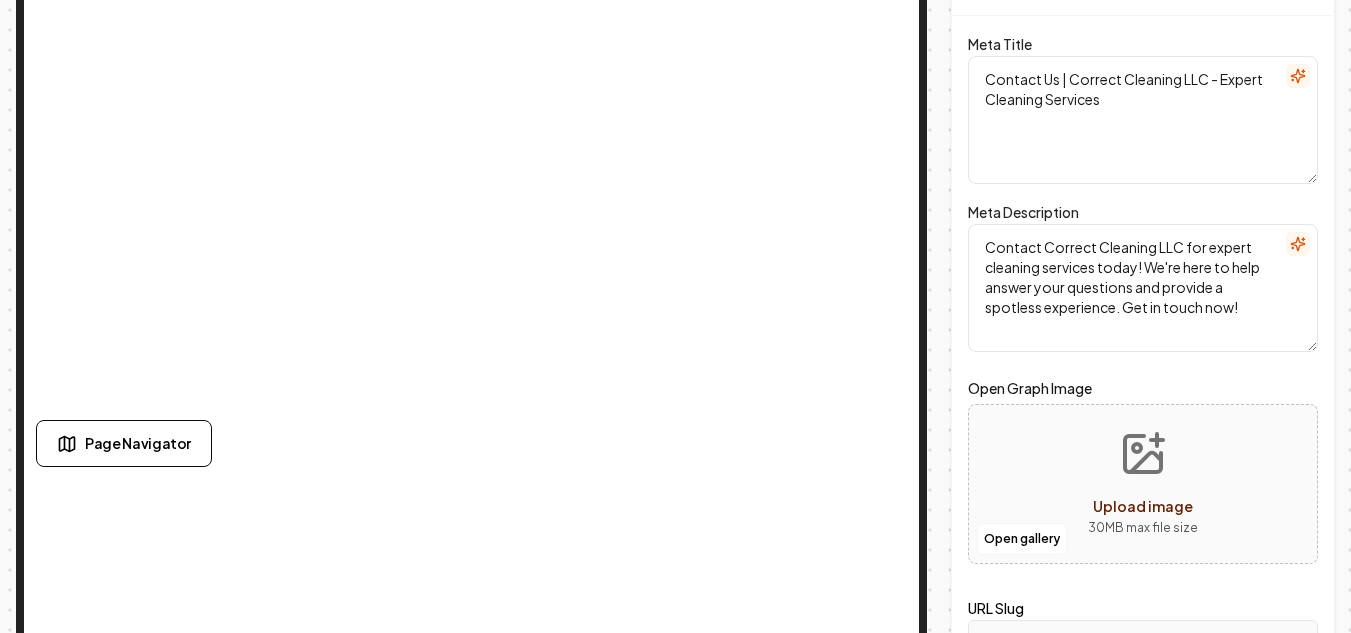 scroll, scrollTop: 194, scrollLeft: 0, axis: vertical 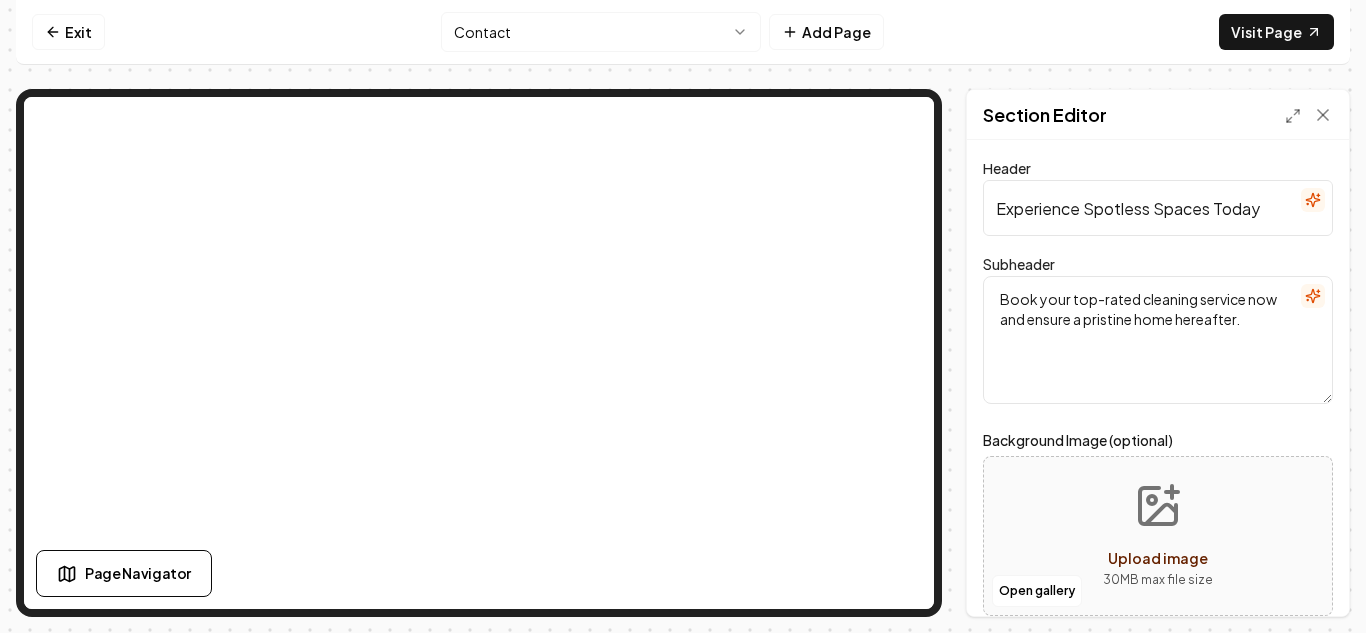 click on "Computer Required This feature is only available on a computer. Please switch to a computer to edit your site. Go back  Exit Contact Add Page Visit Page  Page Navigator Page Settings Section Editor Header Experience Spotless Spaces Today Subheader Book your top-rated cleaning service now and ensure a pristine home hereafter. Background Image (optional) Open gallery Upload image 30  MB max file size Custom buttons  off Your buttons will be based on the goals you set up. Discard Changes Save /dashboard/sites/b07bdc9a-761b-44bc-9e4d-48da4d3994c9/pages/7efe680e-d219-4be8-ad9b-6bb951129ba1" at bounding box center [683, 316] 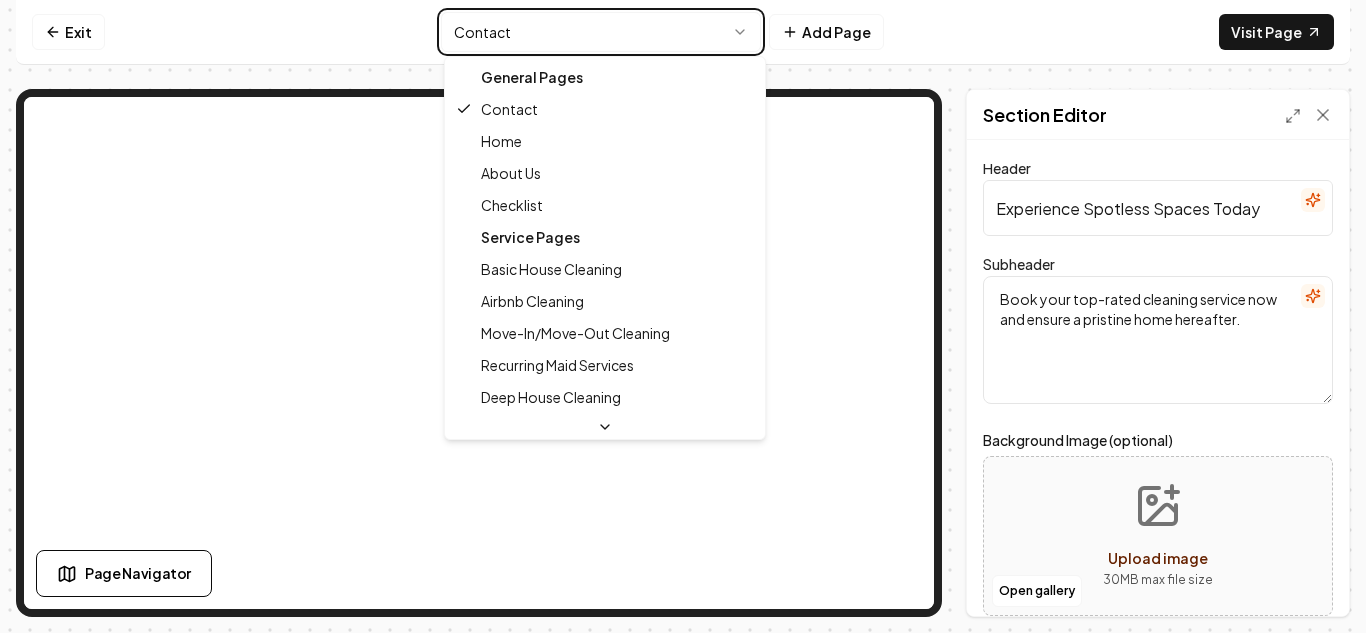 click on "Dark mode  off Using your light color palette. Logo Custom navigation  off We've generated your navigation for you. Discard Changes Save General Pages Contact Home About Us Checklist Service Pages Basic House Cleaning Airbnb Cleaning Move-In/Move-Out Cleaning Recurring Maid Services Deep House Cleaning Service Area Pages [CITY], [STATE] Legal Pages Terms of Service Privacy Policy" at bounding box center (683, 316) 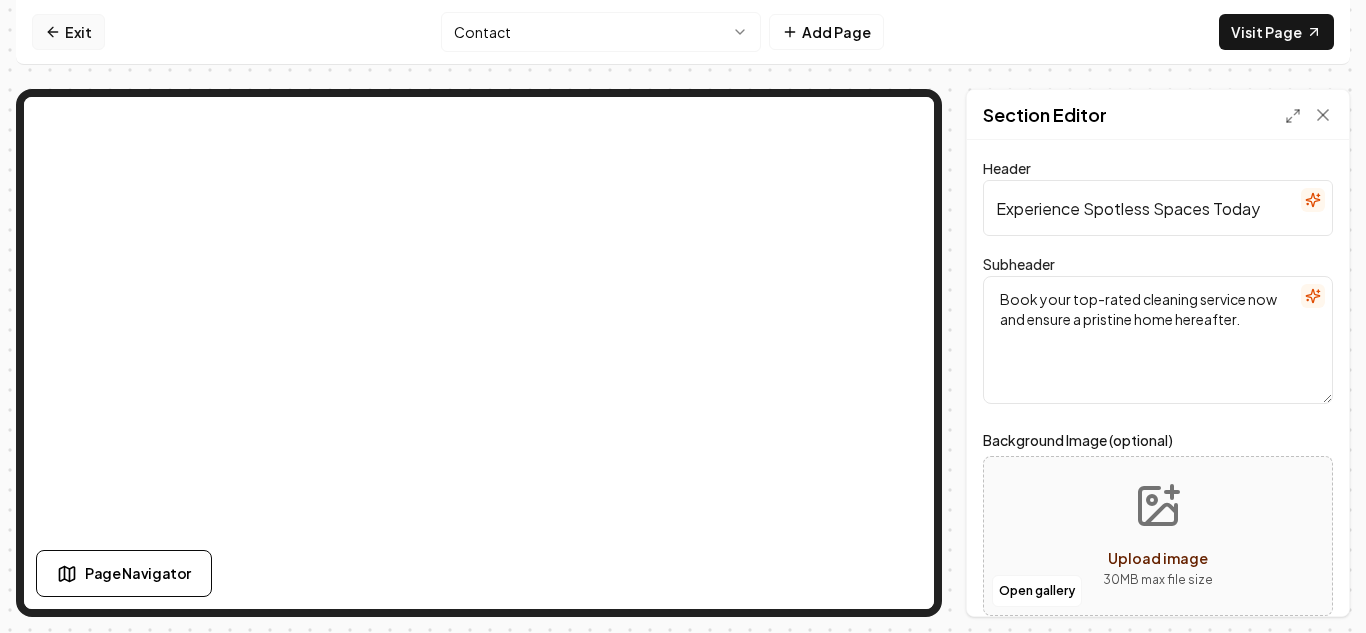 click on "Exit" at bounding box center (68, 32) 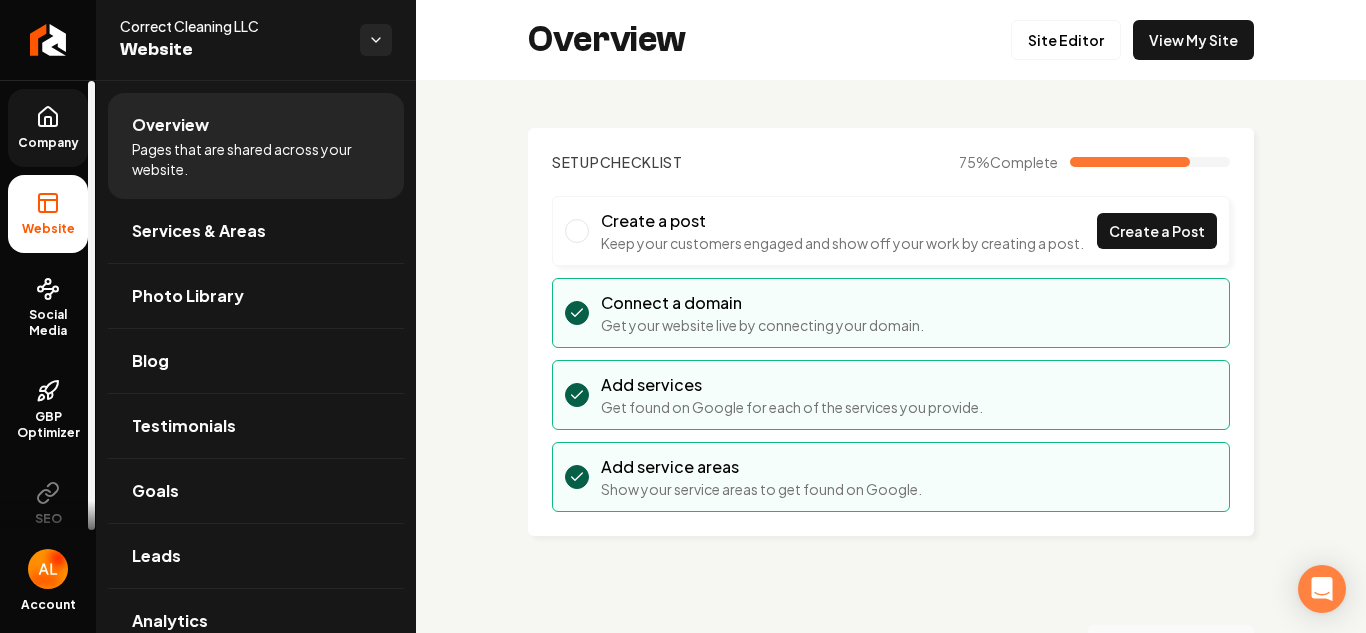 click on "Company" at bounding box center (48, 128) 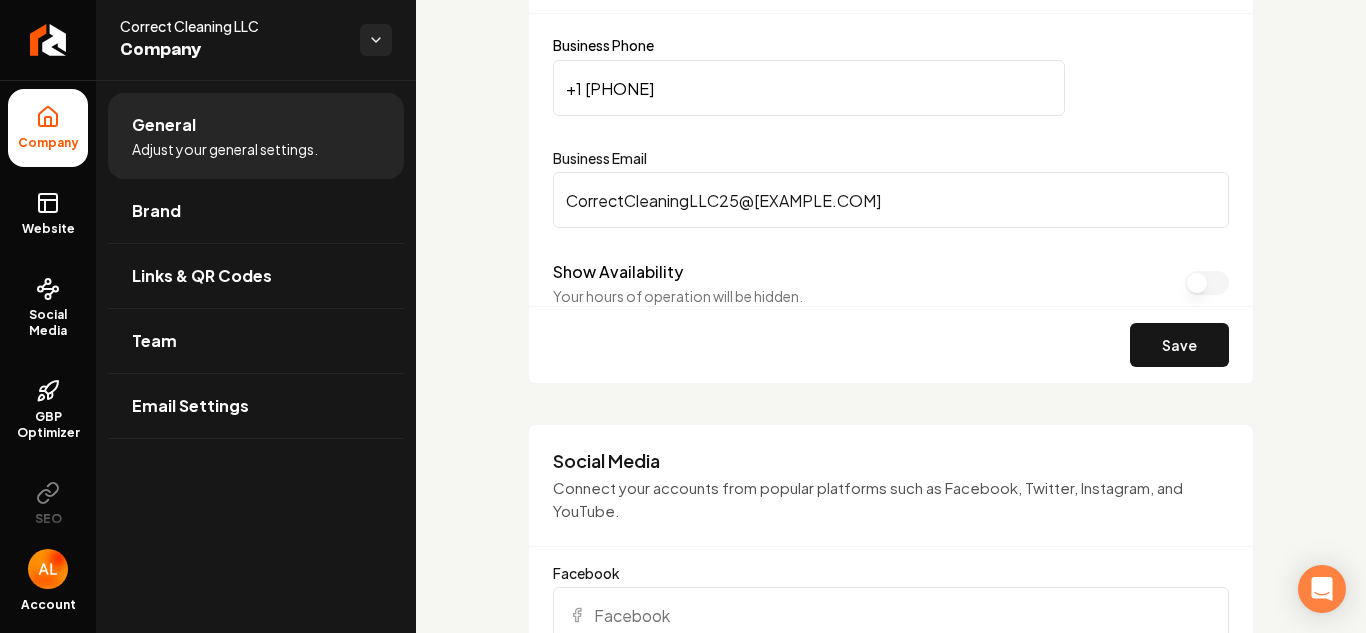 scroll, scrollTop: 1024, scrollLeft: 0, axis: vertical 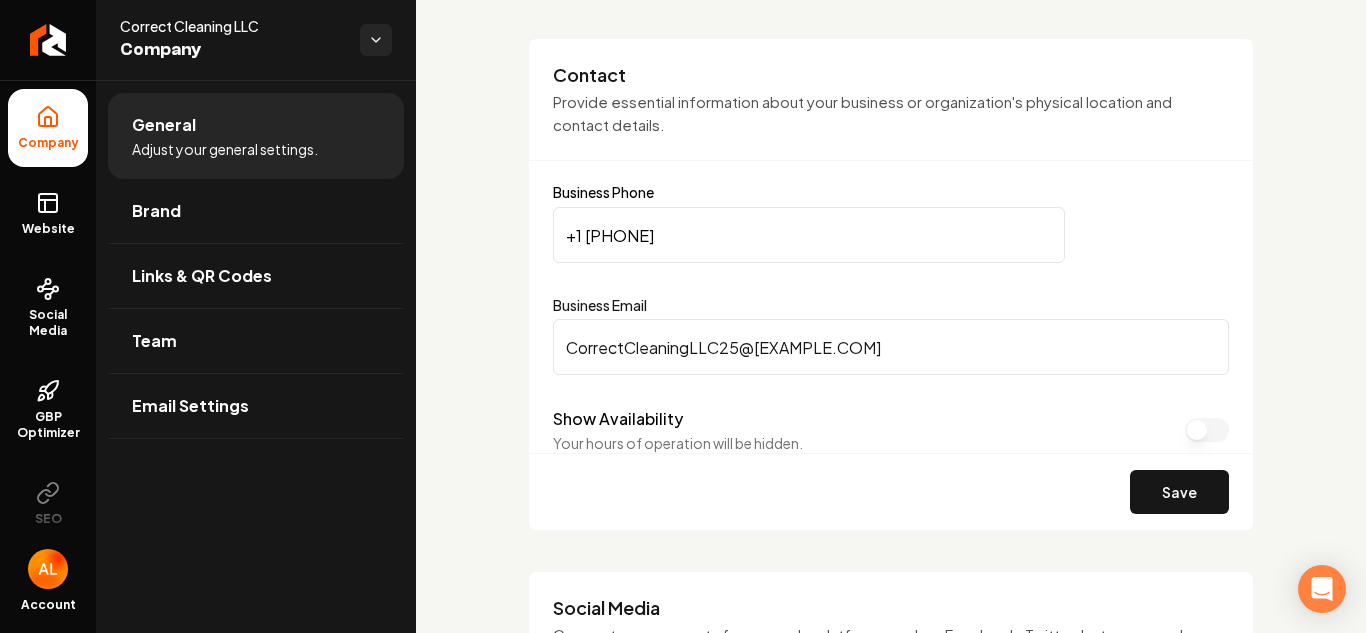 click on "+1 [PHONE]" at bounding box center (809, 235) 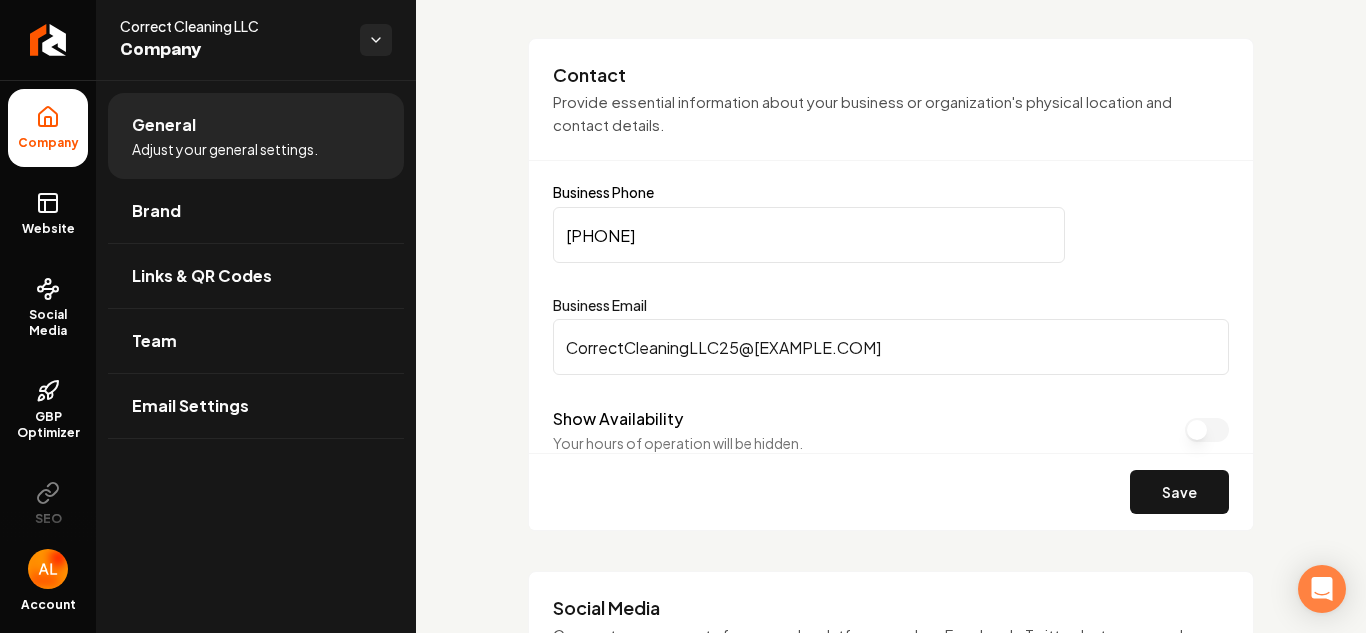 type on "[PHONE]" 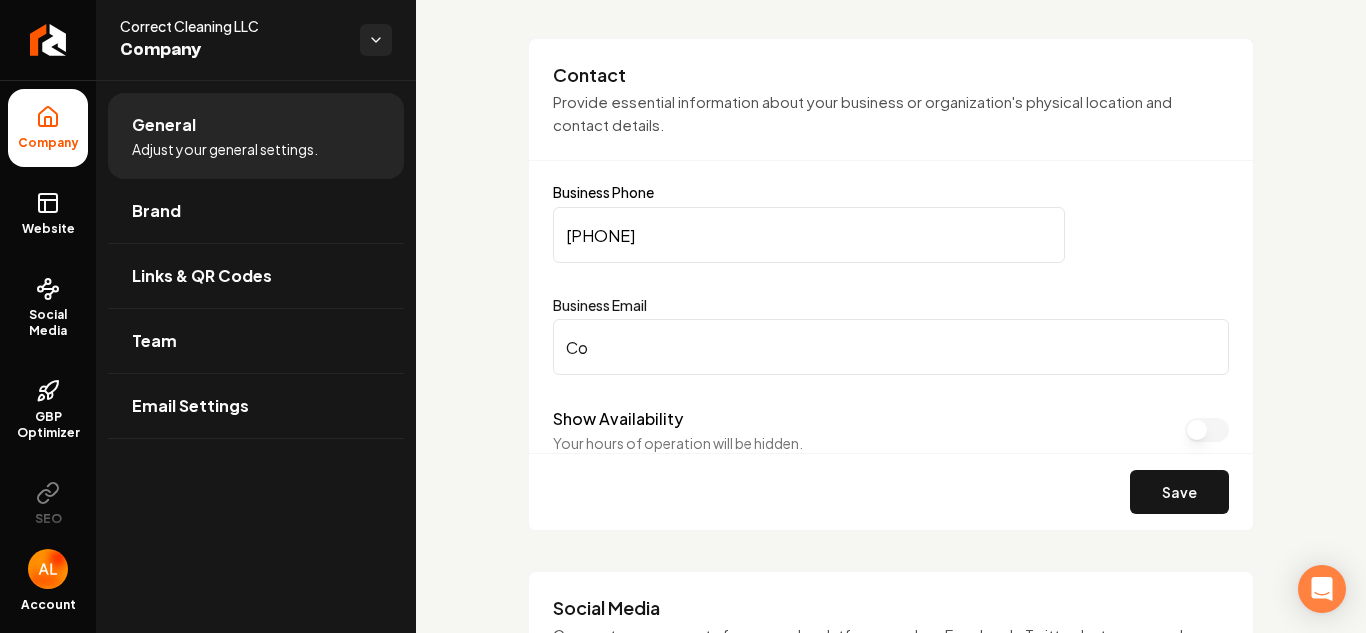 type on "C" 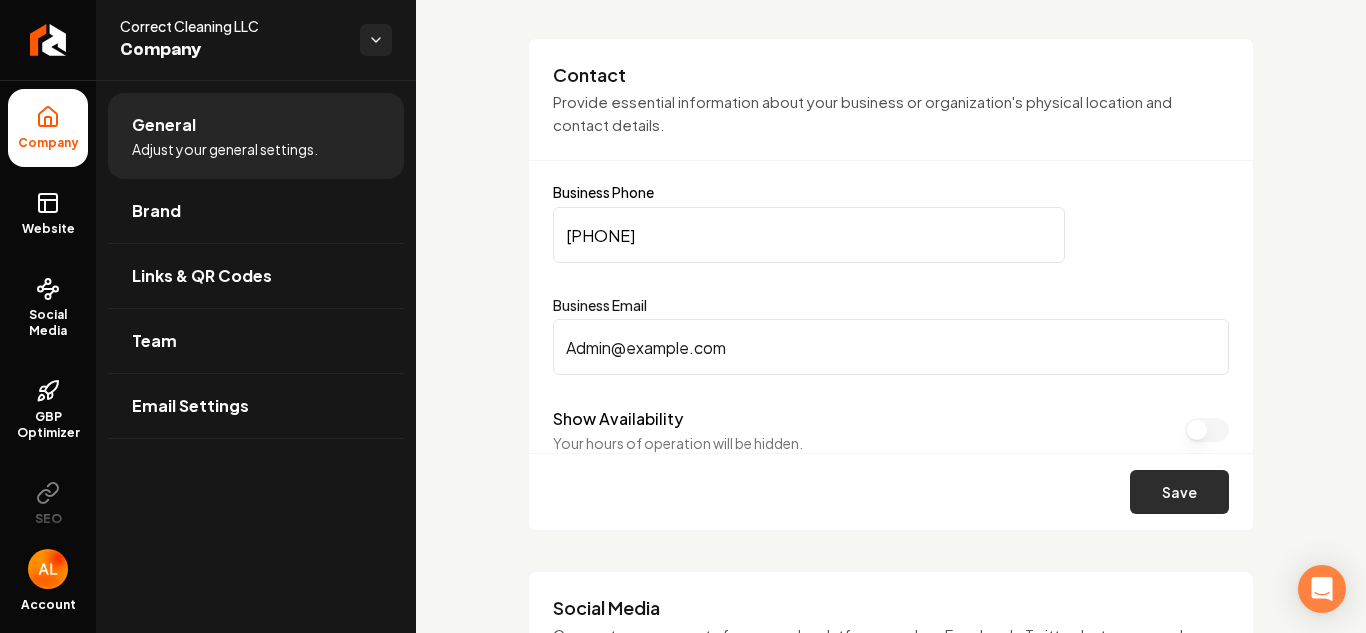 type on "Admin@example.com" 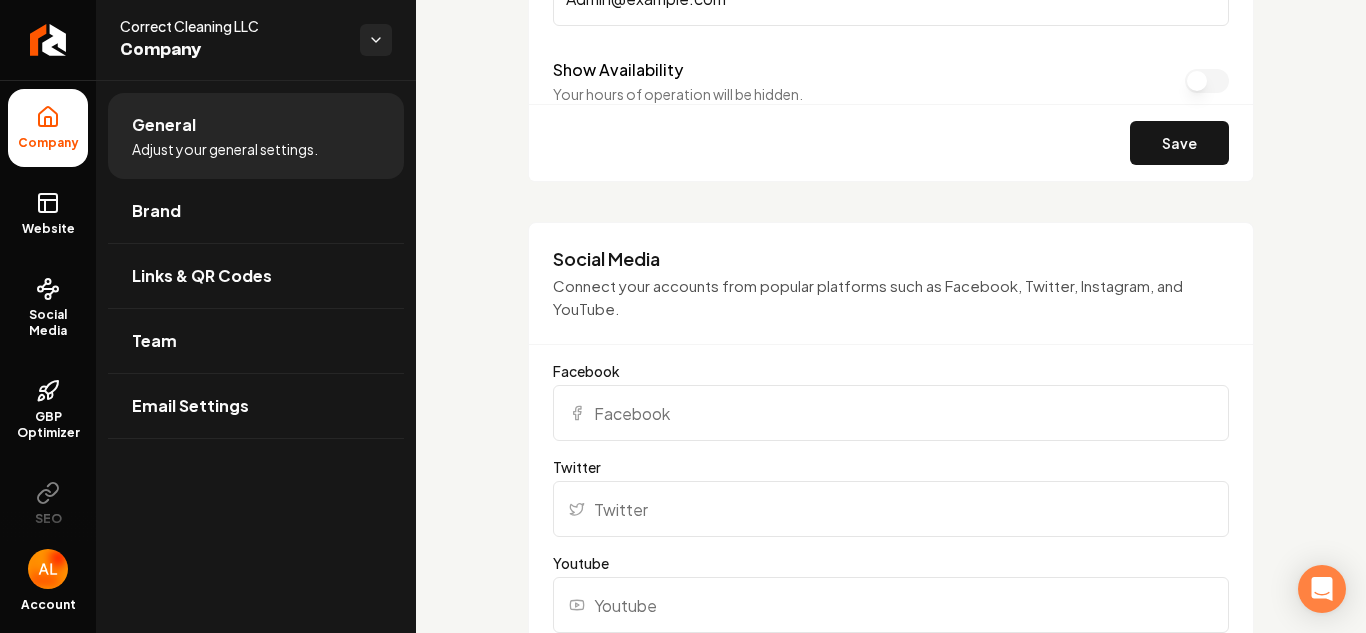scroll, scrollTop: 1232, scrollLeft: 0, axis: vertical 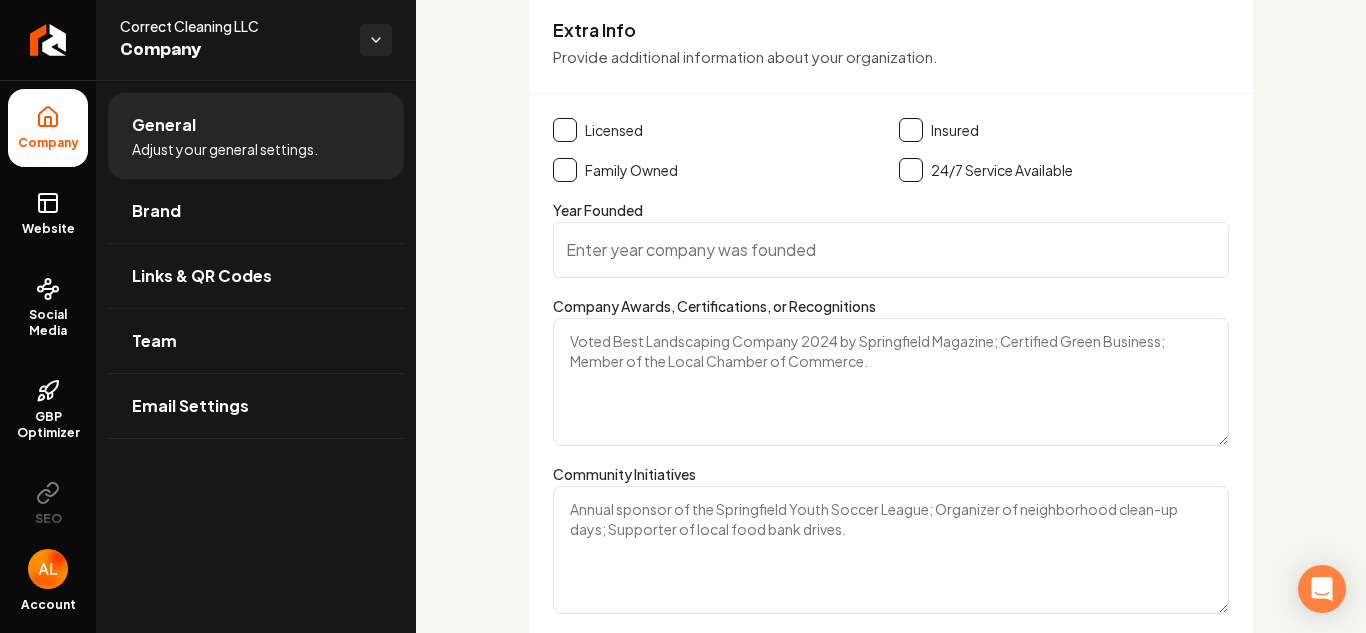 click at bounding box center (911, 130) 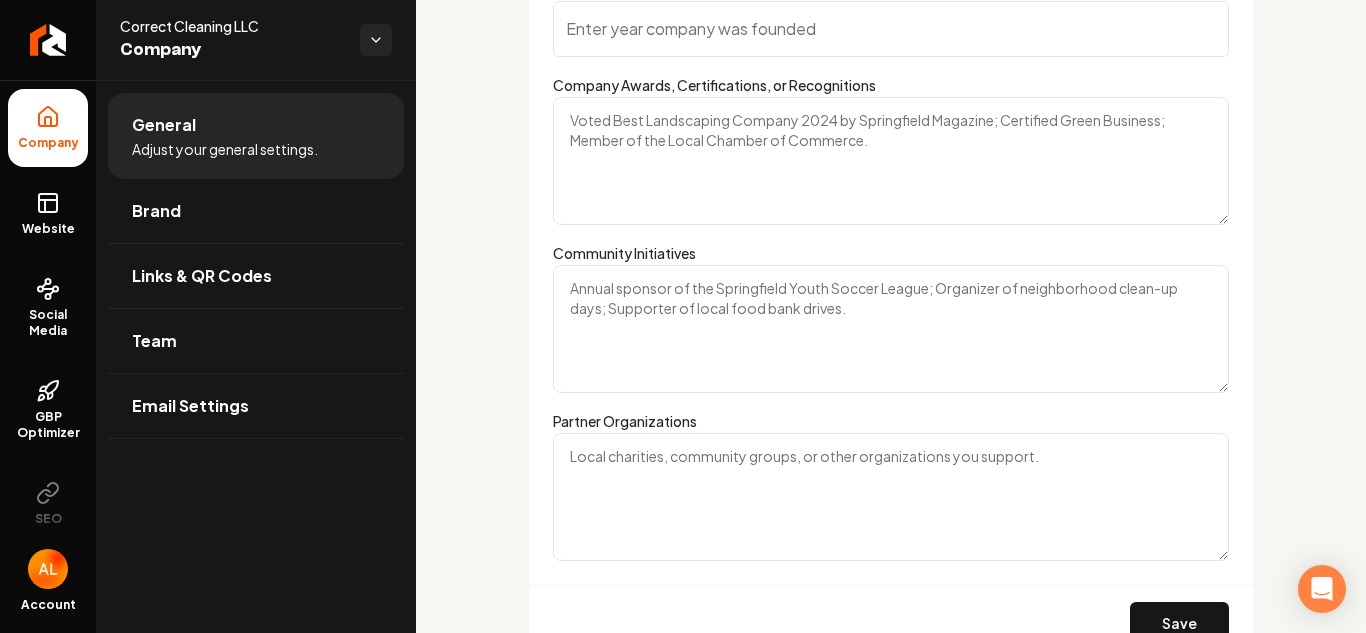 scroll, scrollTop: 3029, scrollLeft: 0, axis: vertical 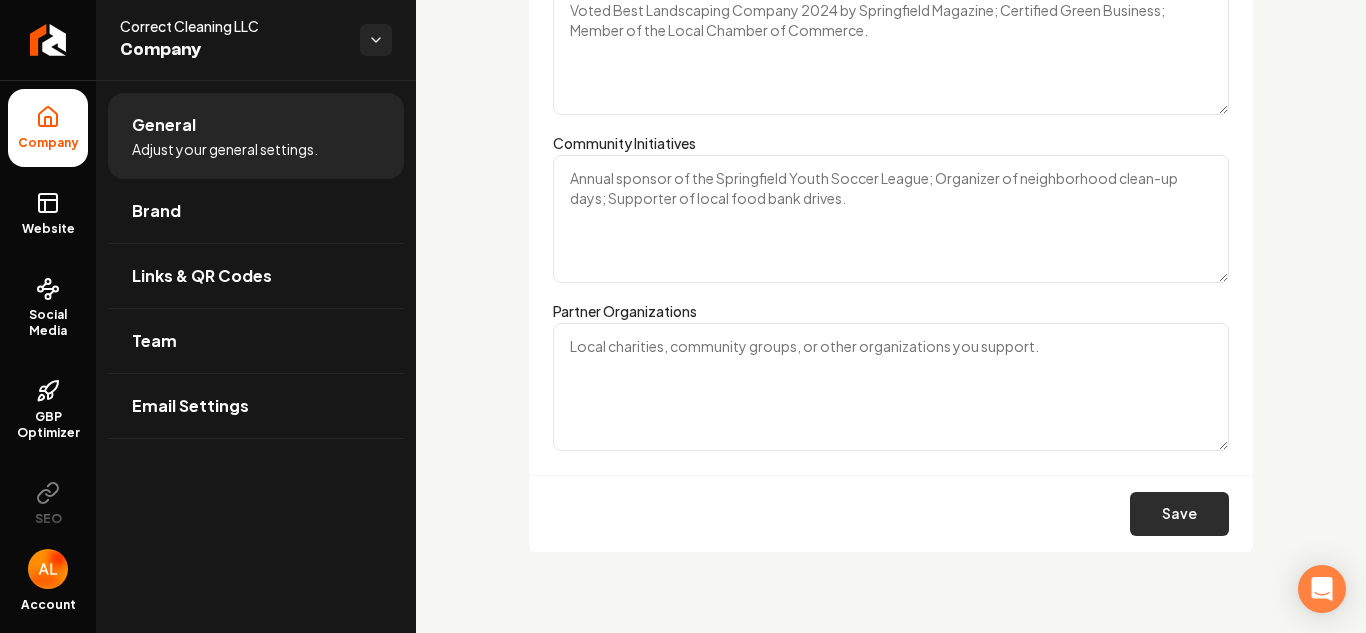 click on "Save" at bounding box center [1179, 514] 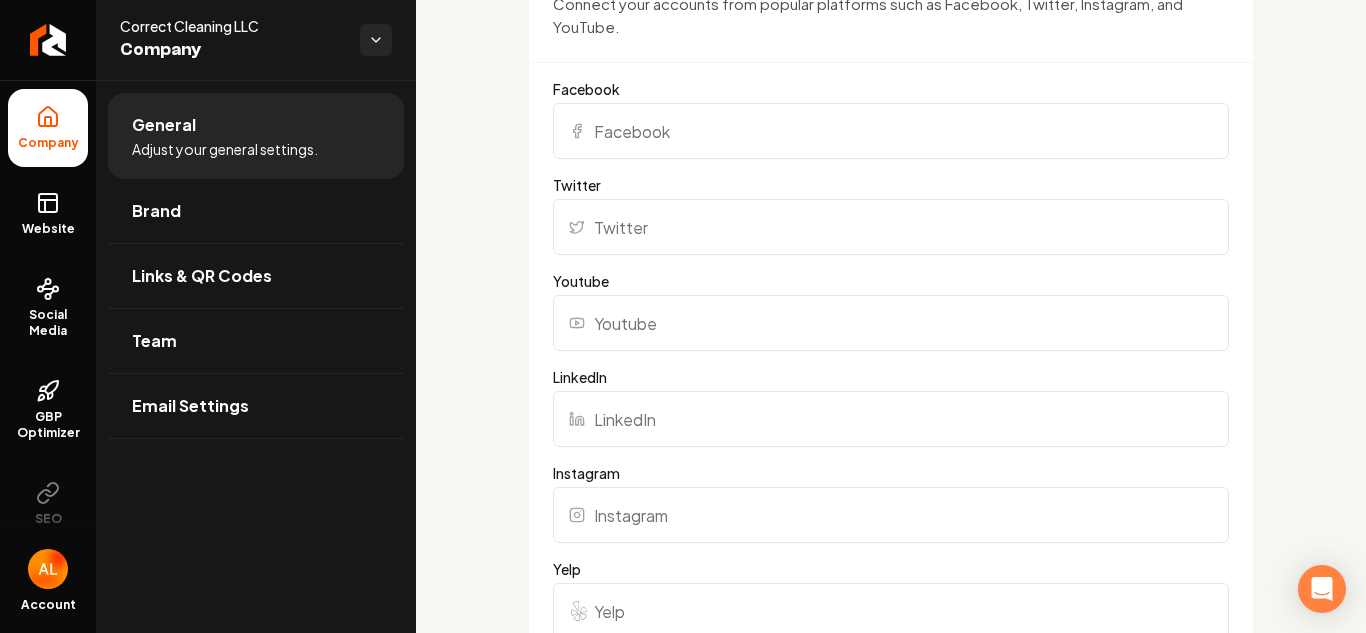 scroll, scrollTop: 1478, scrollLeft: 0, axis: vertical 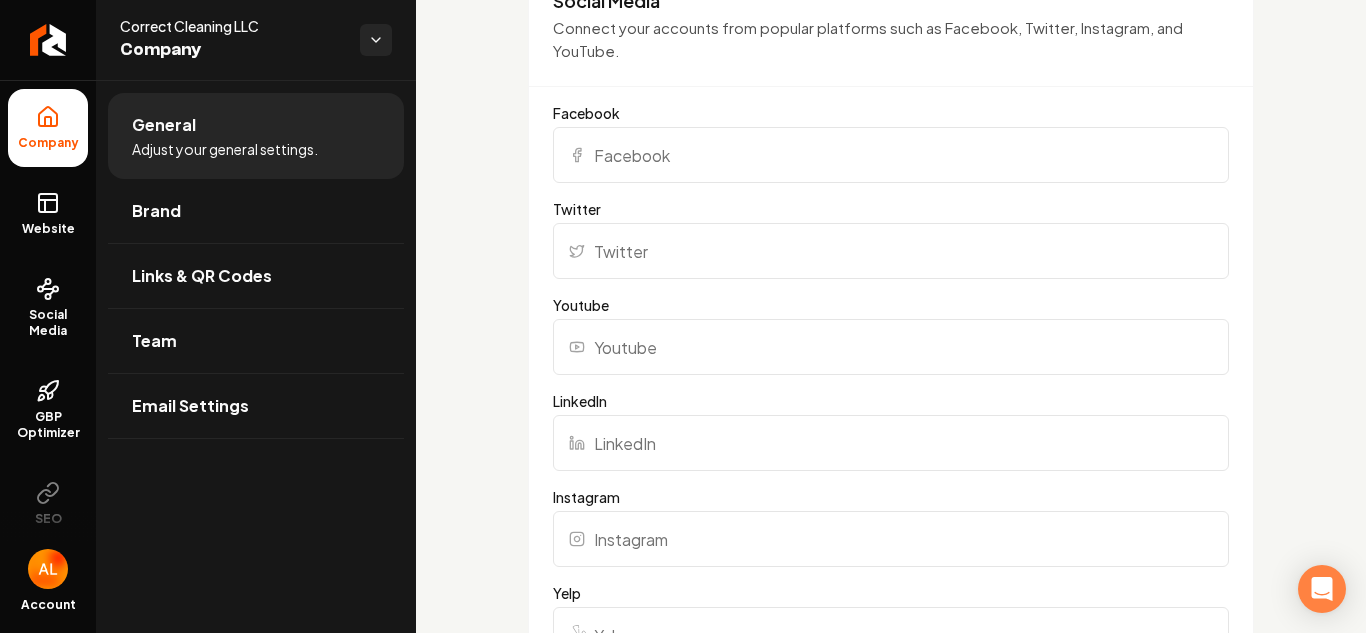 click on "Facebook" at bounding box center [891, 155] 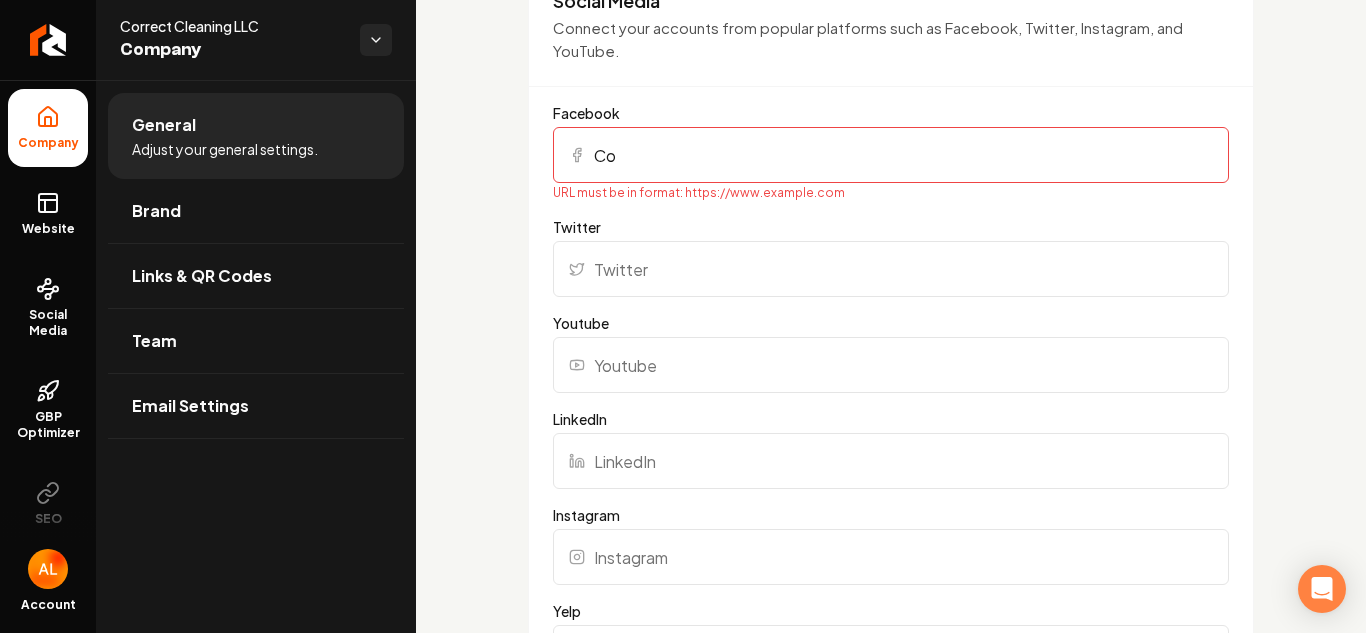 type on "C" 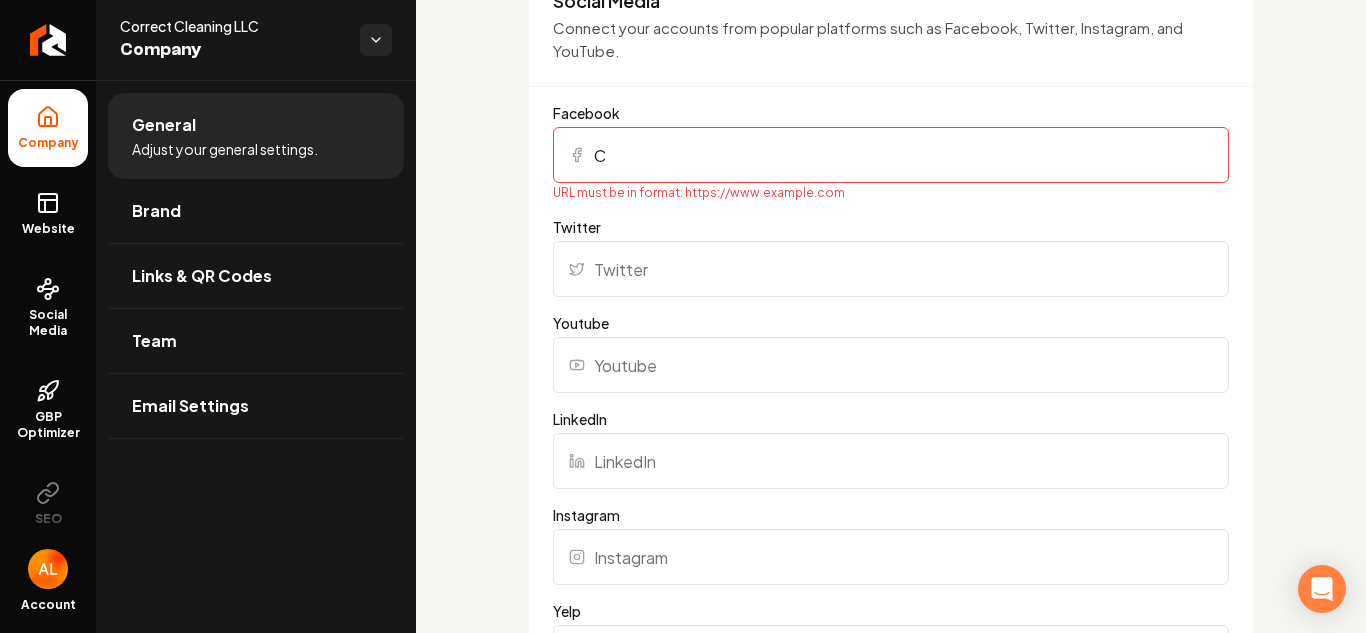 type 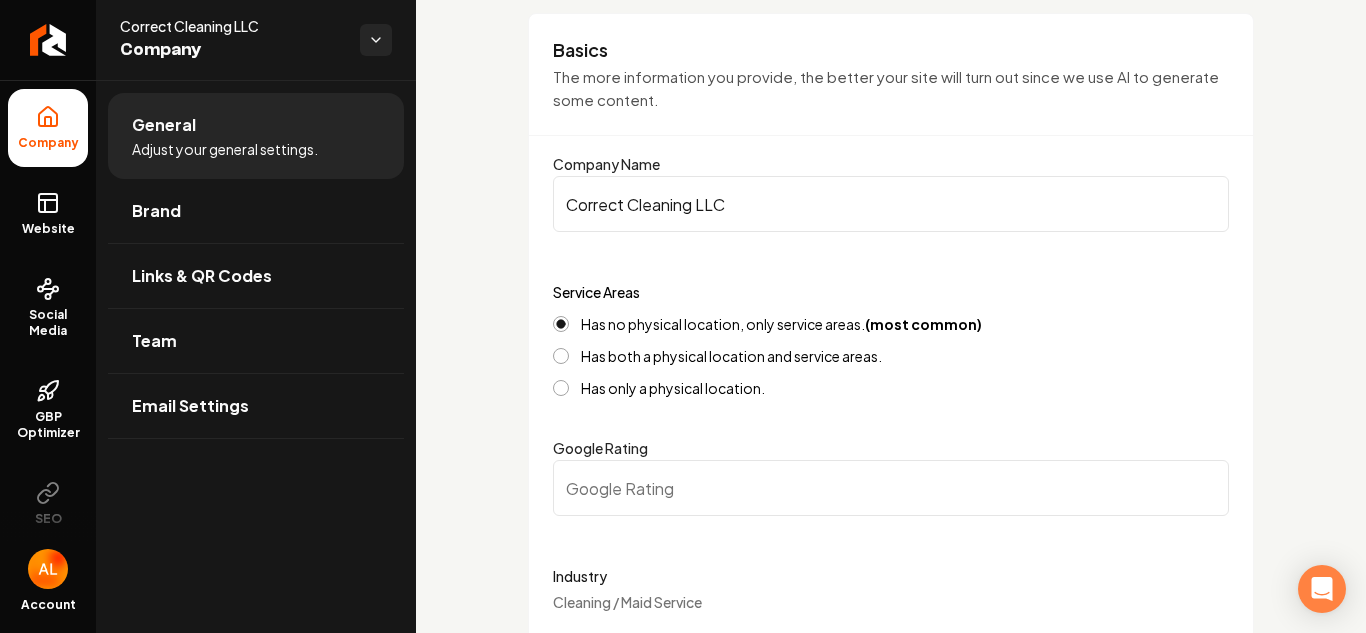 scroll, scrollTop: 0, scrollLeft: 0, axis: both 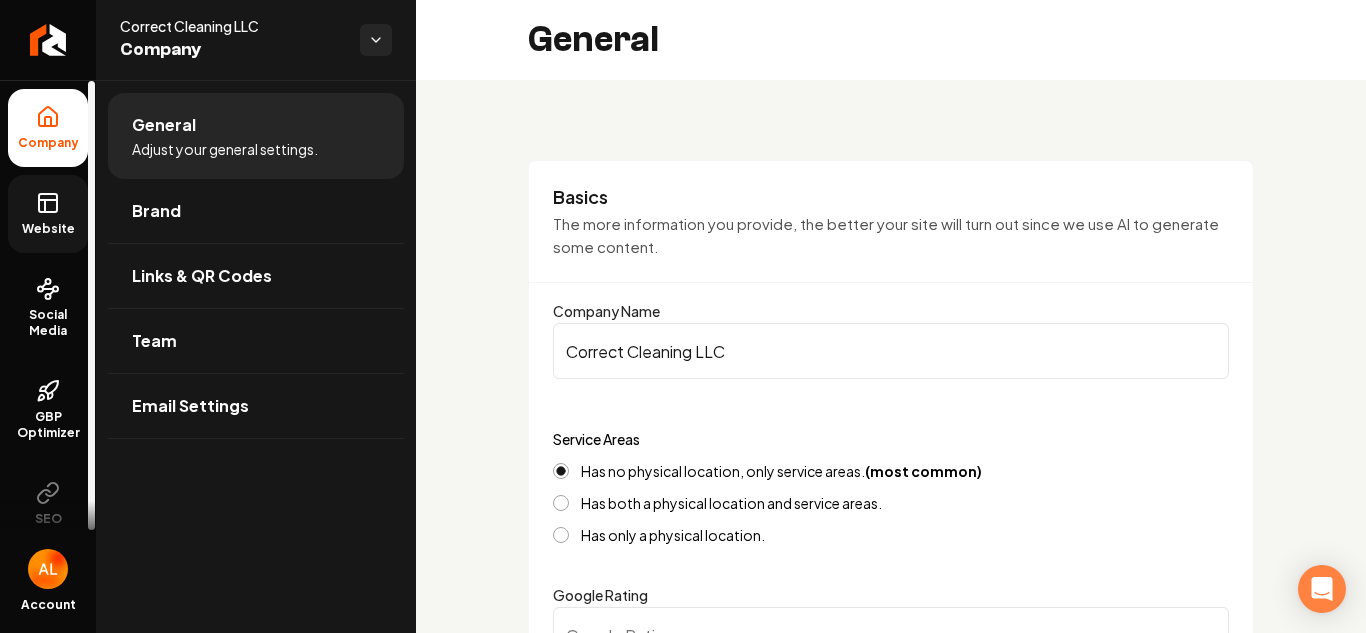 click 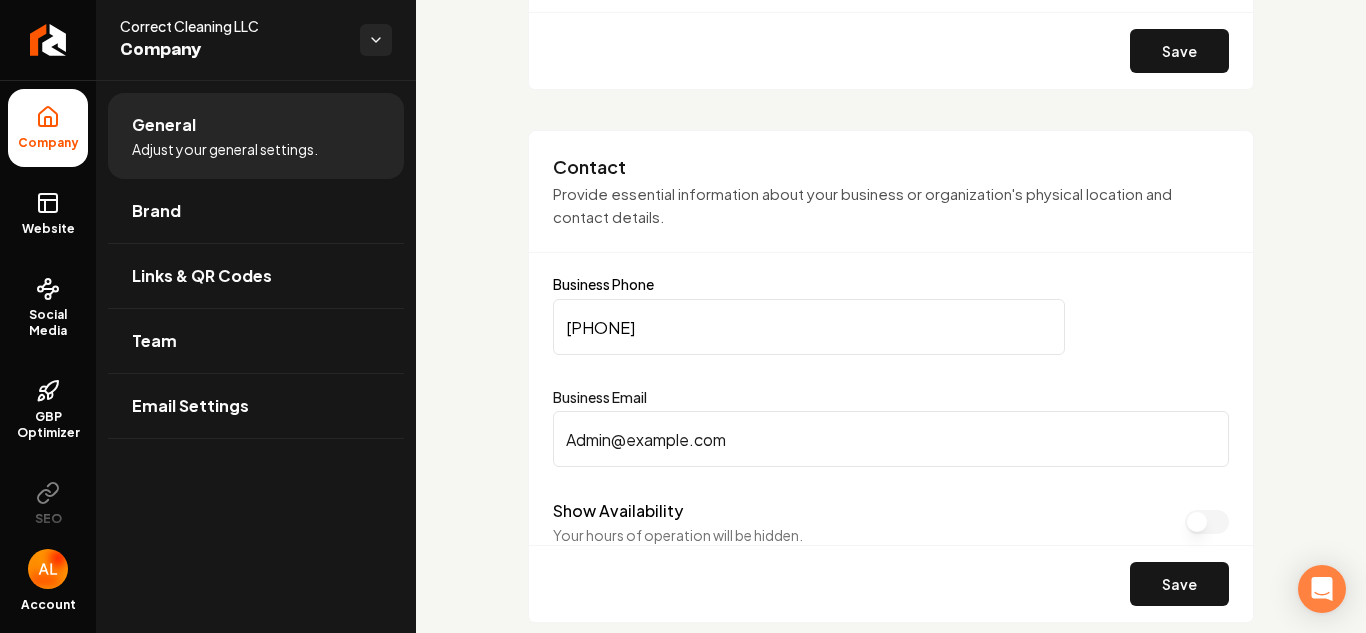 scroll, scrollTop: 816, scrollLeft: 0, axis: vertical 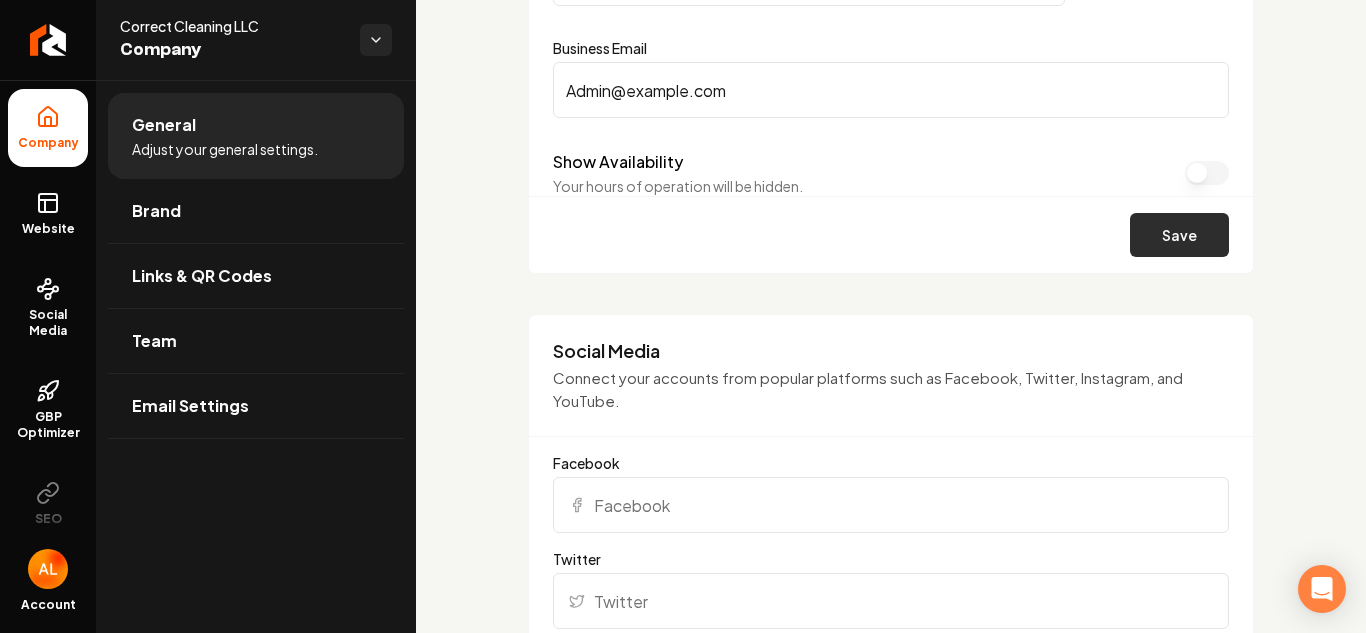 click on "Save" at bounding box center [1179, 235] 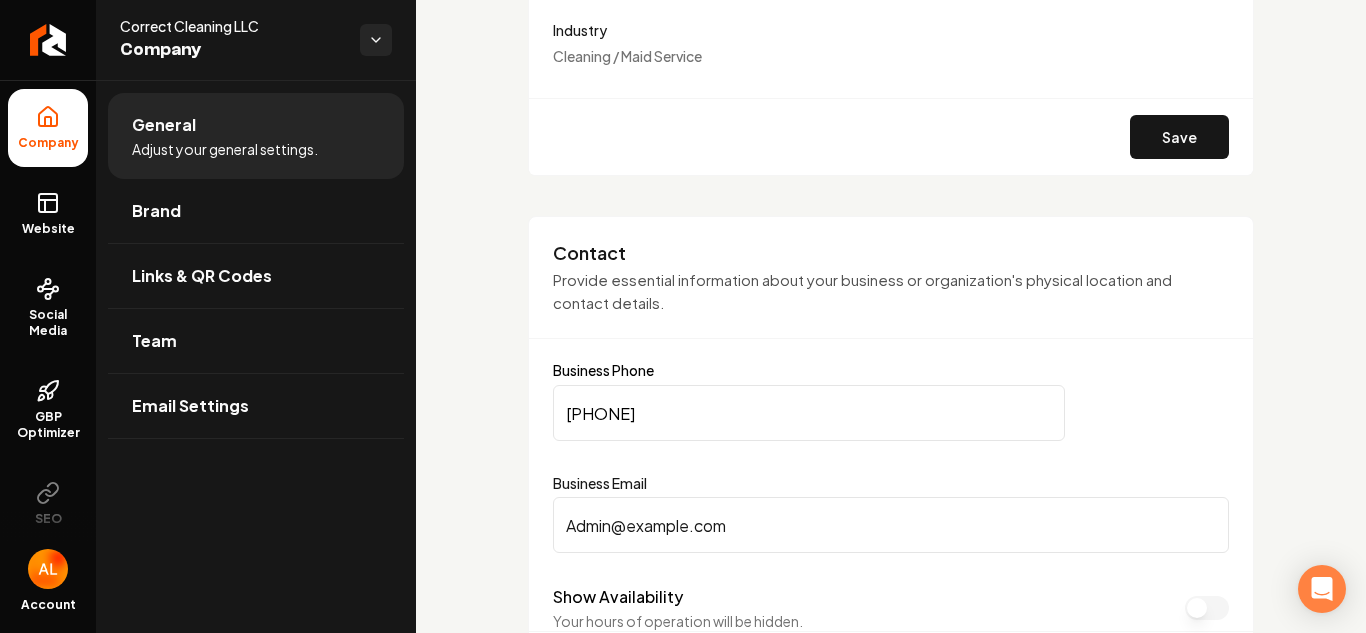 scroll, scrollTop: 699, scrollLeft: 0, axis: vertical 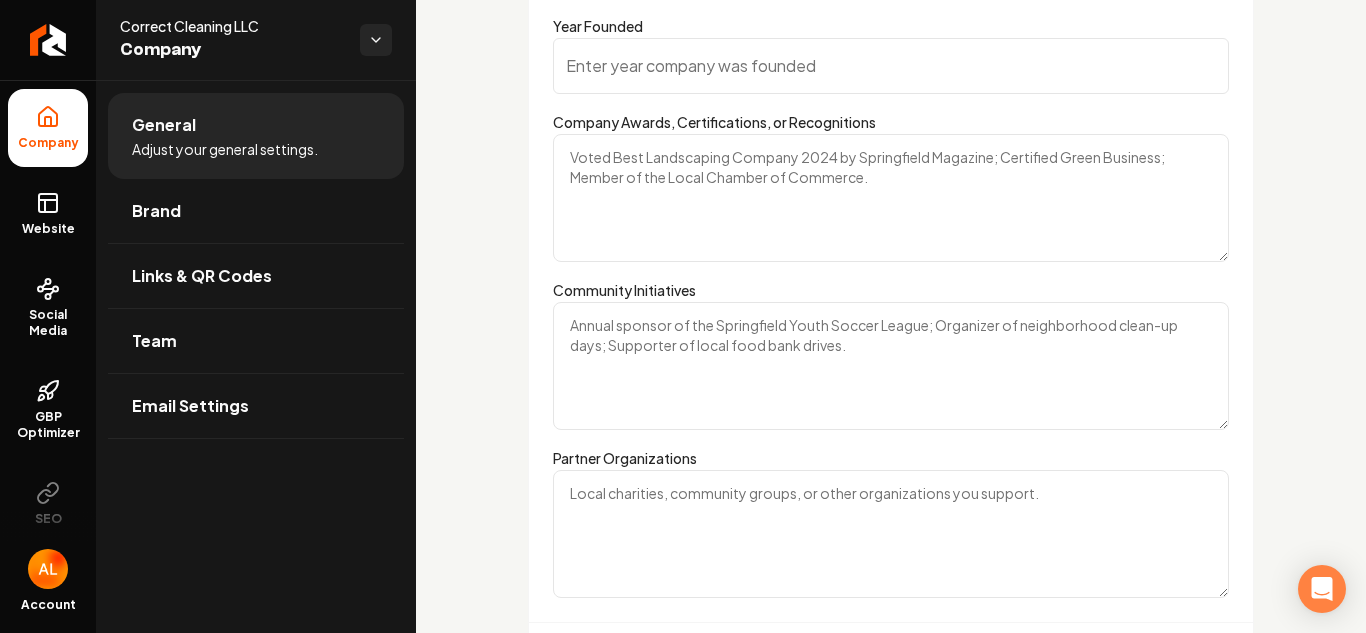 click on "Basics The more information you provide, the better your site will turn out since we use AI to generate some content. Company Name Correct Cleaning LLC Service Areas Has no physical location, only service areas.  (most common) Has both a physical location and service areas.  Has only a physical location. Google Rating Industry Cleaning / Maid Service Save Contact Provide essential information about your business or organization's physical location and contact details. Business Phone [PHONE] Business Email Admin@example.com Show Availability Your hours of operation will be hidden.   Save Social Media Connect your accounts from popular platforms such as Facebook, Twitter, Instagram, and YouTube. Facebook Twitter Youtube LinkedIn Instagram Yelp TikTok Pinterest Nextdoor Better Business Bureau Save Extra Info Provide additional information about your organization. Licensed Insured Family Owned 24/7 Service Available Year Founded Company Awards, Certifications, or Recognitions Save" at bounding box center (891, -1011) 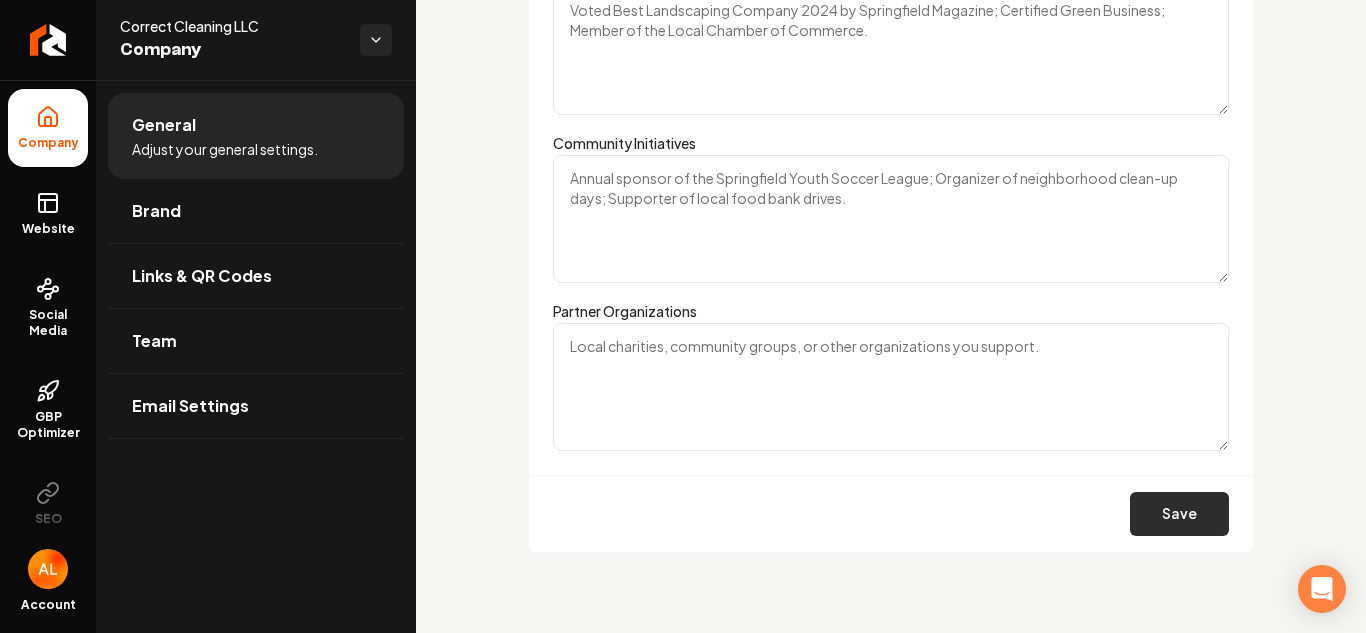 click on "Save" at bounding box center [1179, 514] 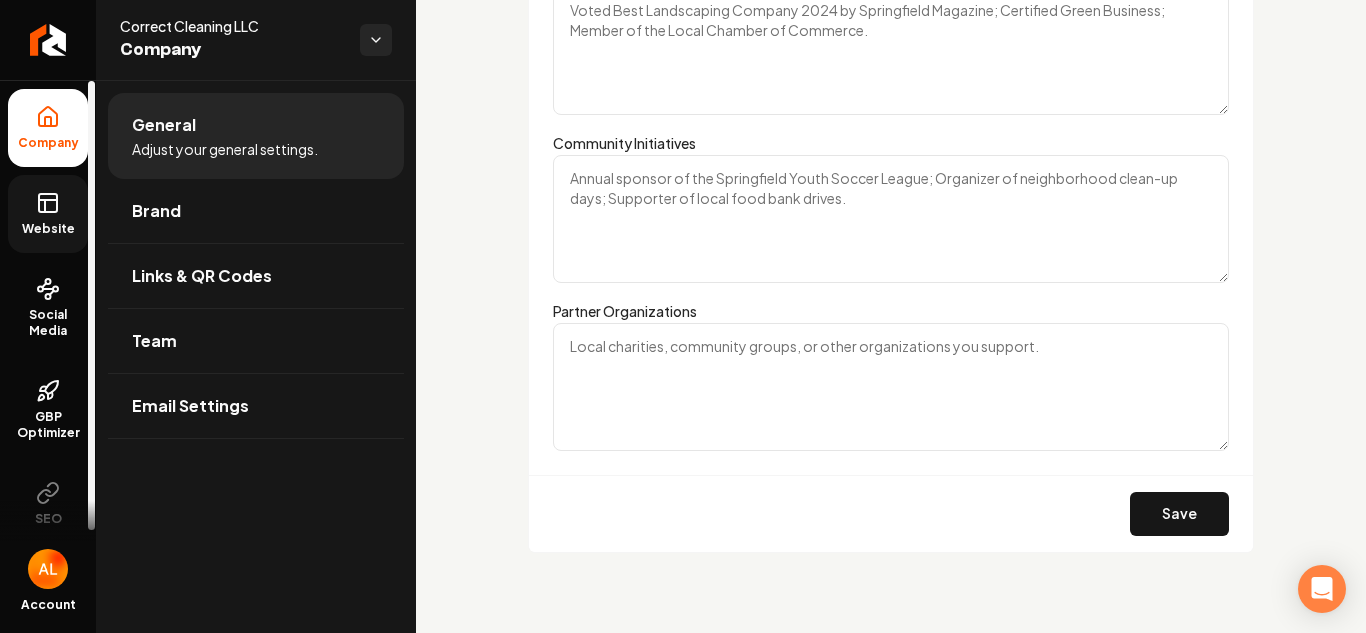 click on "Website" at bounding box center (48, 214) 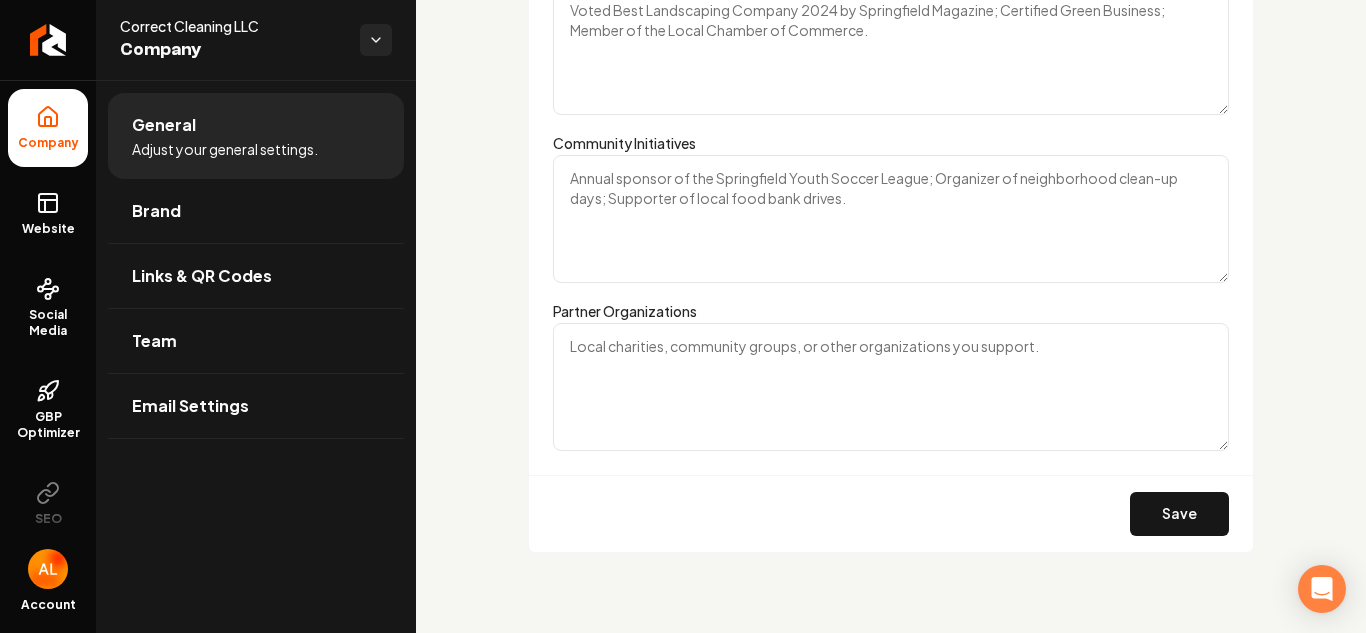 scroll, scrollTop: 2476, scrollLeft: 0, axis: vertical 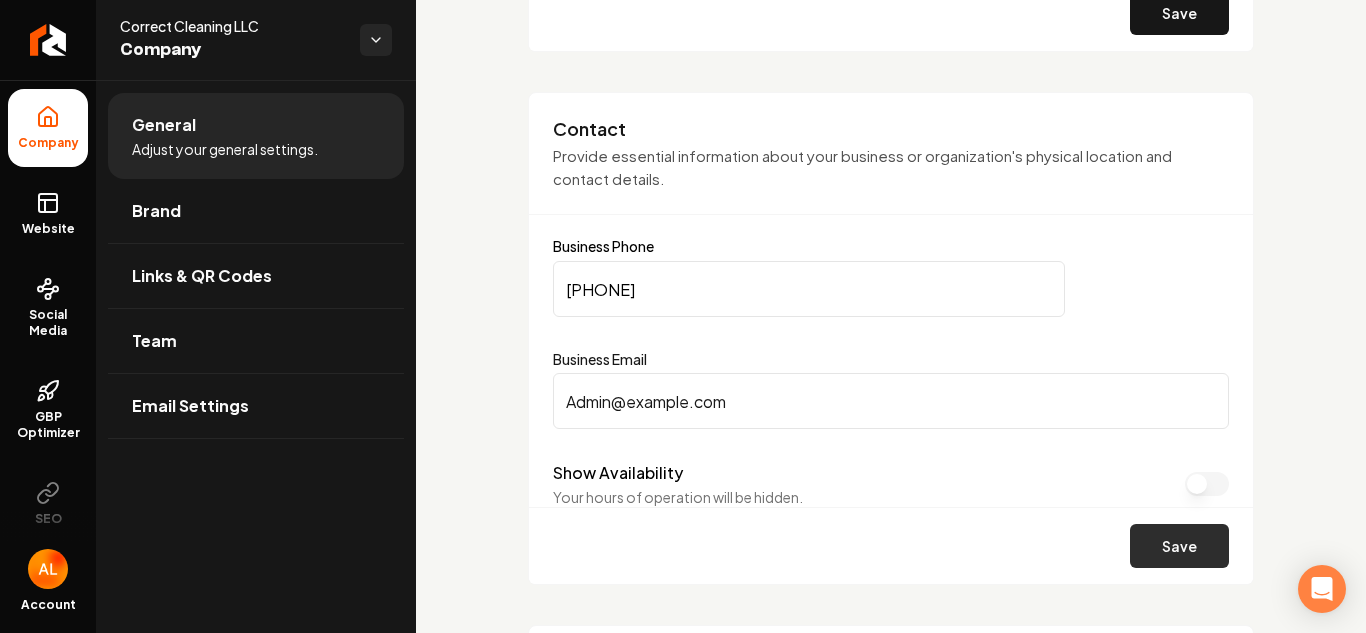 click on "Save" at bounding box center (1179, 546) 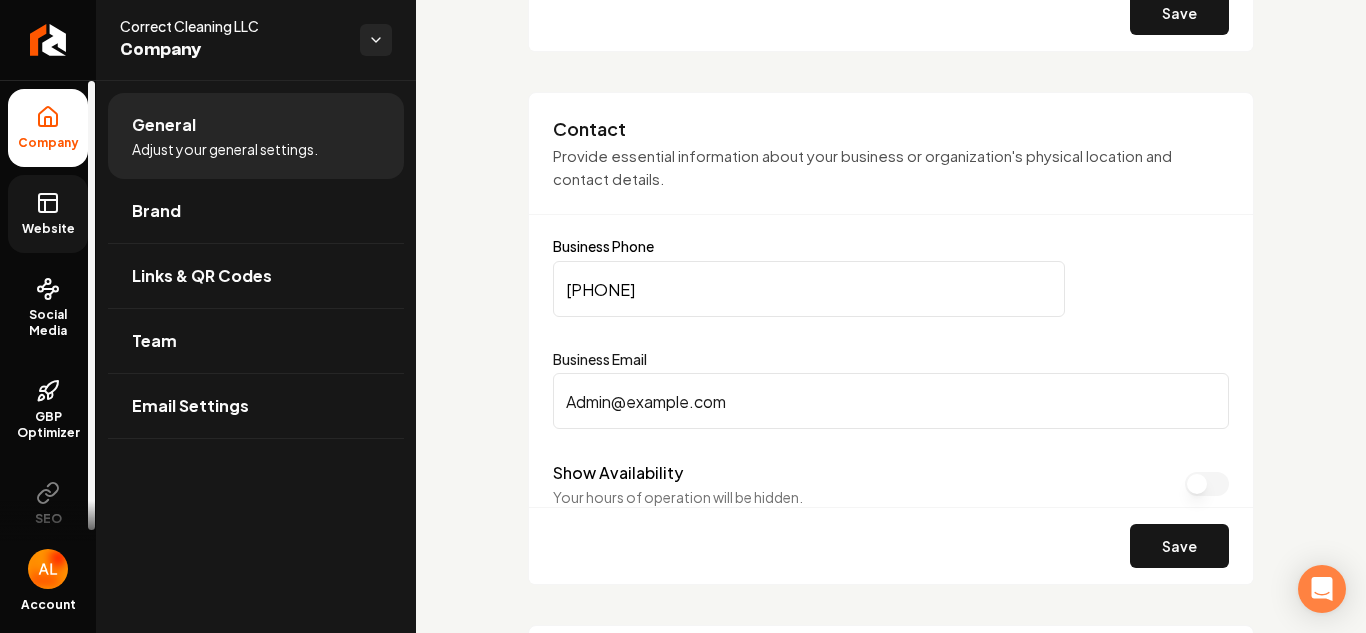 click on "Website" at bounding box center (48, 229) 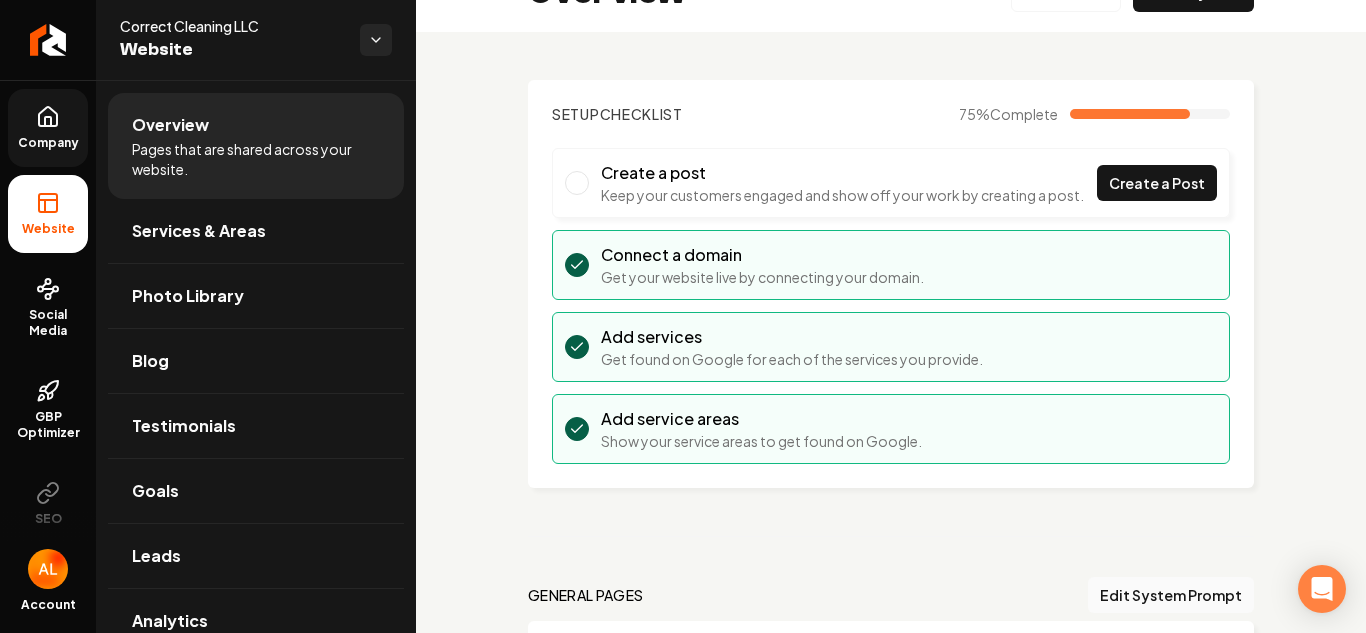 scroll, scrollTop: 0, scrollLeft: 0, axis: both 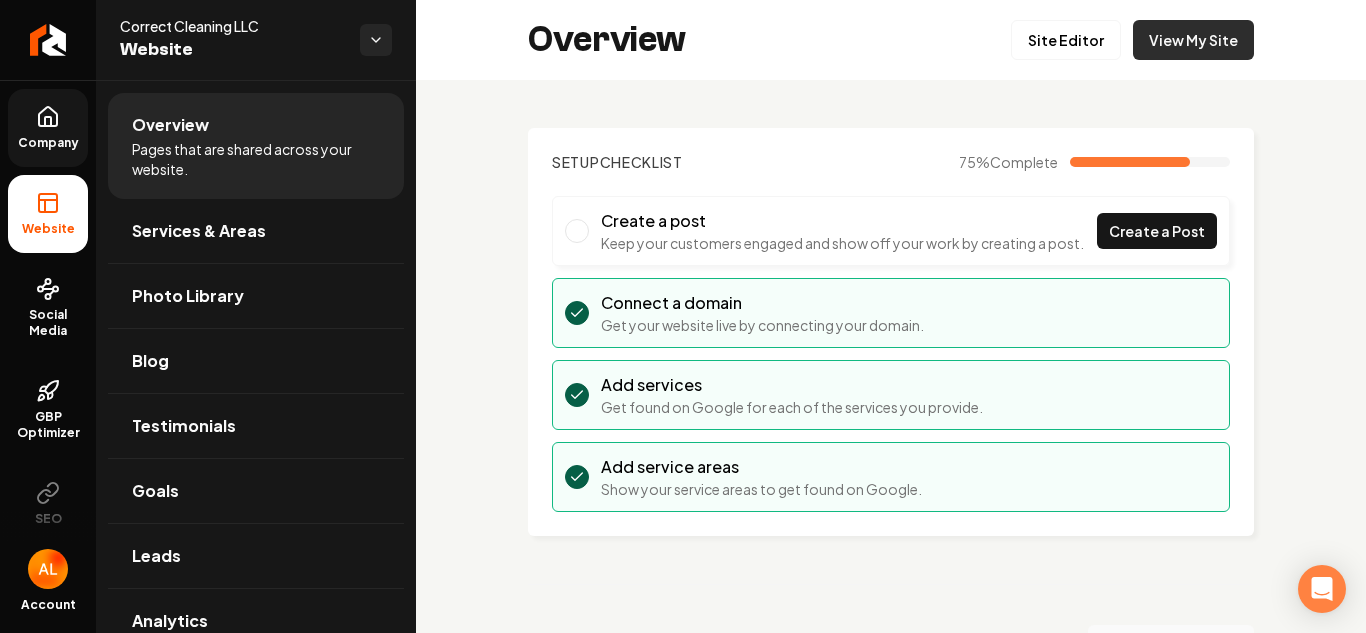 click on "View My Site" at bounding box center [1193, 40] 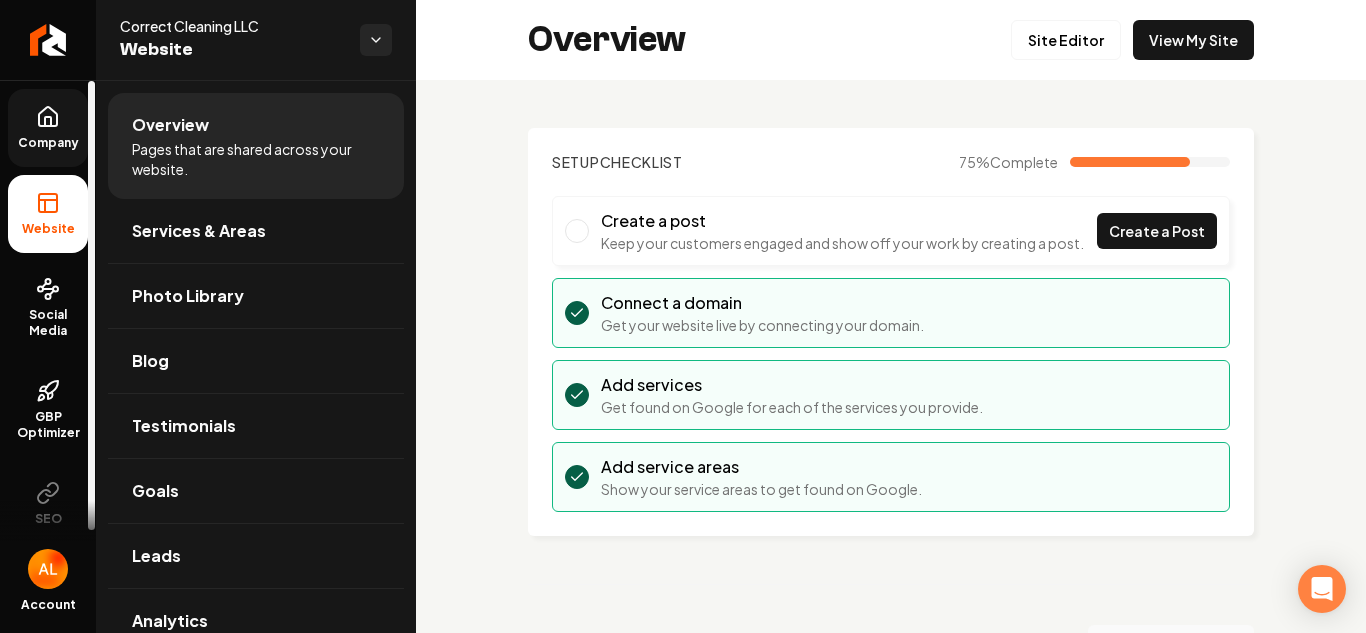 click on "Company" at bounding box center (48, 143) 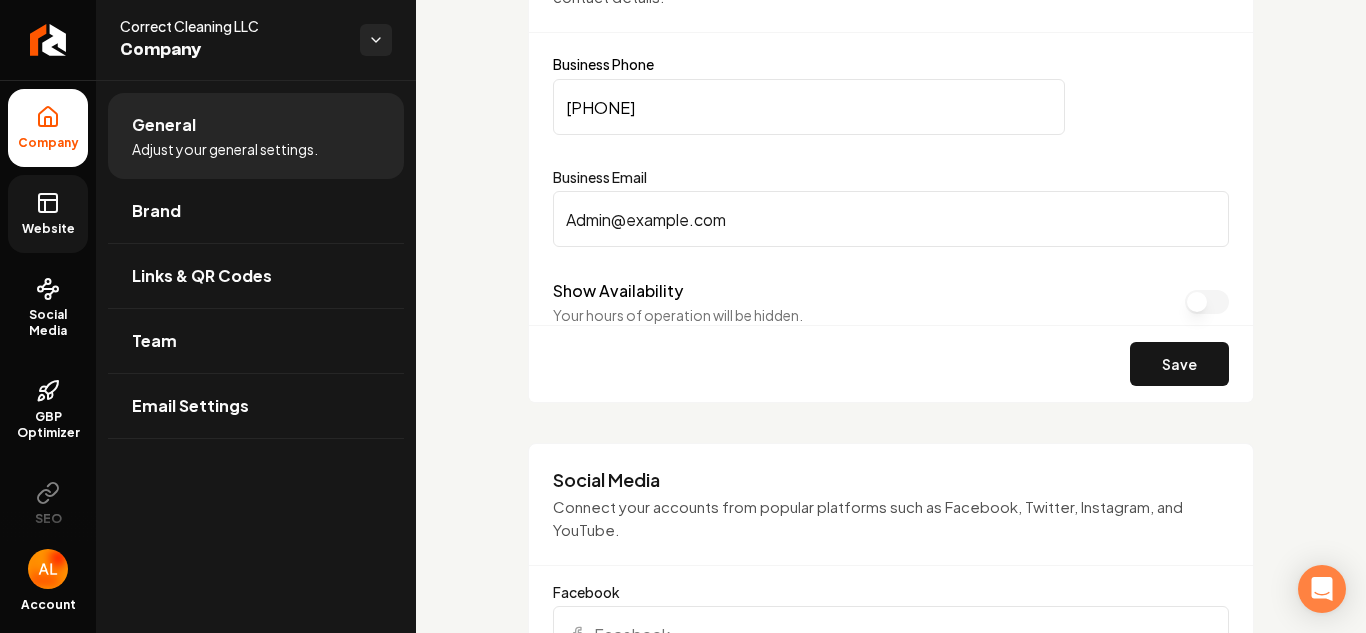 scroll, scrollTop: 969, scrollLeft: 0, axis: vertical 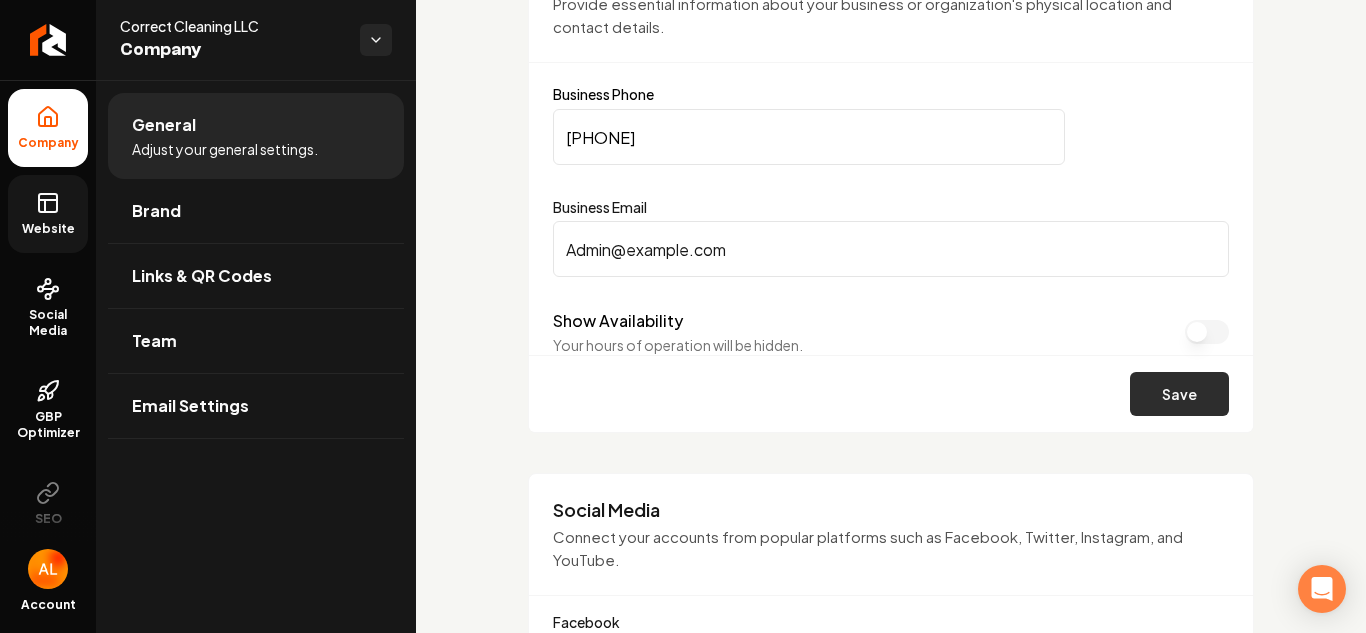 click on "Save" at bounding box center [1179, 394] 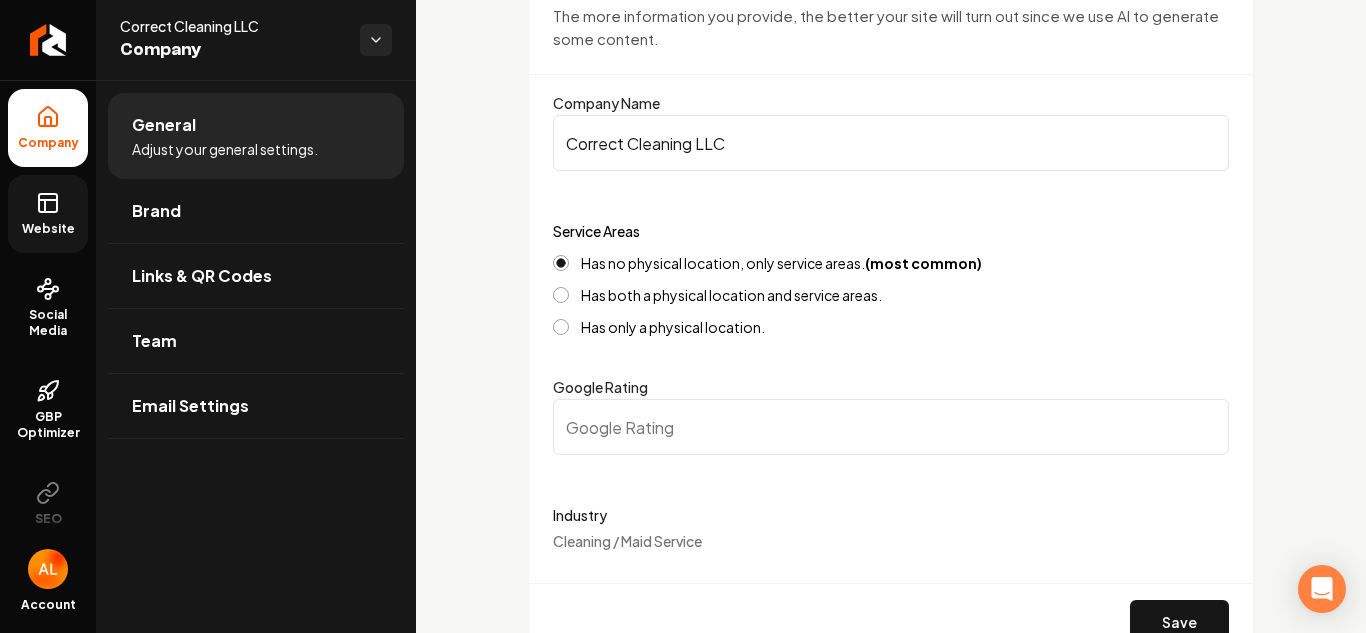 scroll, scrollTop: 166, scrollLeft: 0, axis: vertical 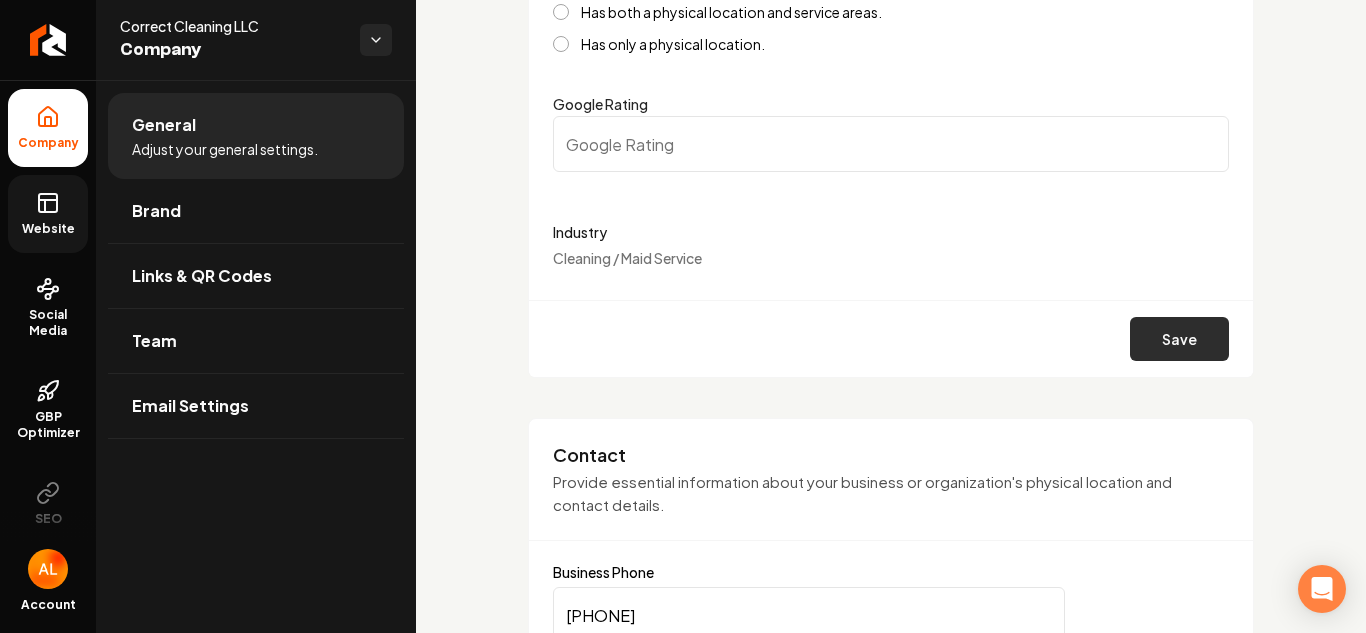 click on "Save" at bounding box center [1179, 339] 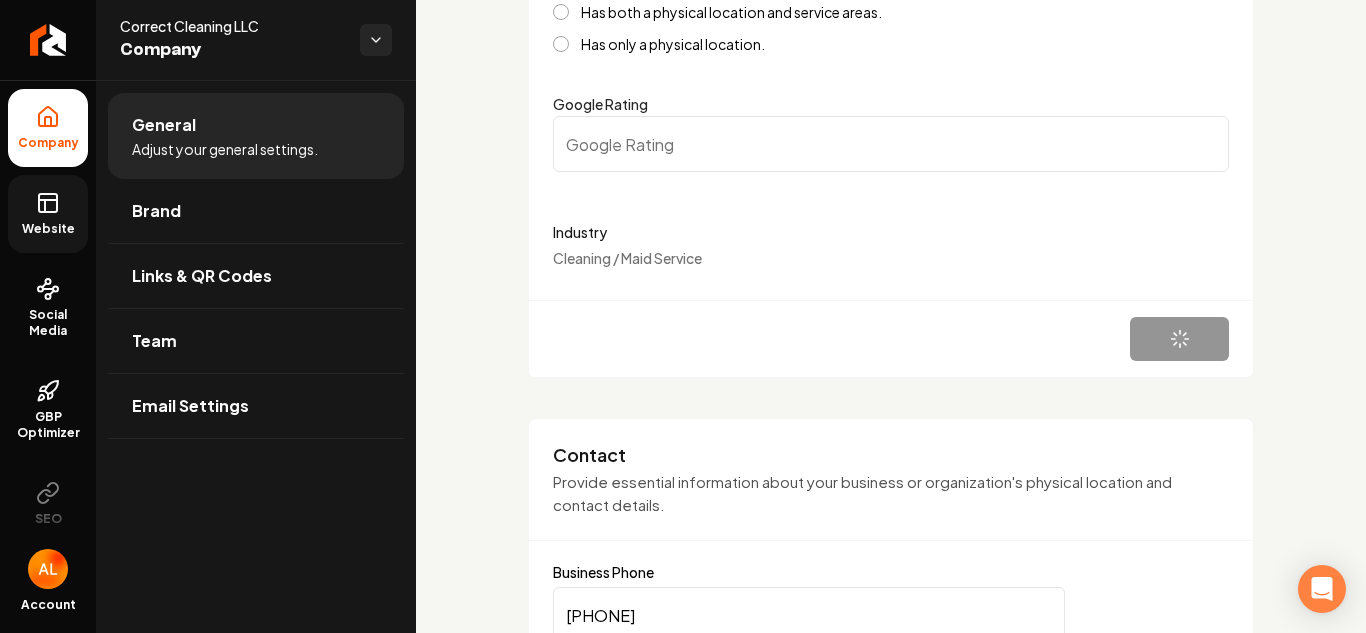 type on "0" 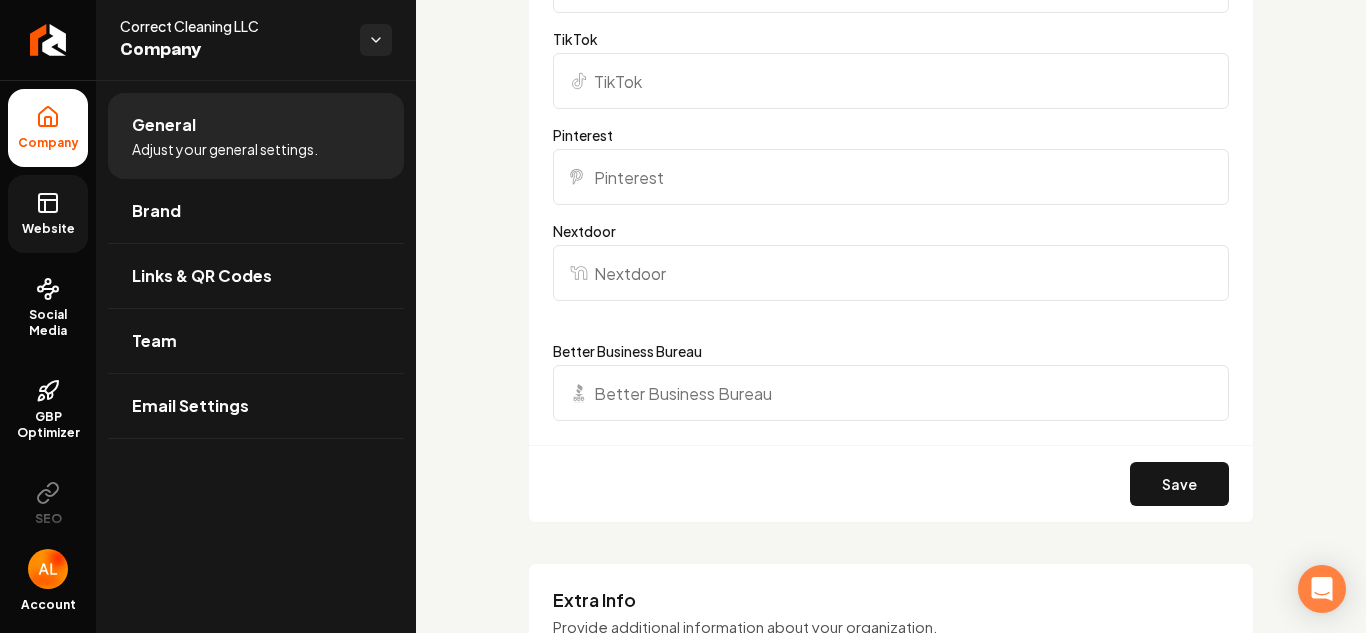 scroll, scrollTop: 2146, scrollLeft: 0, axis: vertical 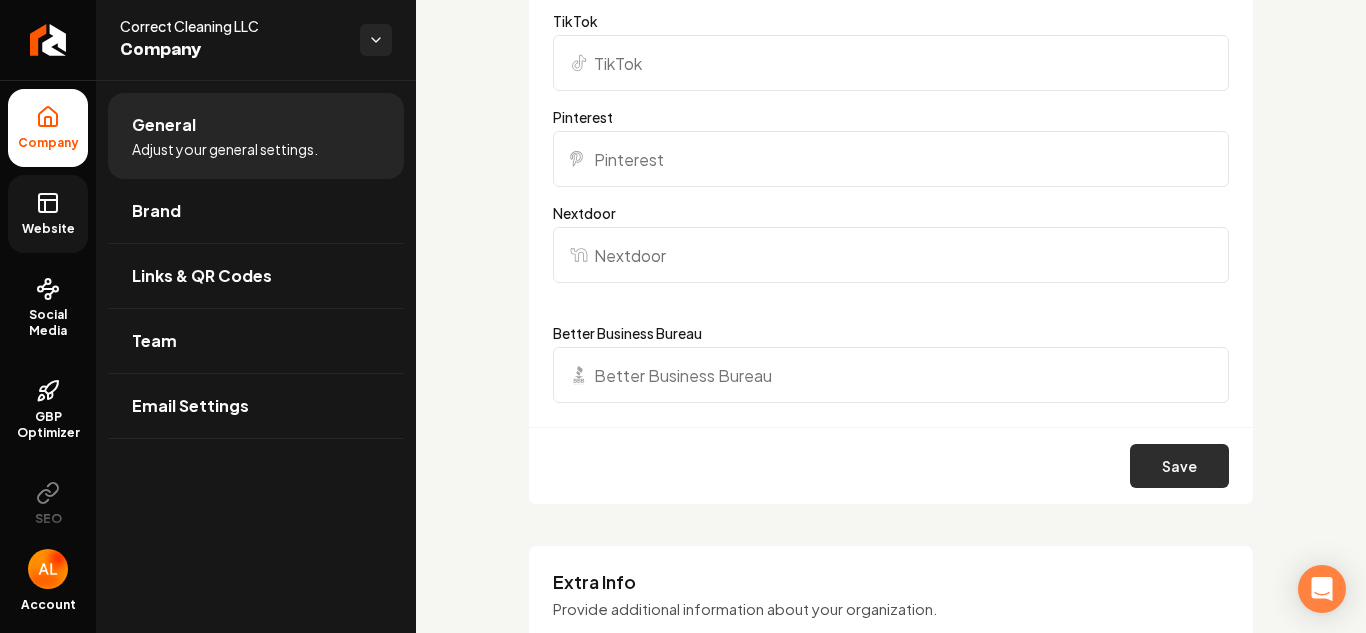 click on "Save" at bounding box center (1179, 466) 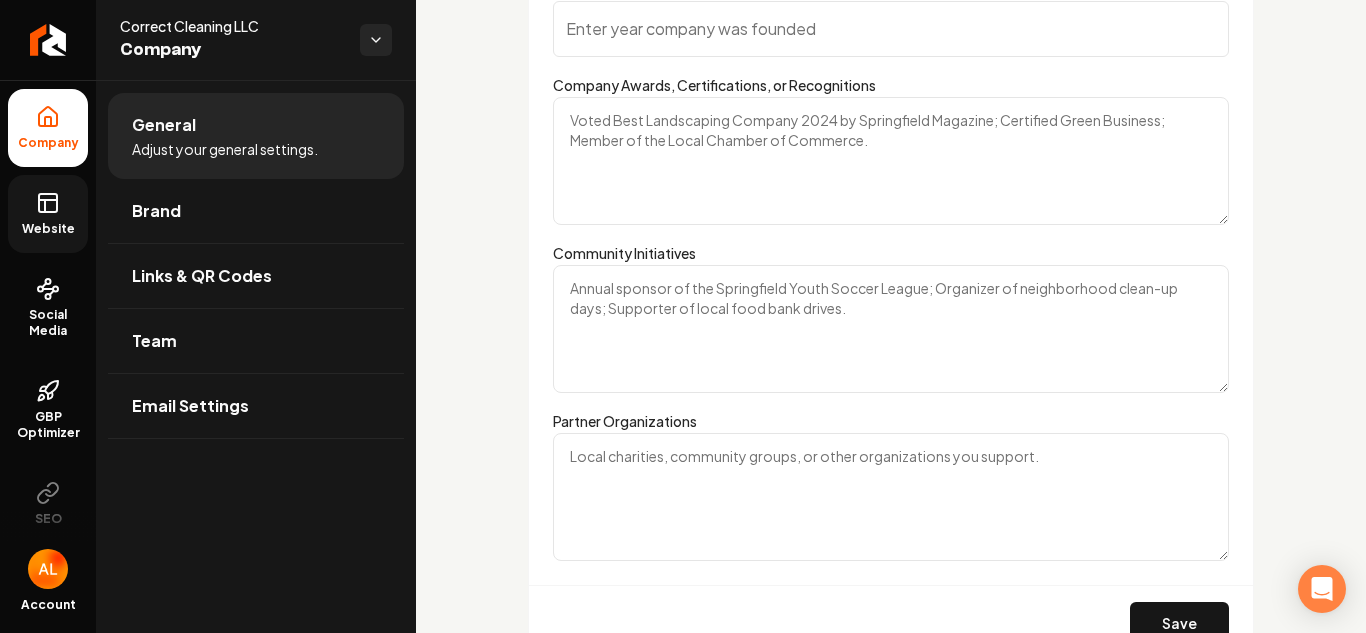scroll, scrollTop: 2937, scrollLeft: 0, axis: vertical 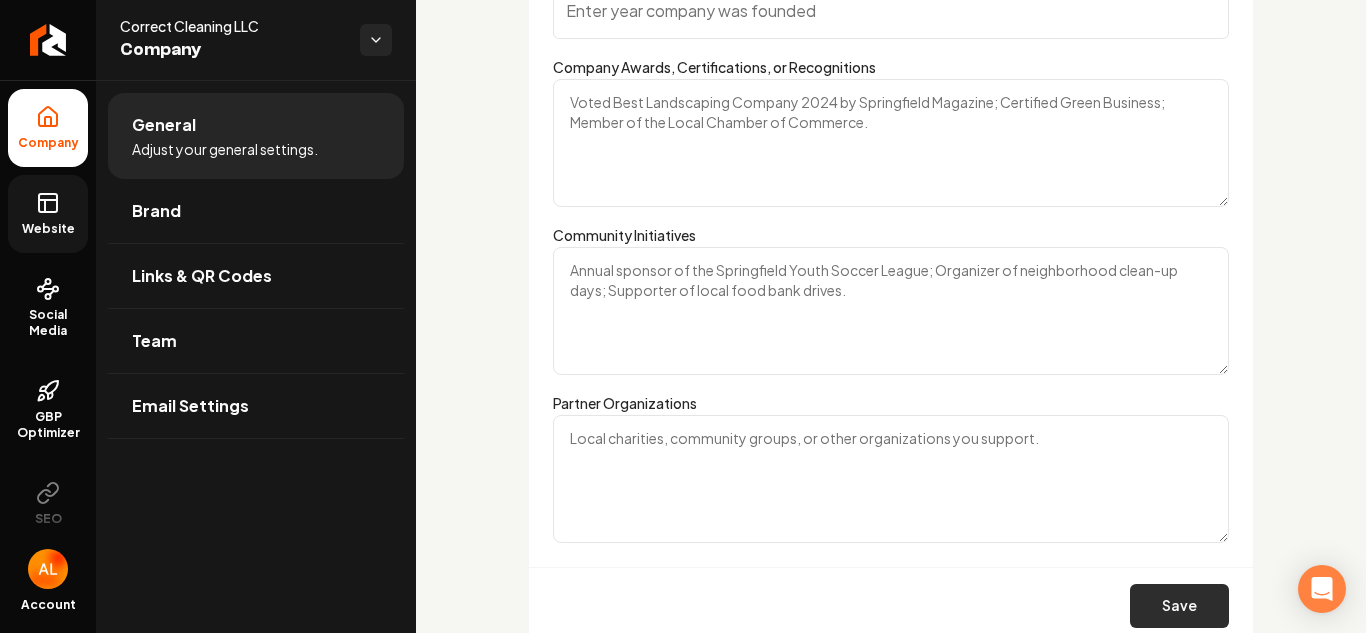 click on "Save" at bounding box center (1179, 606) 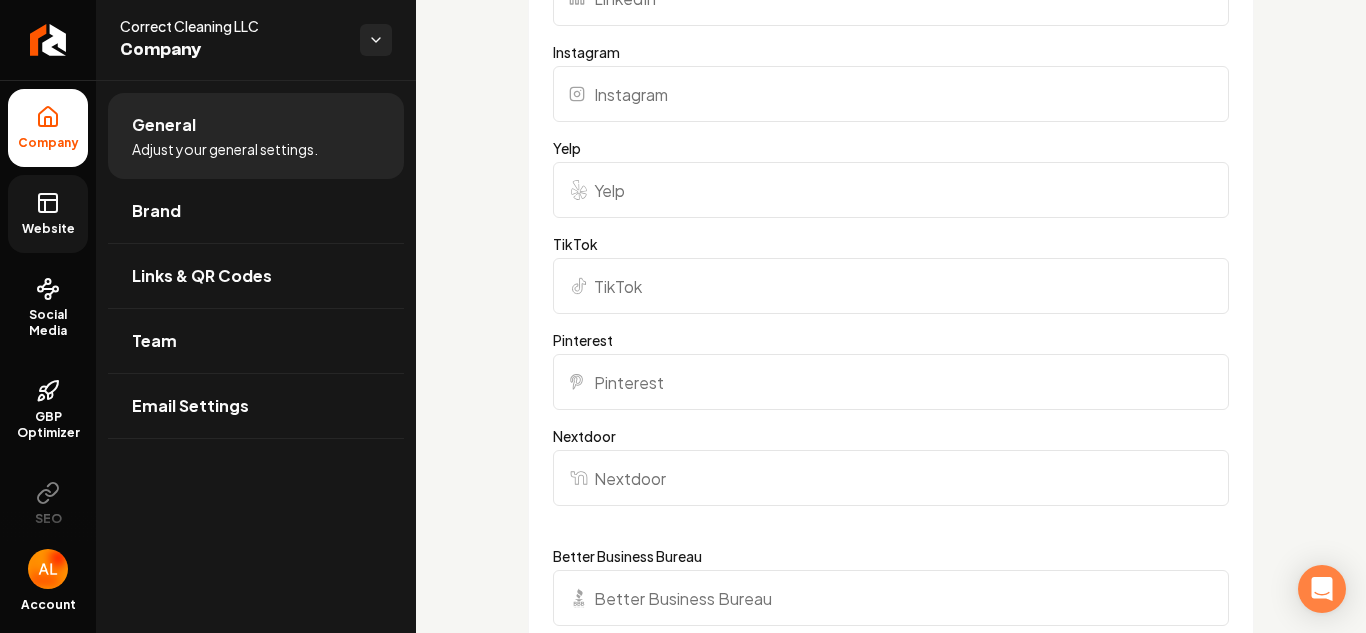 scroll, scrollTop: 1738, scrollLeft: 0, axis: vertical 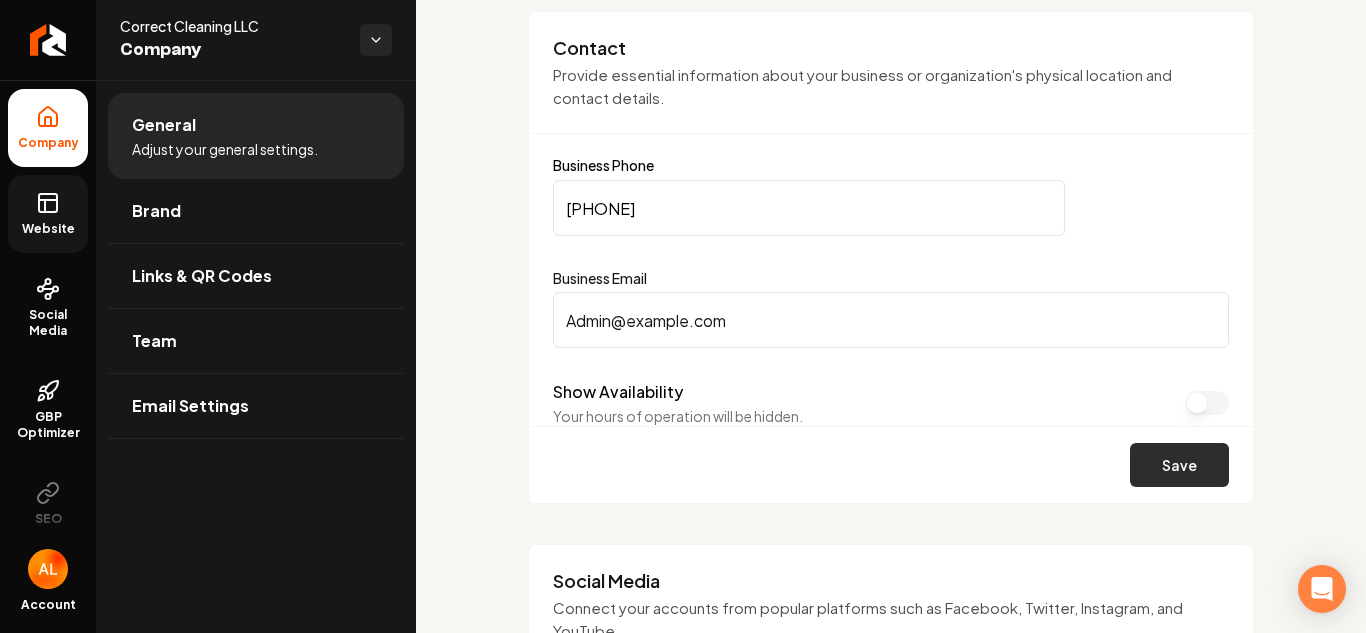click on "Save" at bounding box center [1179, 465] 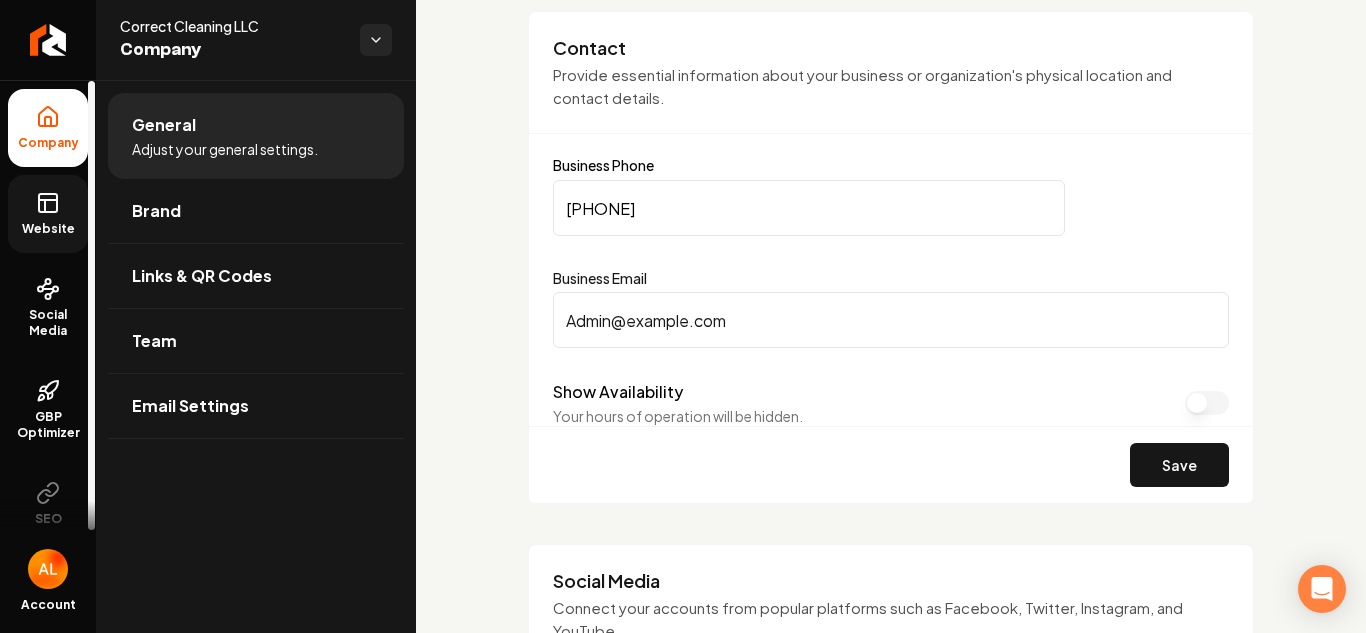 click 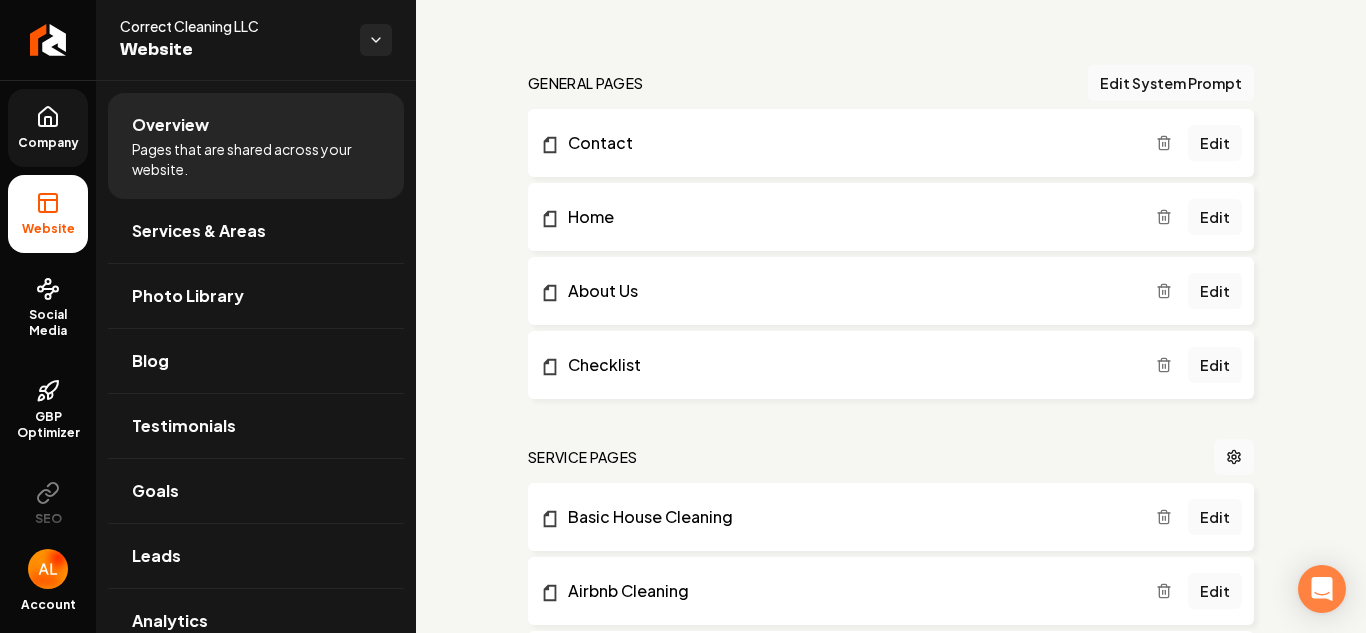 scroll, scrollTop: 544, scrollLeft: 0, axis: vertical 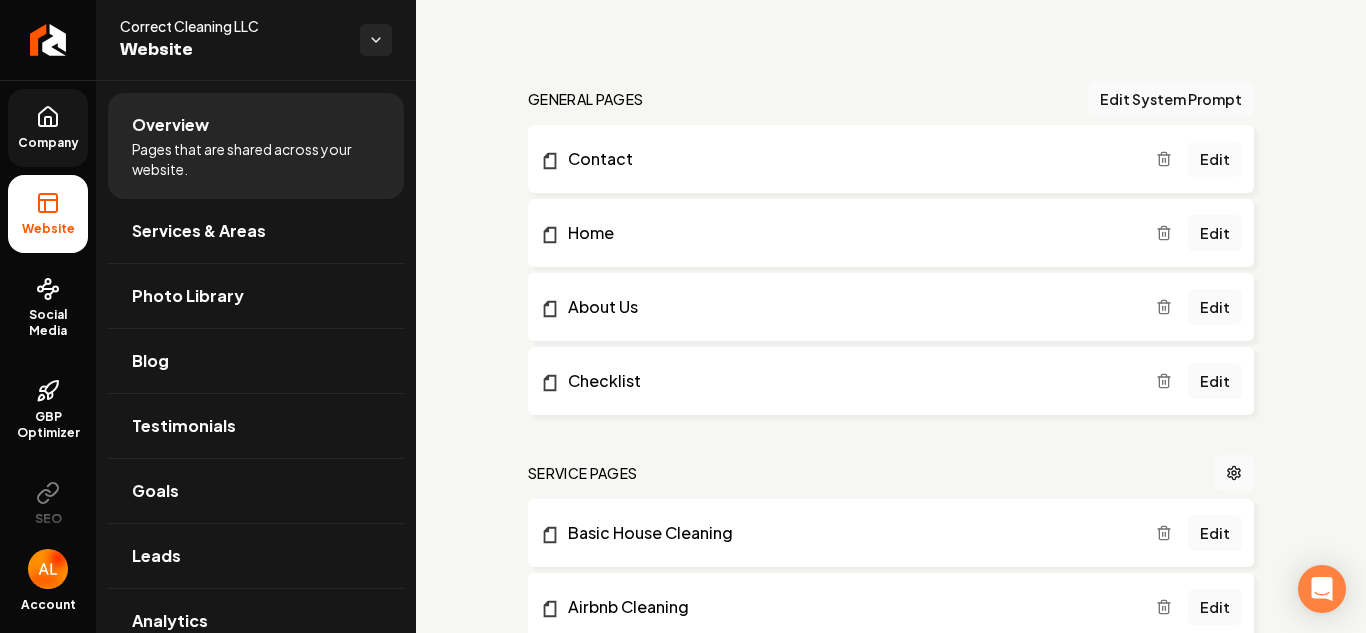 click on "Edit" at bounding box center (1215, 159) 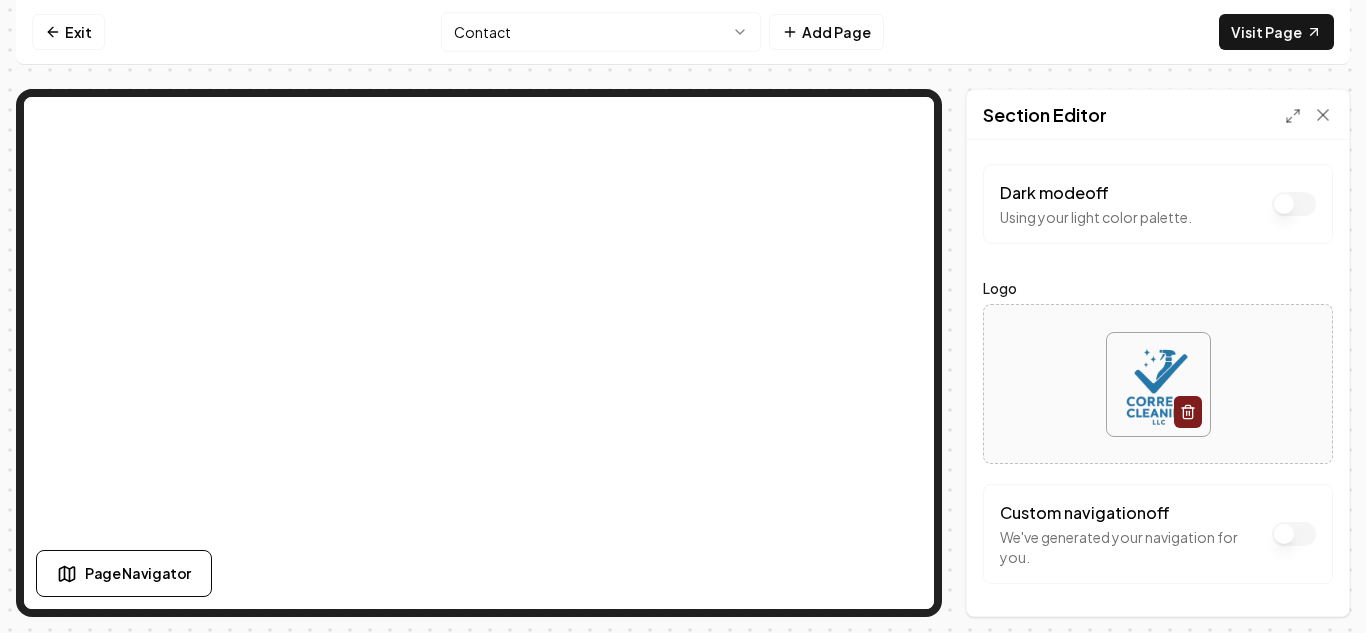 scroll, scrollTop: 24, scrollLeft: 0, axis: vertical 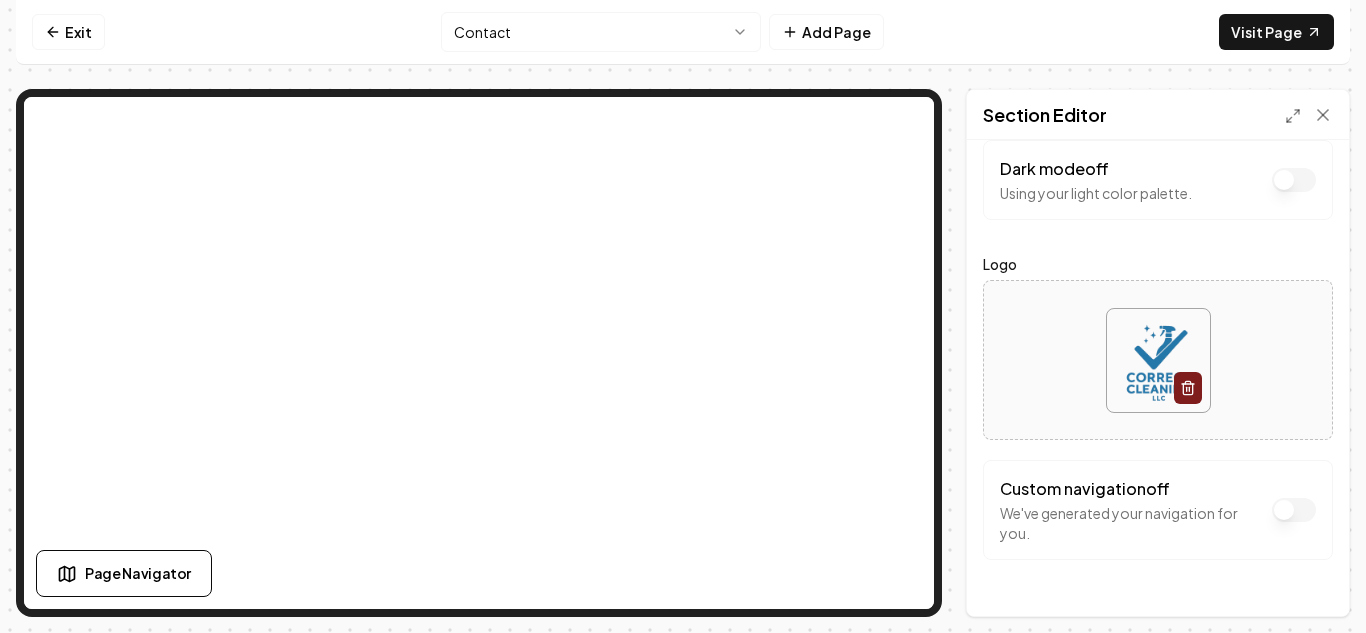 click on "Dark mode  off" at bounding box center (1294, 180) 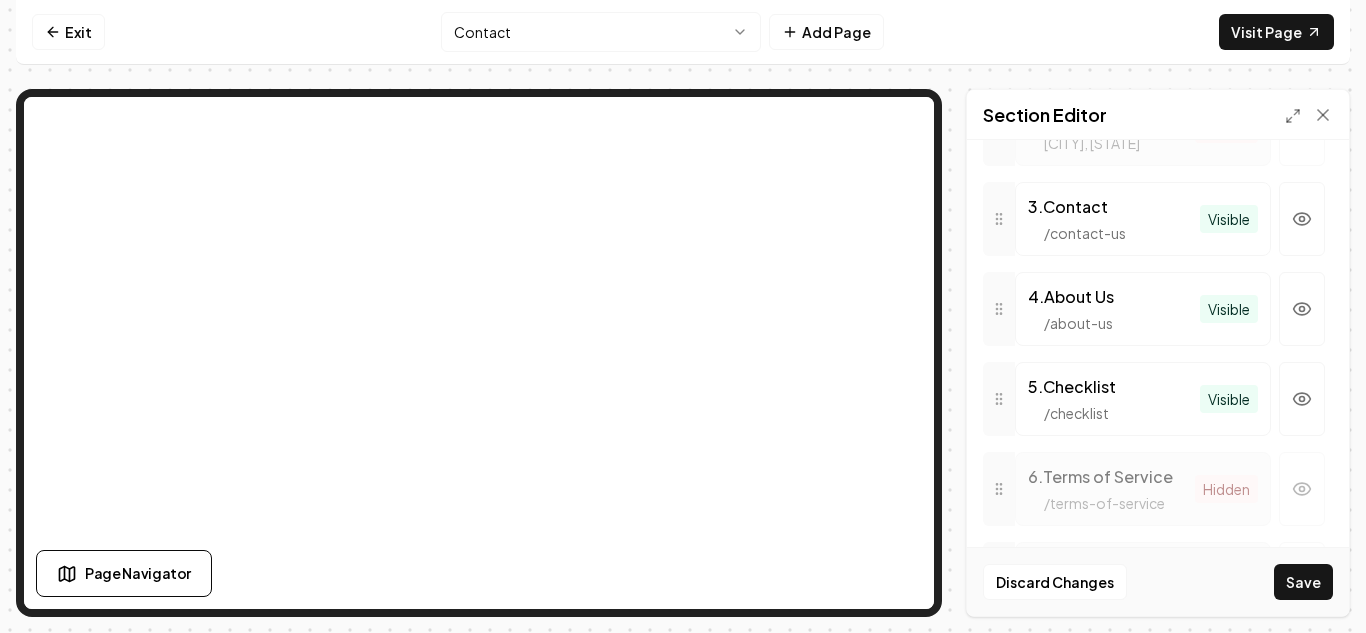 scroll, scrollTop: 800, scrollLeft: 0, axis: vertical 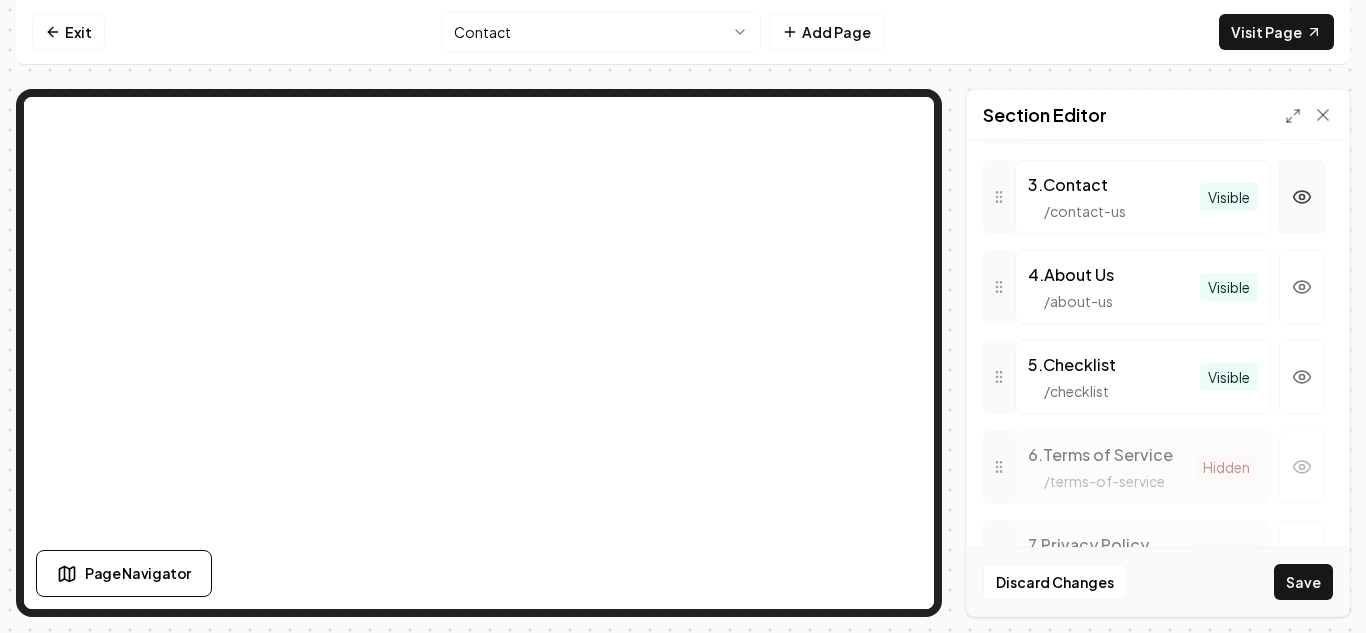 click at bounding box center (1302, 197) 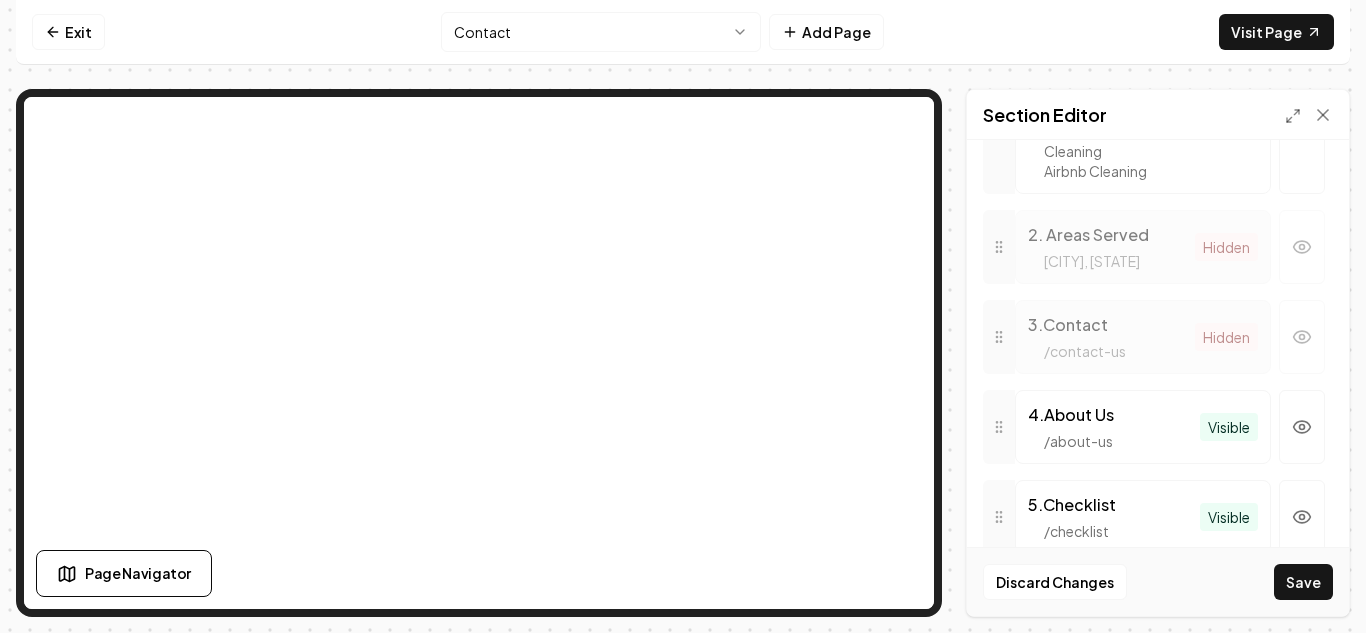 scroll, scrollTop: 675, scrollLeft: 0, axis: vertical 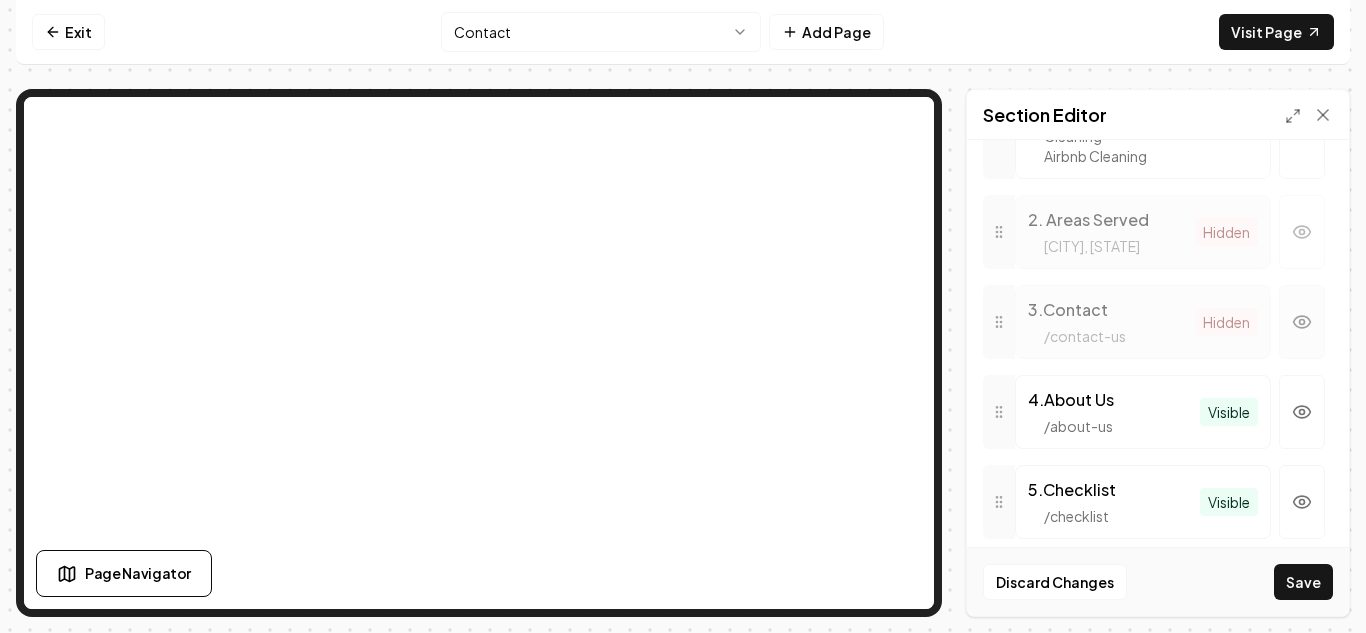 click 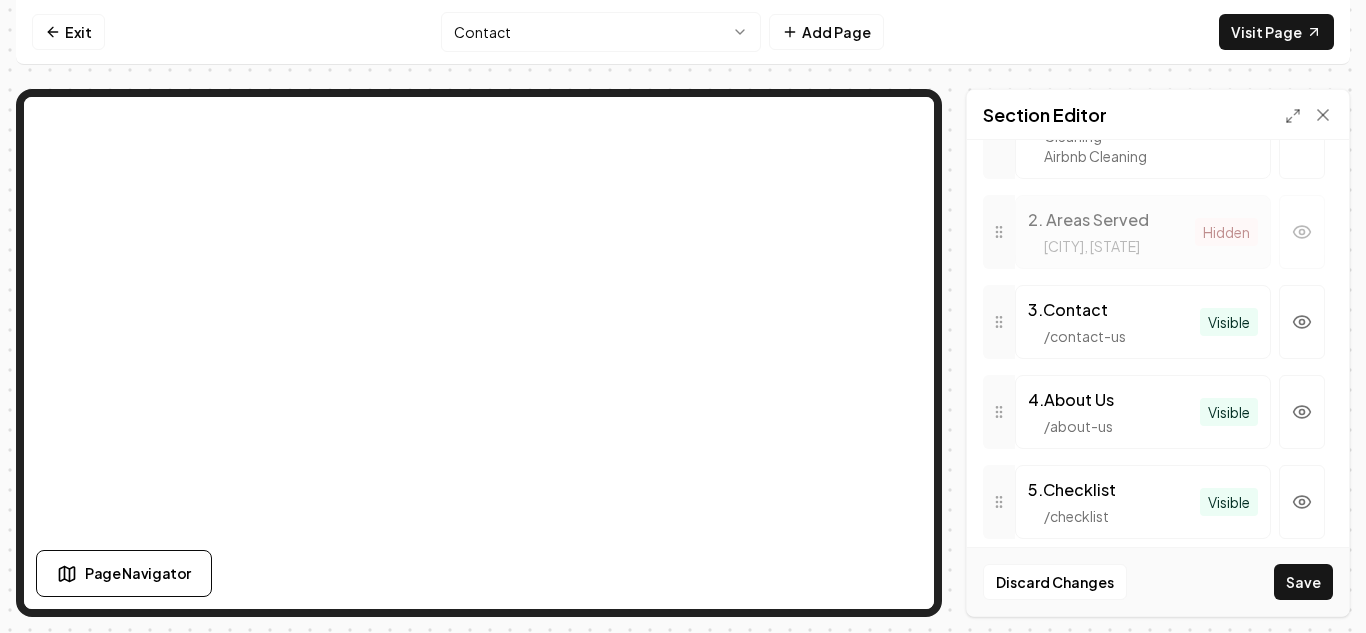 scroll, scrollTop: 335, scrollLeft: 0, axis: vertical 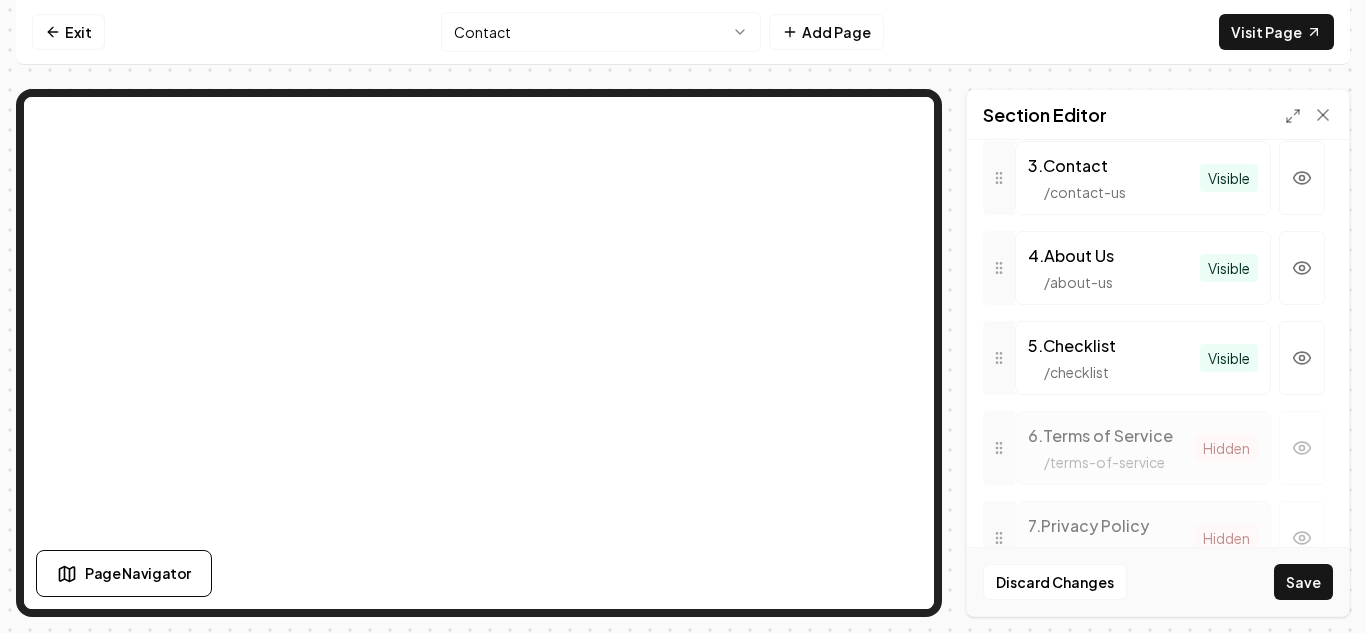 click on "Dark mode  off Using your light color palette. Logo Custom navigation  on Customize your navigation below. Custom navbar Add Item Links 1 .  Services Basic House Cleaning Recurring Maid Services Deep House Cleaning Move-In/Move-Out Cleaning Airbnb Cleaning Visible 2 . Areas Served Houston, TX Hidden 3 .  Contact / contact-us Visible 4 .  About Us / about-us Visible 5 .  Checklist / checklist Visible 6 .  Terms of Service / terms-of-service Hidden 7 .  Privacy Policy / privacy-policy Hidden 8 . Call to Action Buttons Get in touch Call us Visible
To pick up a draggable item, press the space bar.
While dragging, use the arrow keys to move the item.
Press space again to drop the item in its new position, or press escape to cancel.
Want to modify your "call to action" buttons?   Click here → Discard Changes Save" at bounding box center (1158, 378) 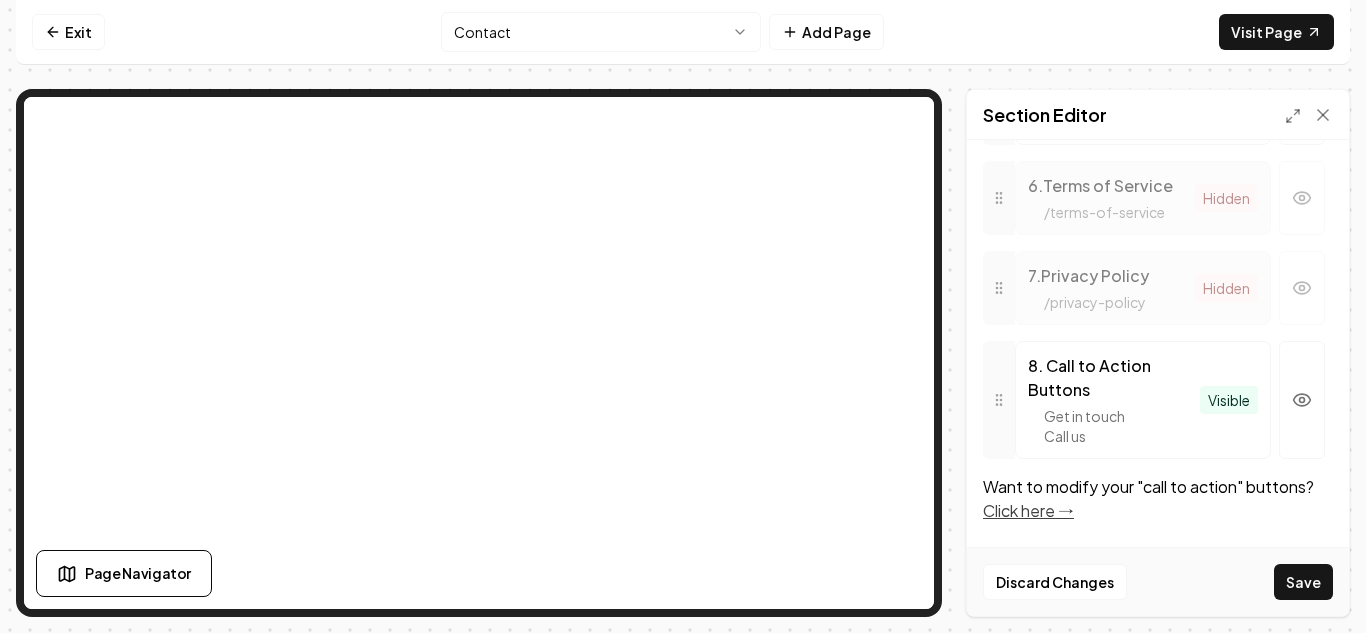 scroll, scrollTop: 1082, scrollLeft: 0, axis: vertical 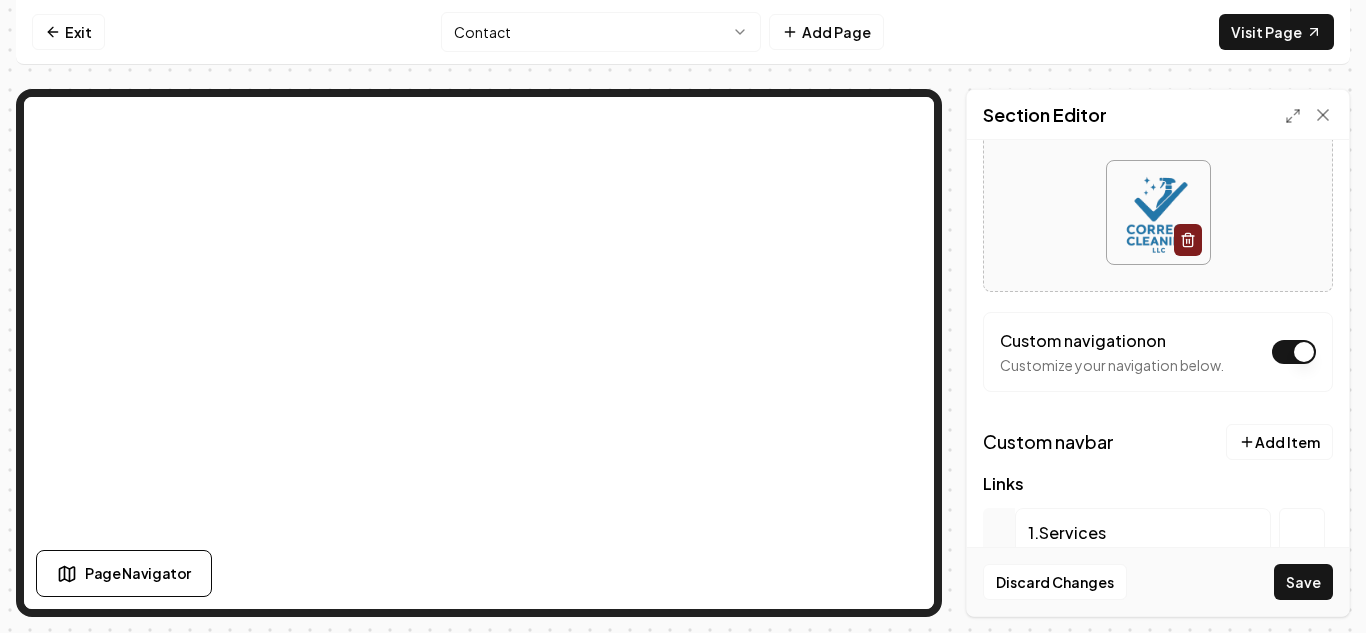 click on "Dark mode  off" at bounding box center [1294, 32] 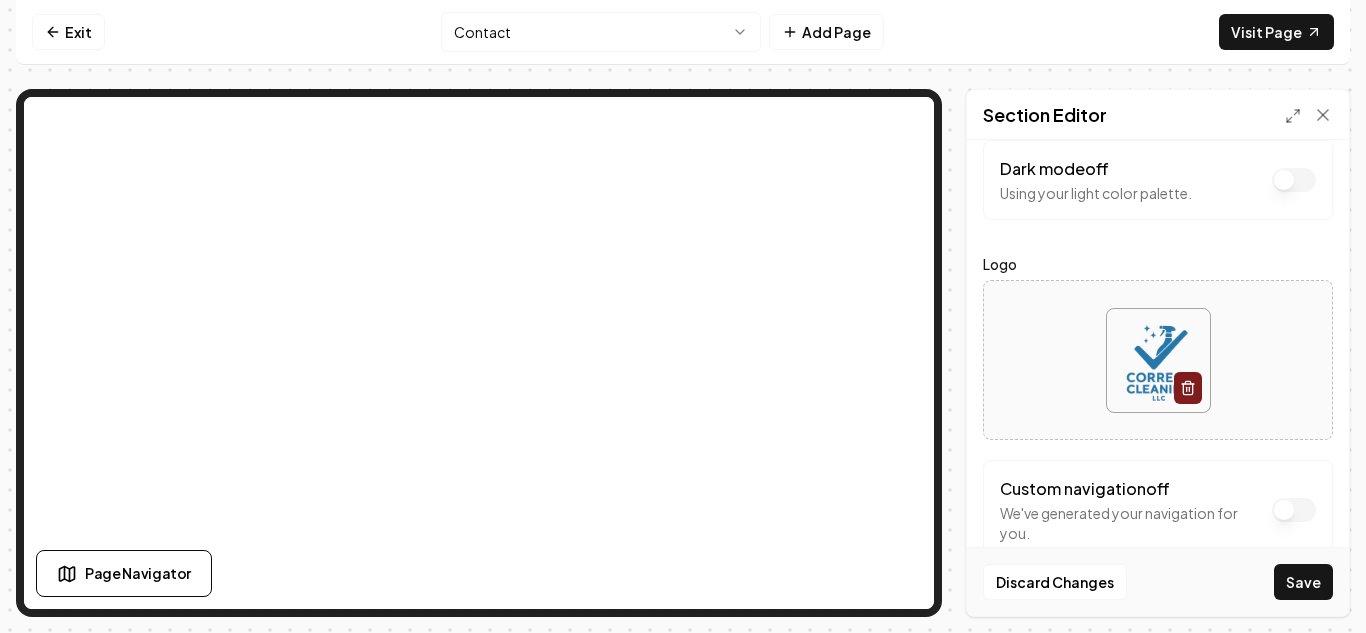 scroll, scrollTop: 24, scrollLeft: 0, axis: vertical 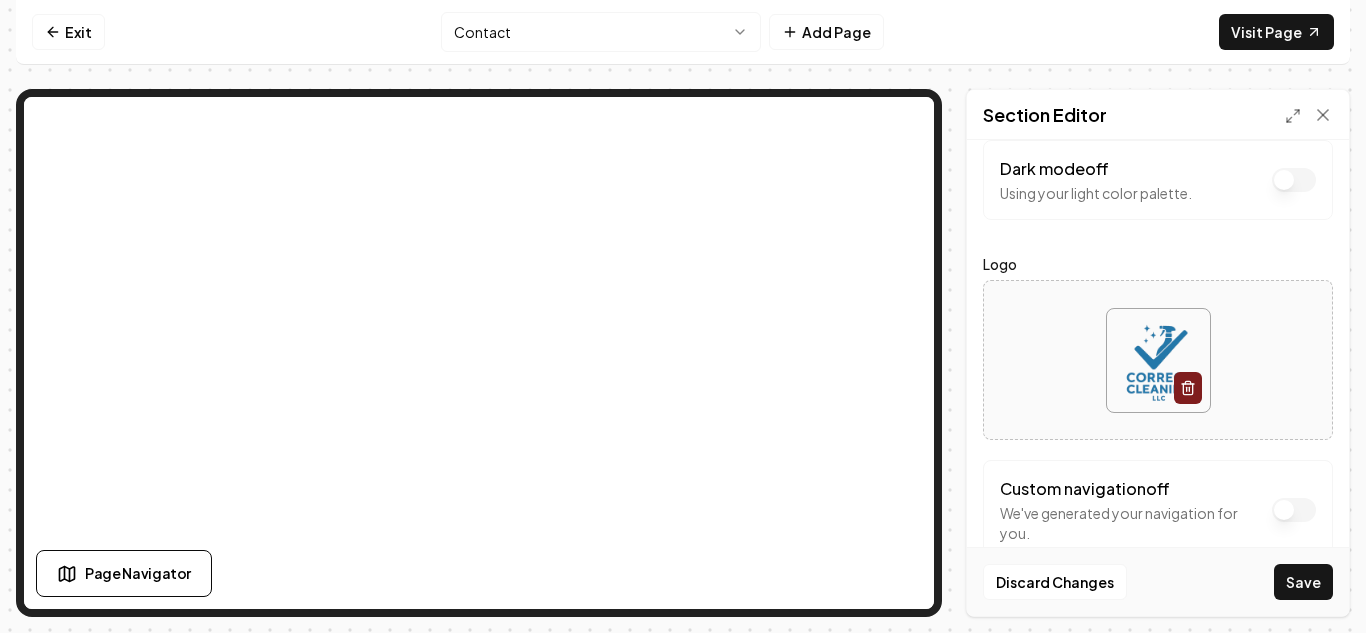 click on "Computer Required This feature is only available on a computer. Please switch to a computer to edit your site. Go back  Exit Contact Add Page Visit Page  Page Navigator Page Settings Section Editor Dark mode  off Using your light color palette. Logo Custom navigation  off We've generated your navigation for you. Discard Changes Save /dashboard/sites/b07bdc9a-761b-44bc-9e4d-48da4d3994c9/pages/7efe680e-d219-4be8-ad9b-6bb951129ba1" at bounding box center [683, 316] 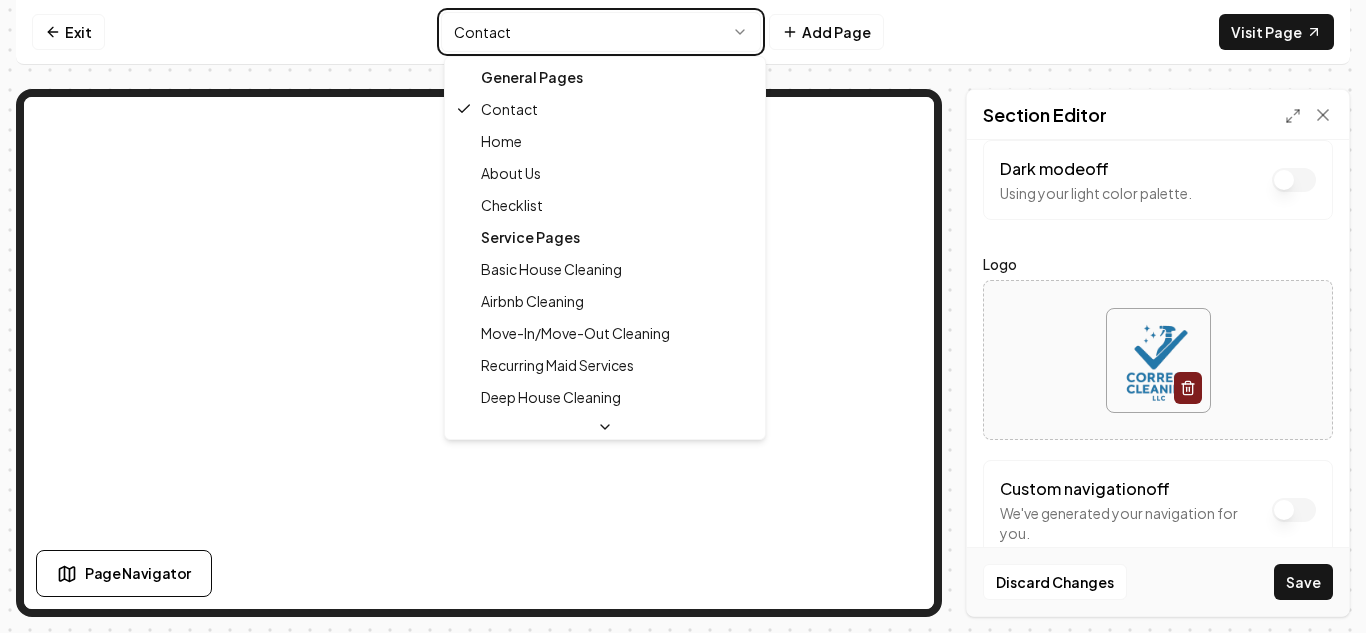 click on "Dark mode  off Using your light color palette. Logo Custom navigation  off We've generated your navigation for you. Discard Changes Save General Pages Contact Home About Us Checklist Service Pages Basic House Cleaning Airbnb Cleaning Move-In/Move-Out Cleaning Recurring Maid Services Deep House Cleaning Service Area Pages [CITY], [STATE] Legal Pages Terms of Service Privacy Policy" at bounding box center (683, 316) 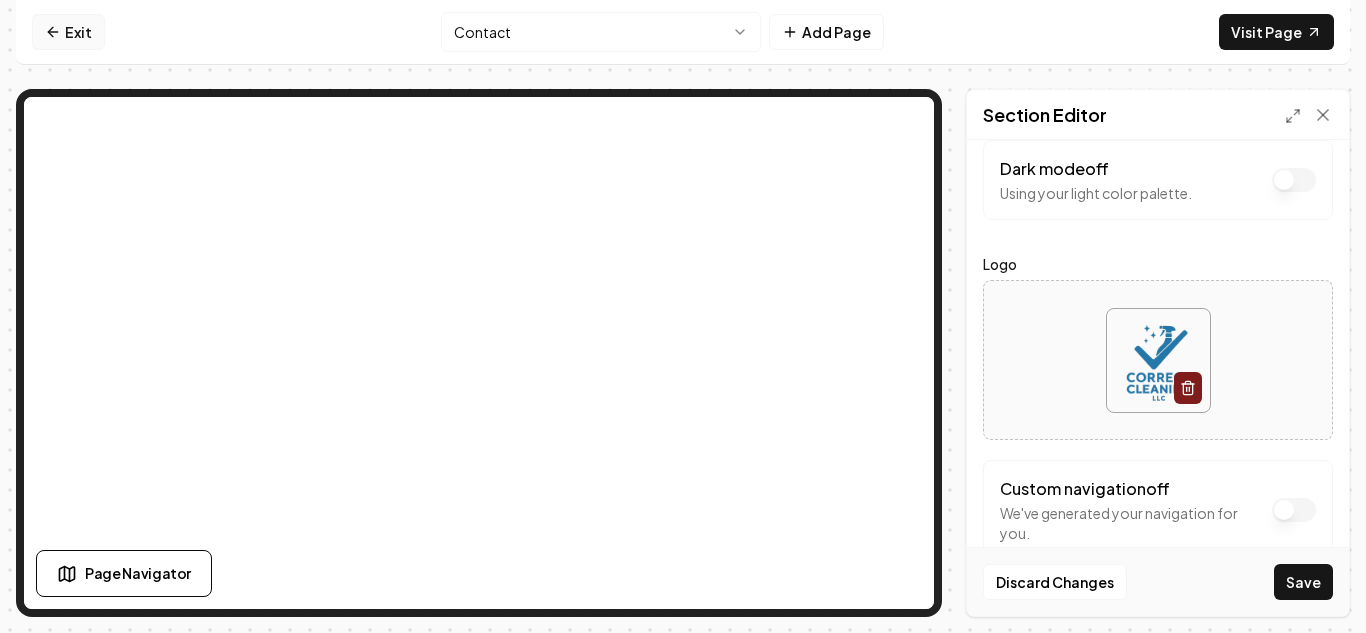 click on "Exit" at bounding box center (68, 32) 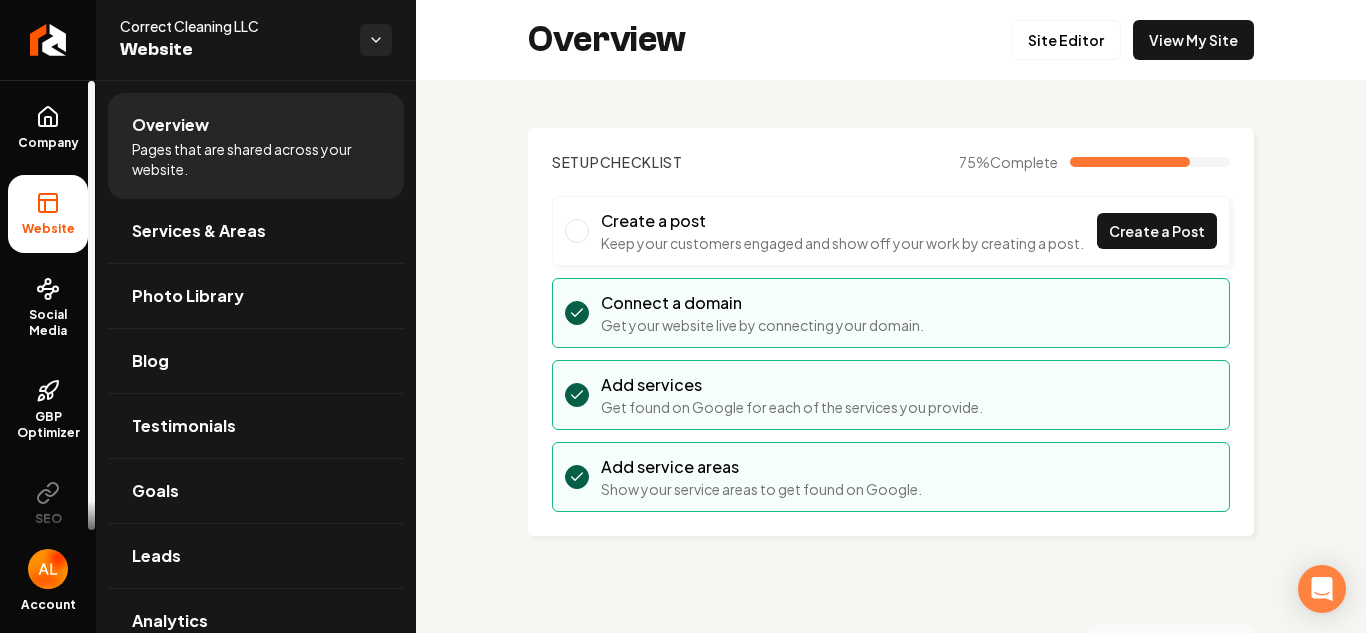scroll, scrollTop: 10, scrollLeft: 0, axis: vertical 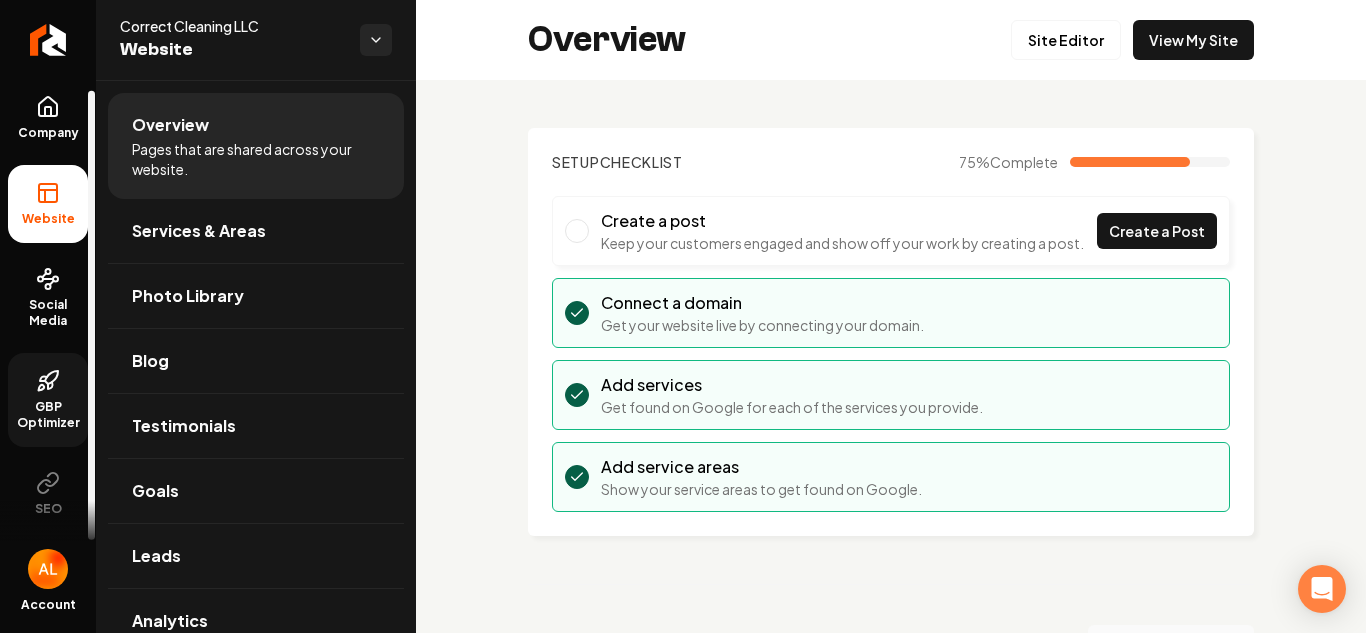 drag, startPoint x: 91, startPoint y: 323, endPoint x: 69, endPoint y: 429, distance: 108.25895 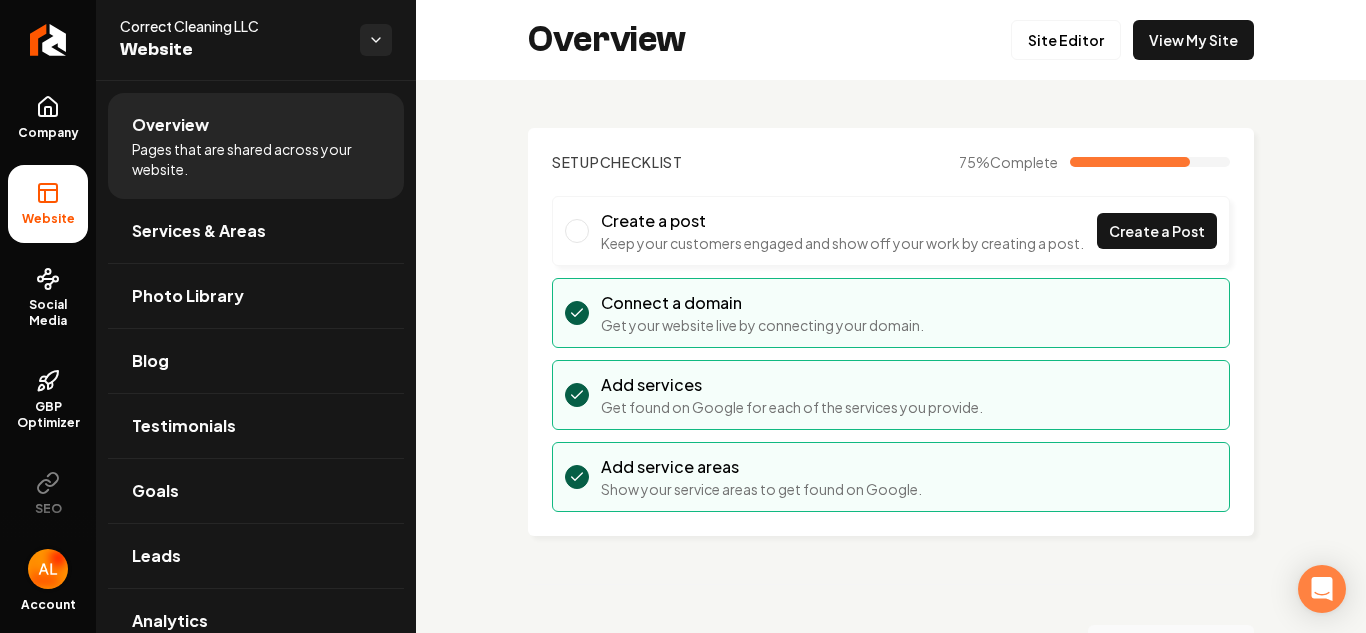 click at bounding box center [48, 569] 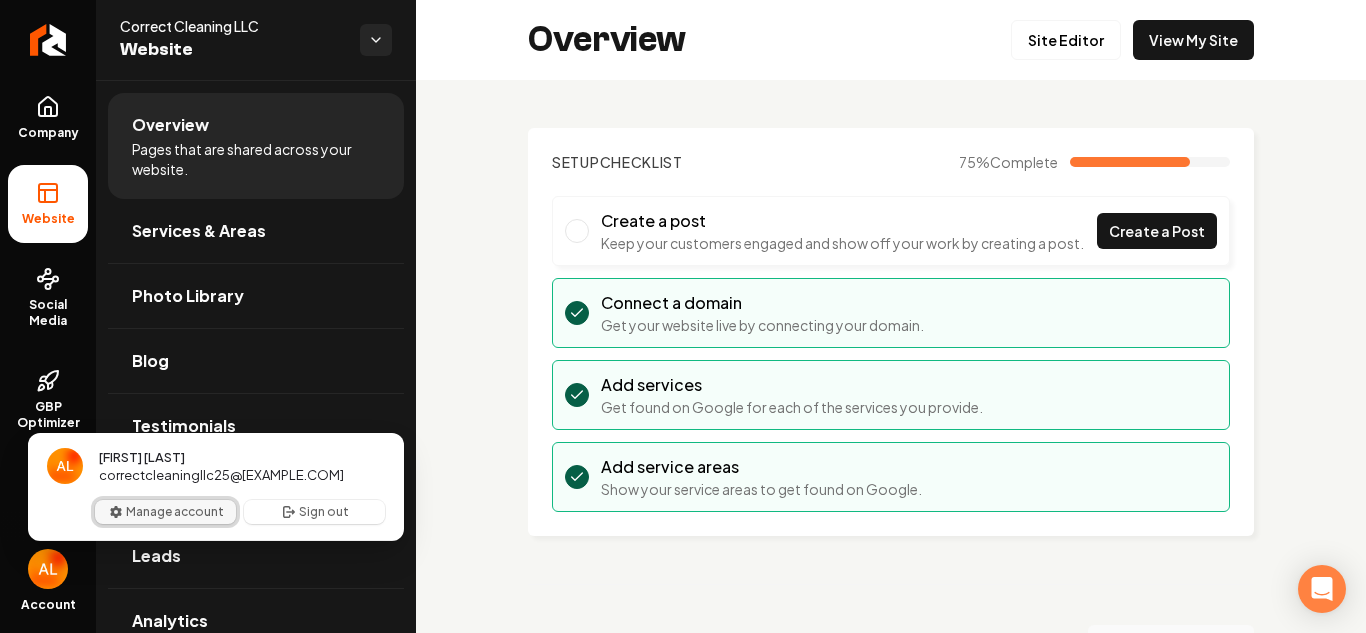 click on "Manage account" at bounding box center [165, 512] 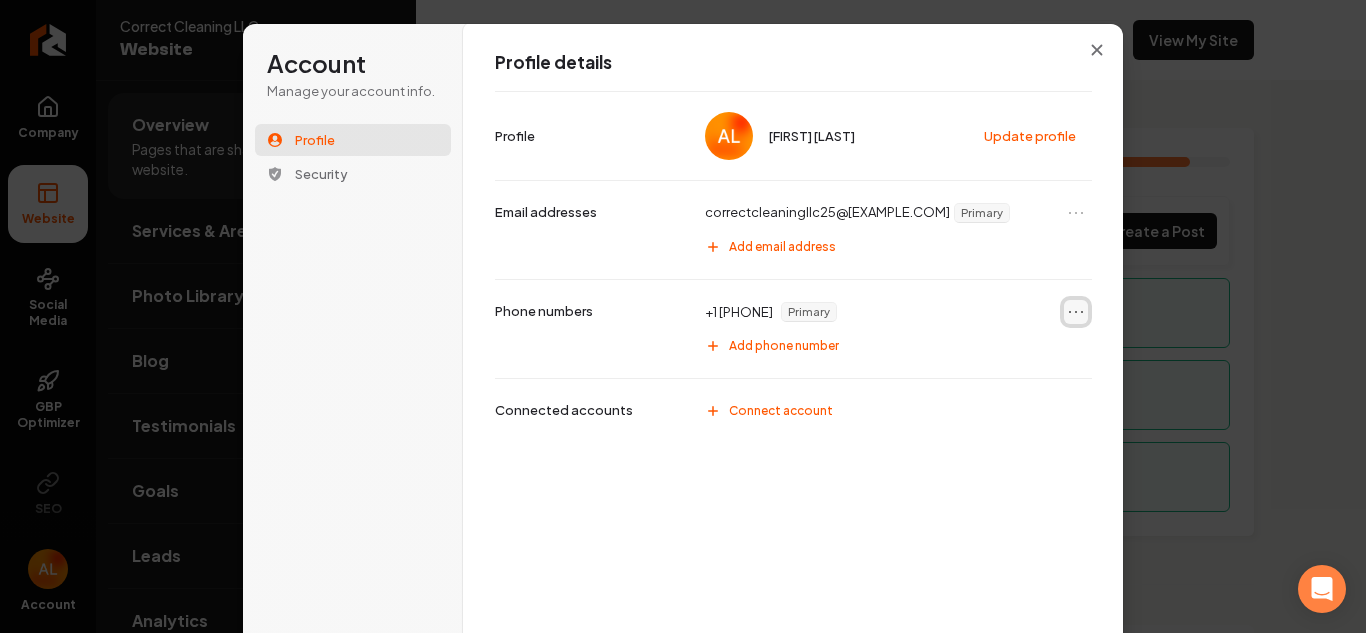 click 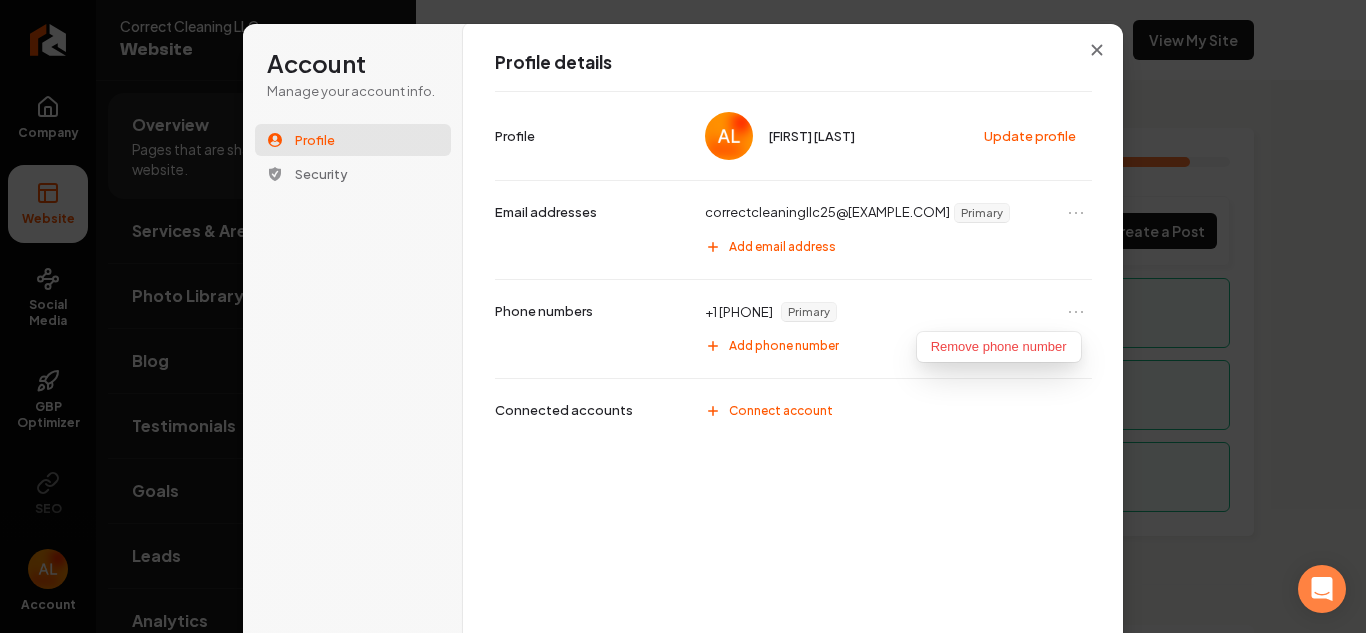 click on "+1 [PHONE] Primary" at bounding box center (893, 312) 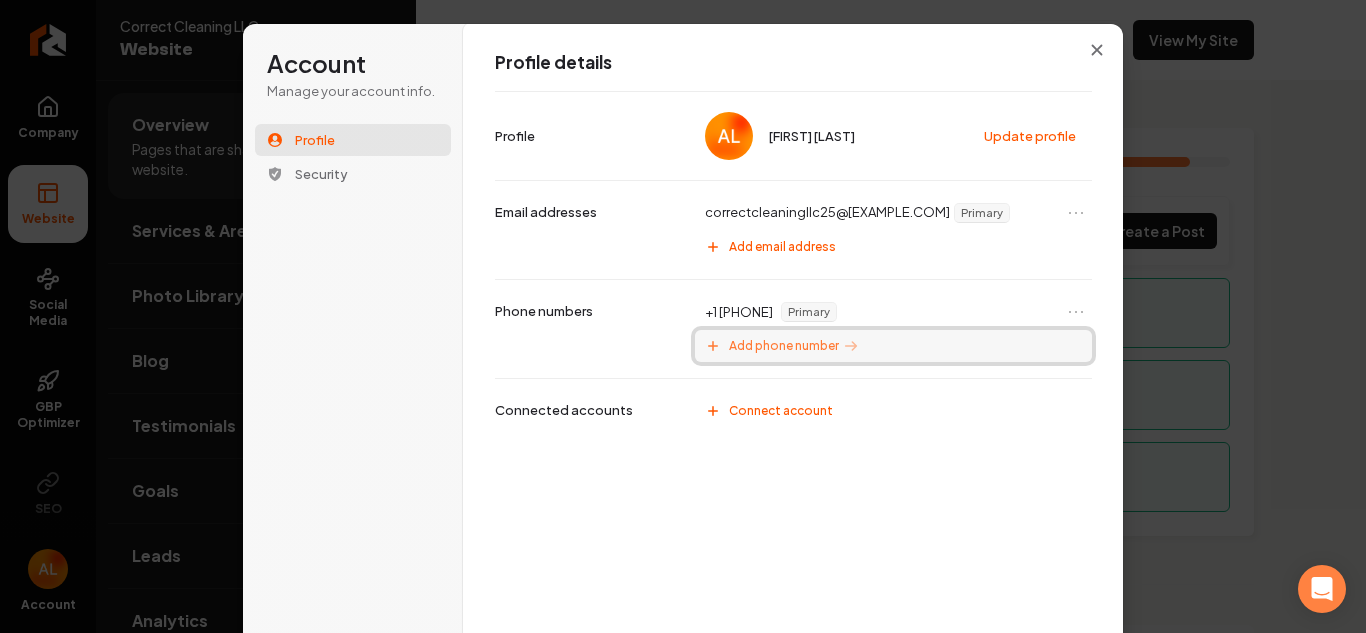 click on "Add phone number" at bounding box center (784, 346) 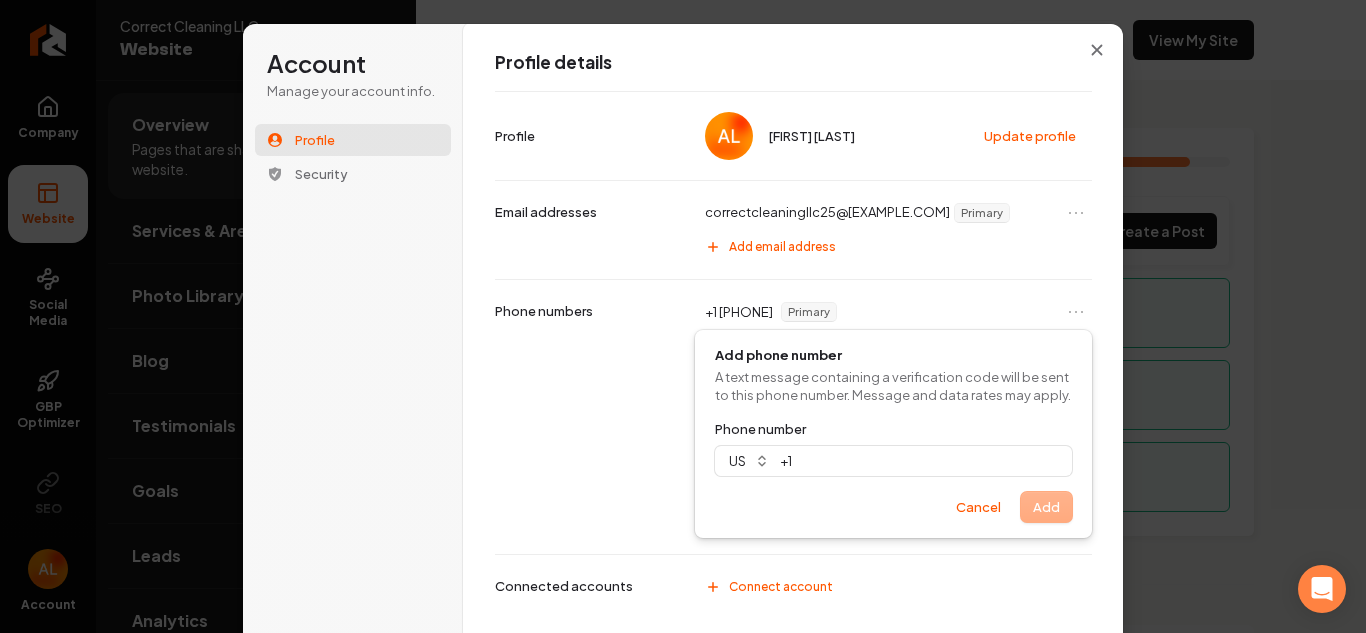 scroll, scrollTop: 95, scrollLeft: 0, axis: vertical 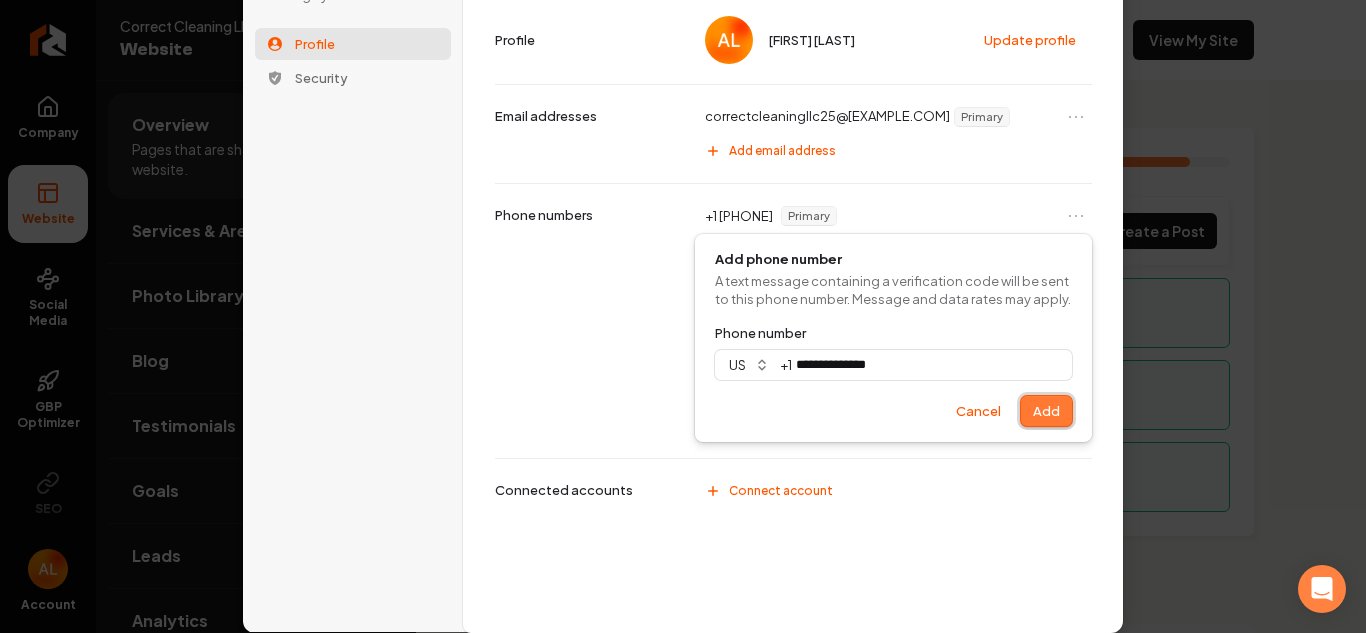 click on "Add" at bounding box center [1046, 411] 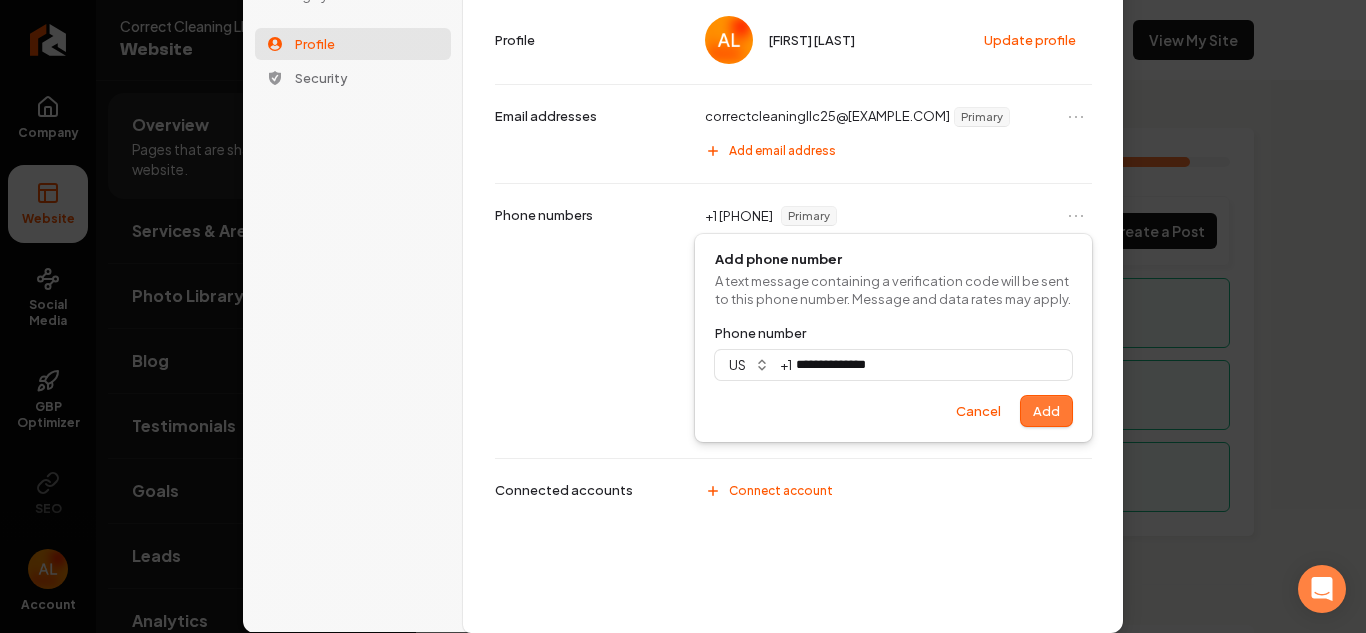 type on "**********" 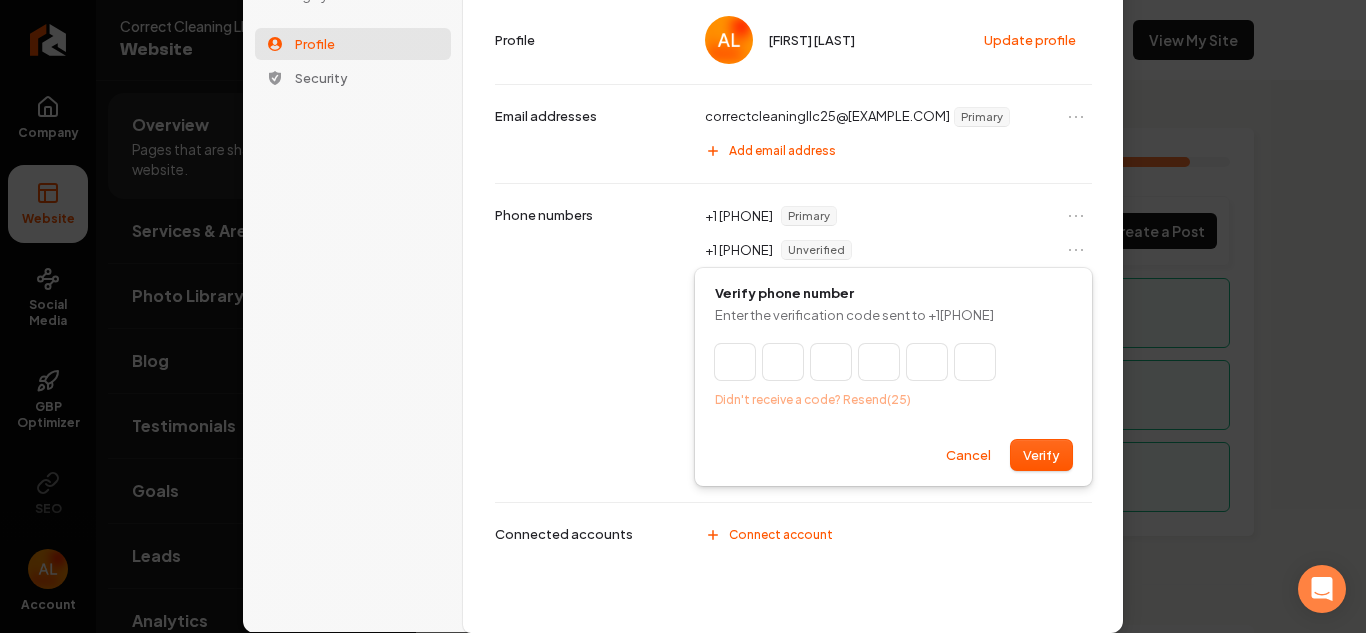 type on "*" 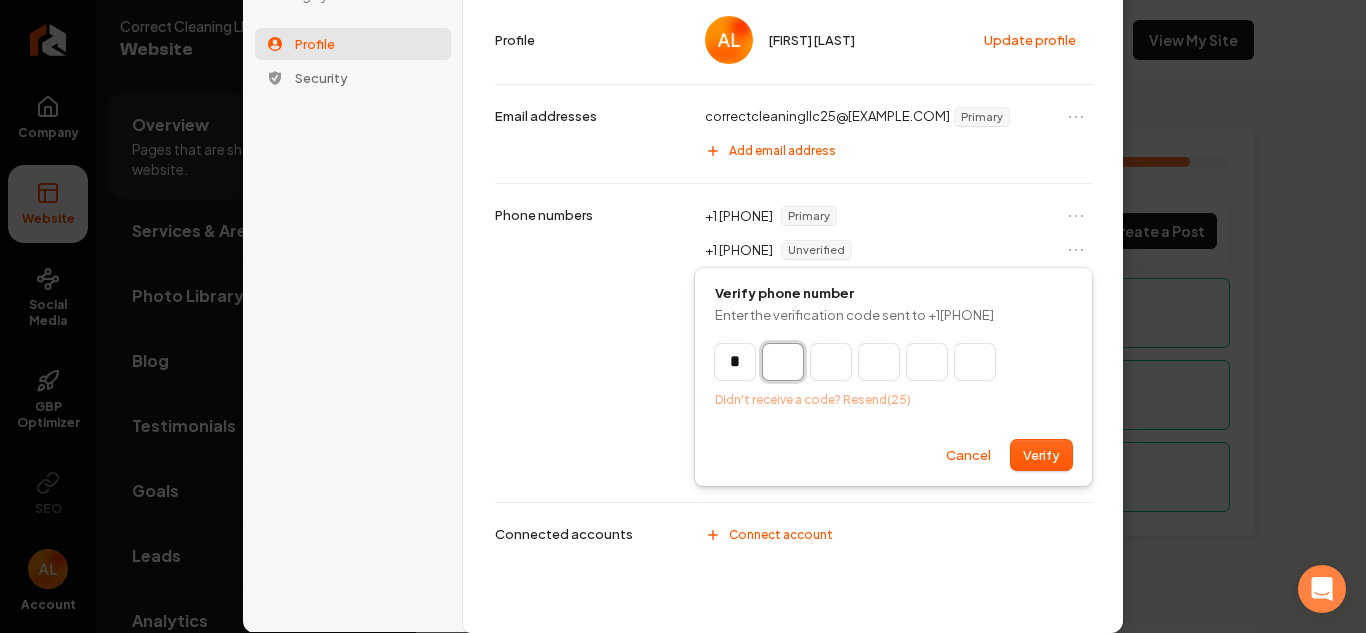 type on "*" 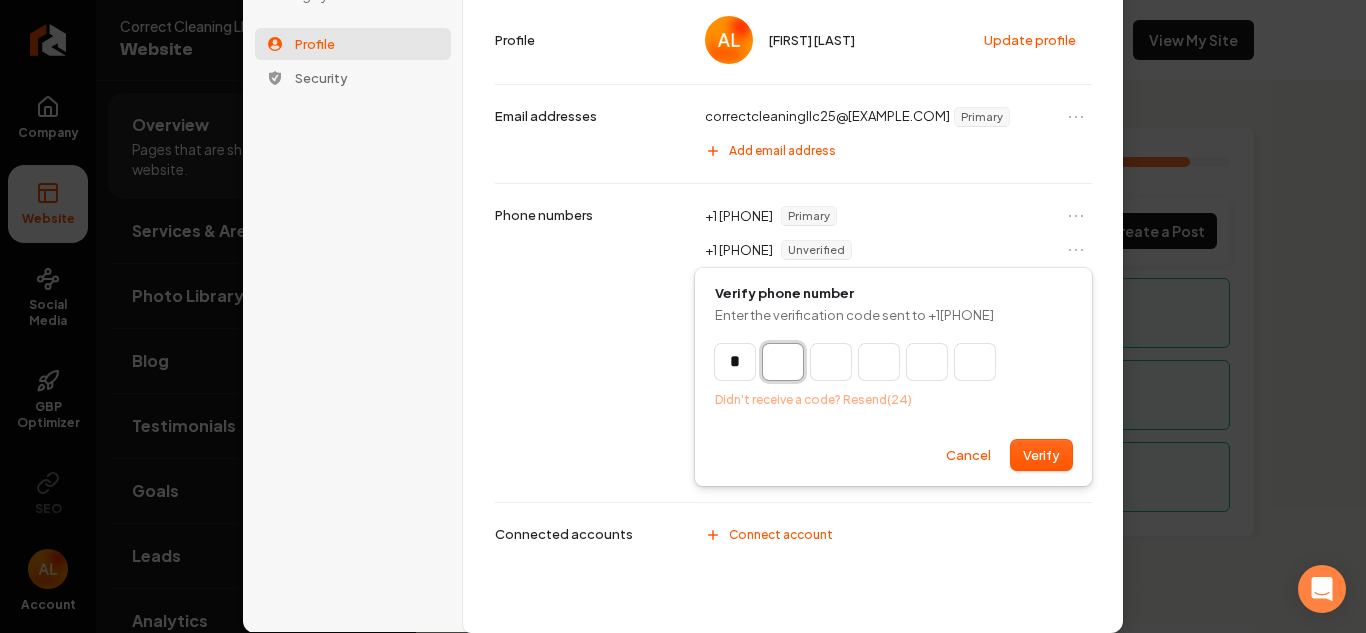 type on "*" 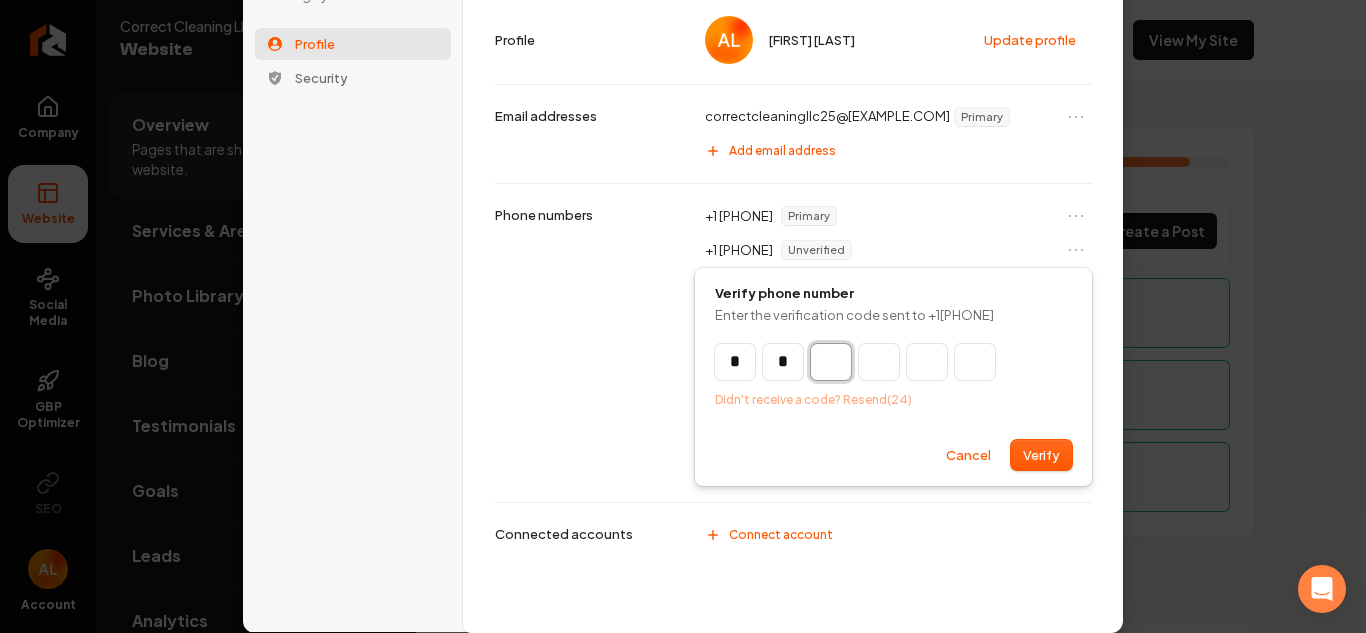 type on "**" 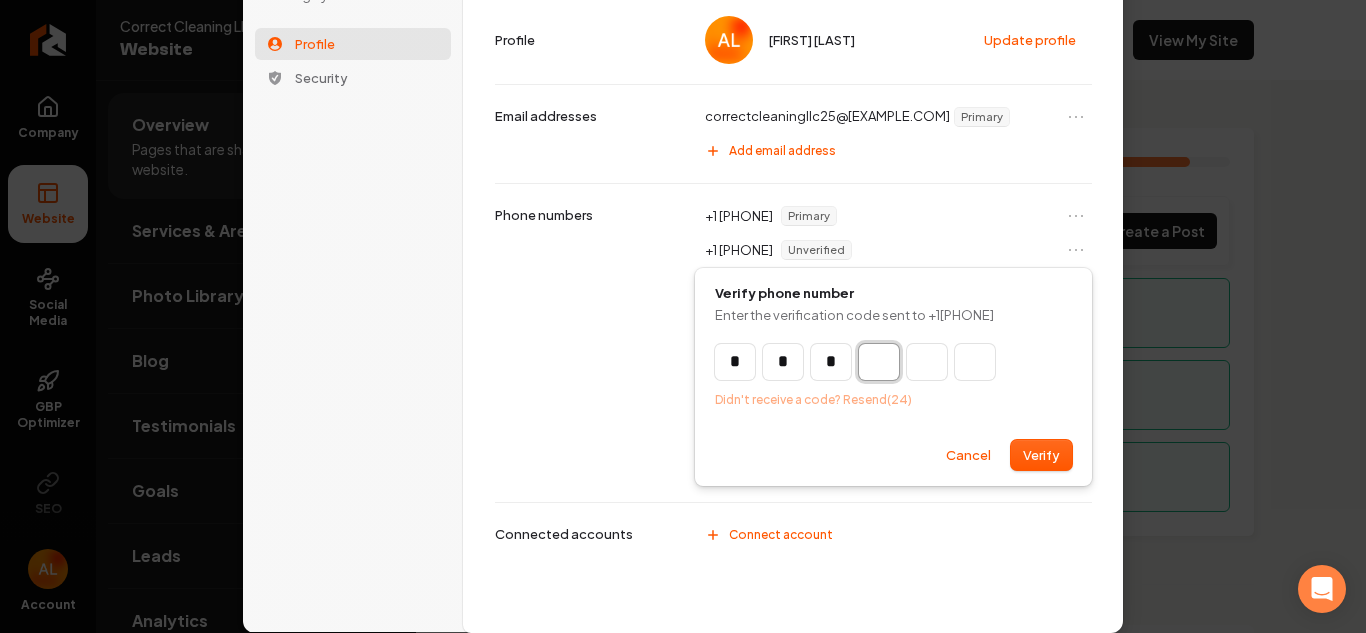 type on "***" 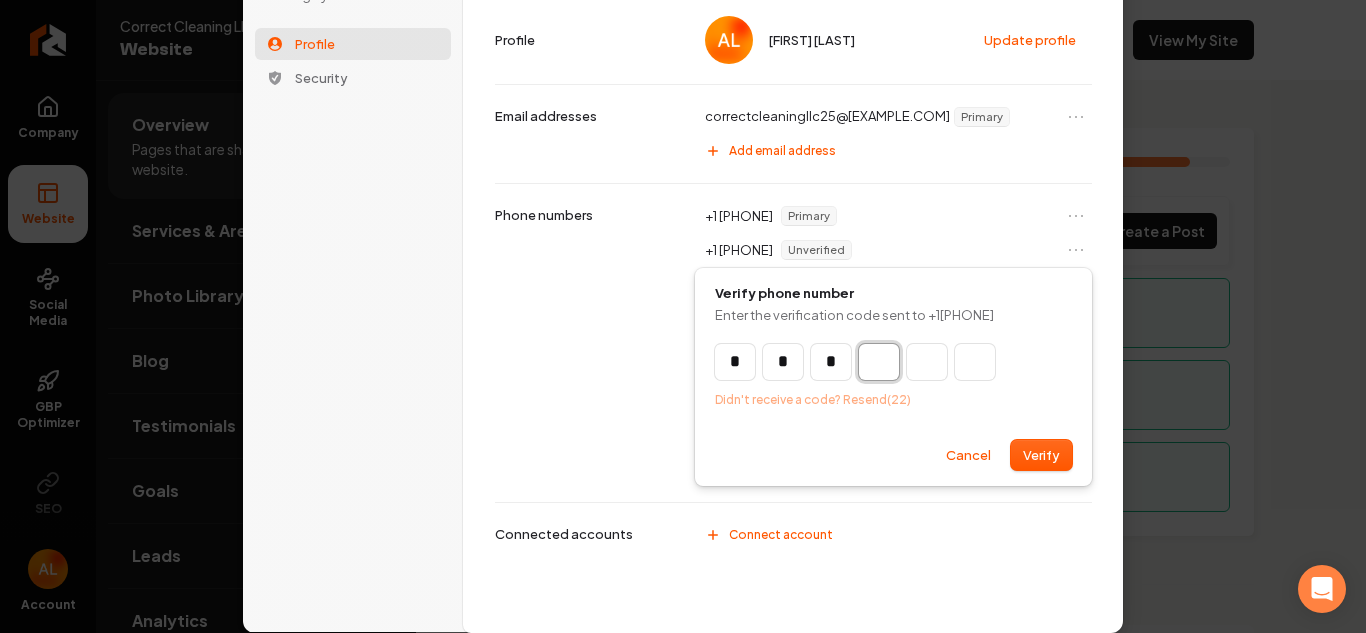 type on "*" 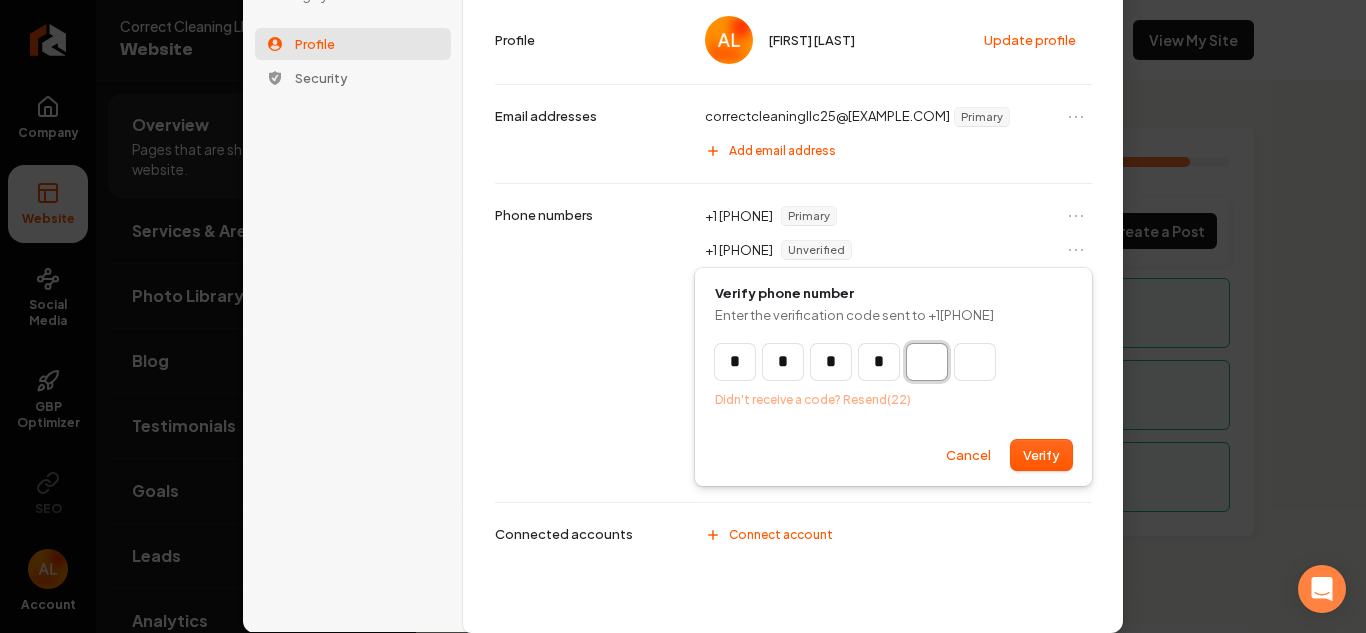 type on "****" 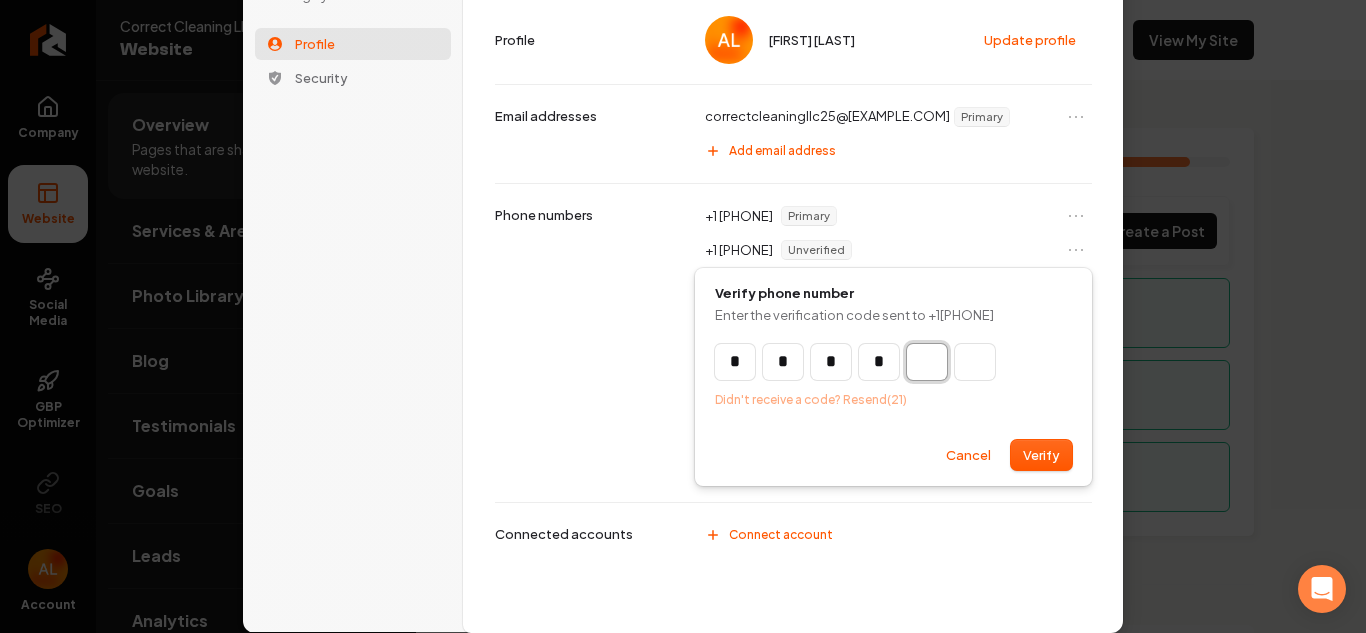 type on "*" 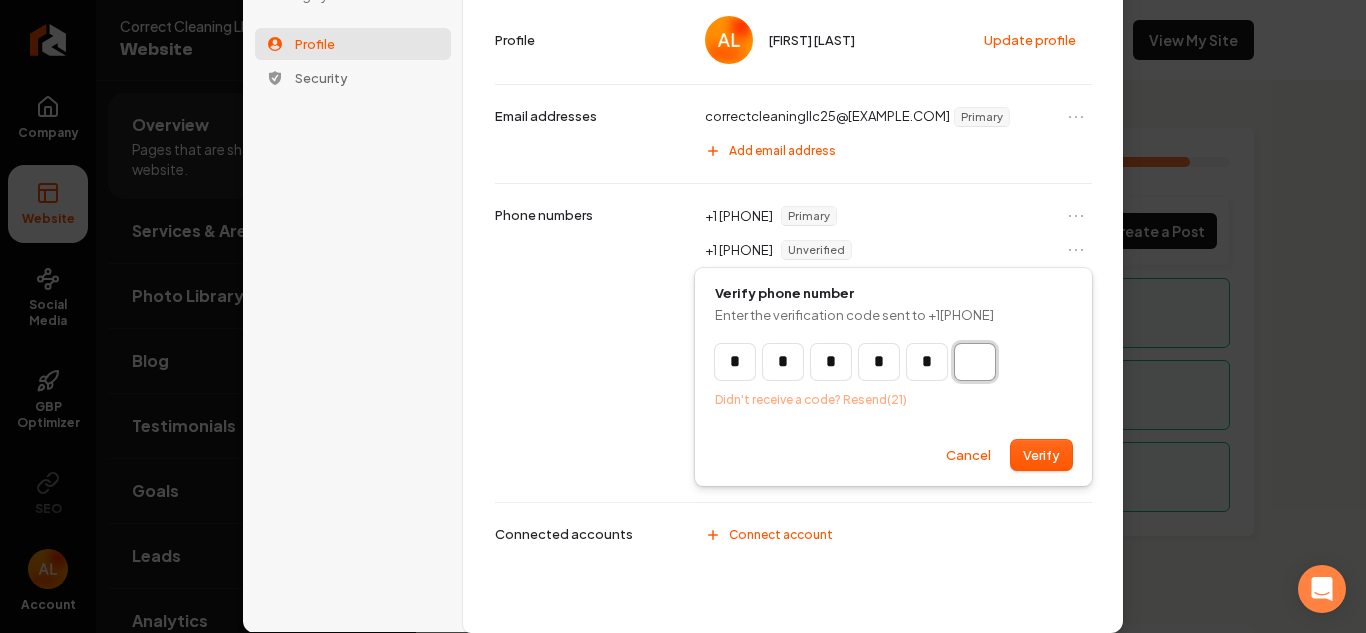 type on "******" 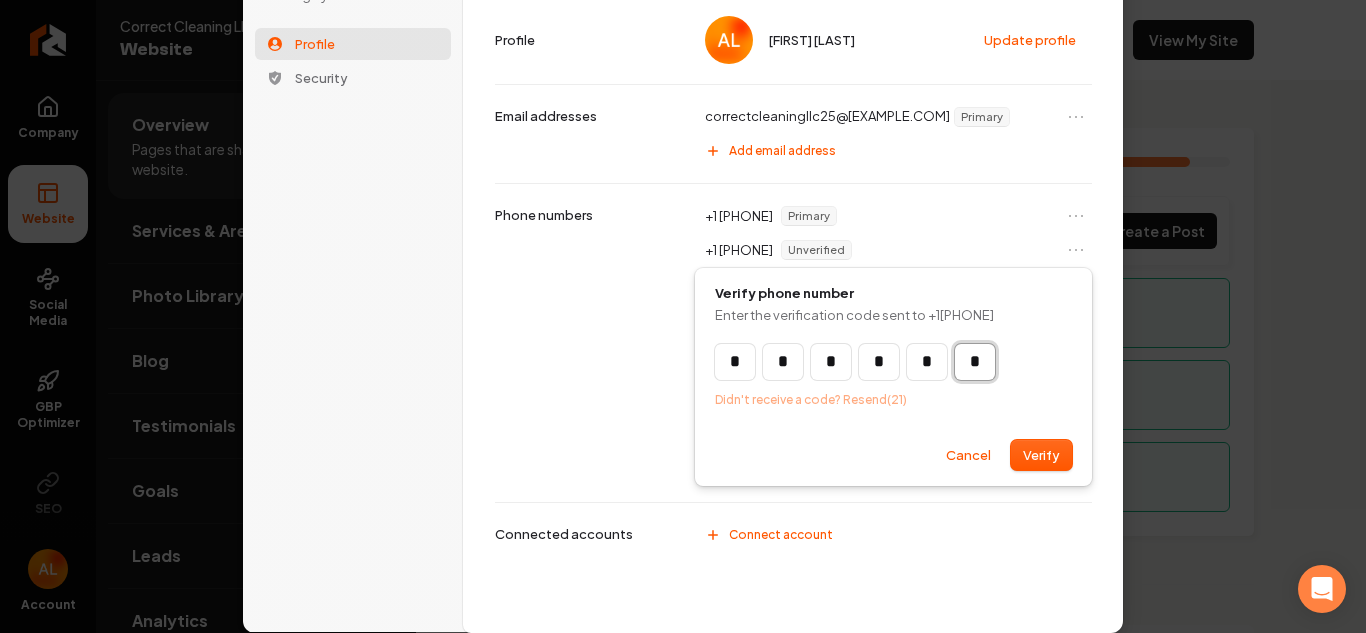 type on "*" 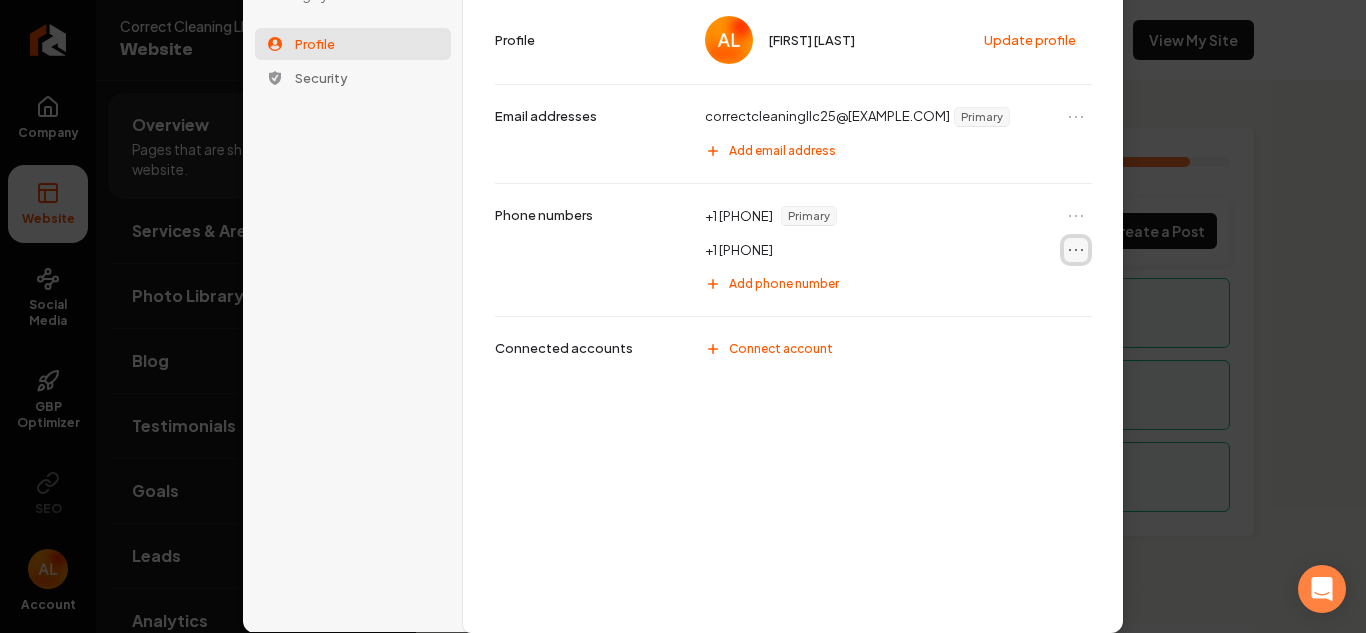 click 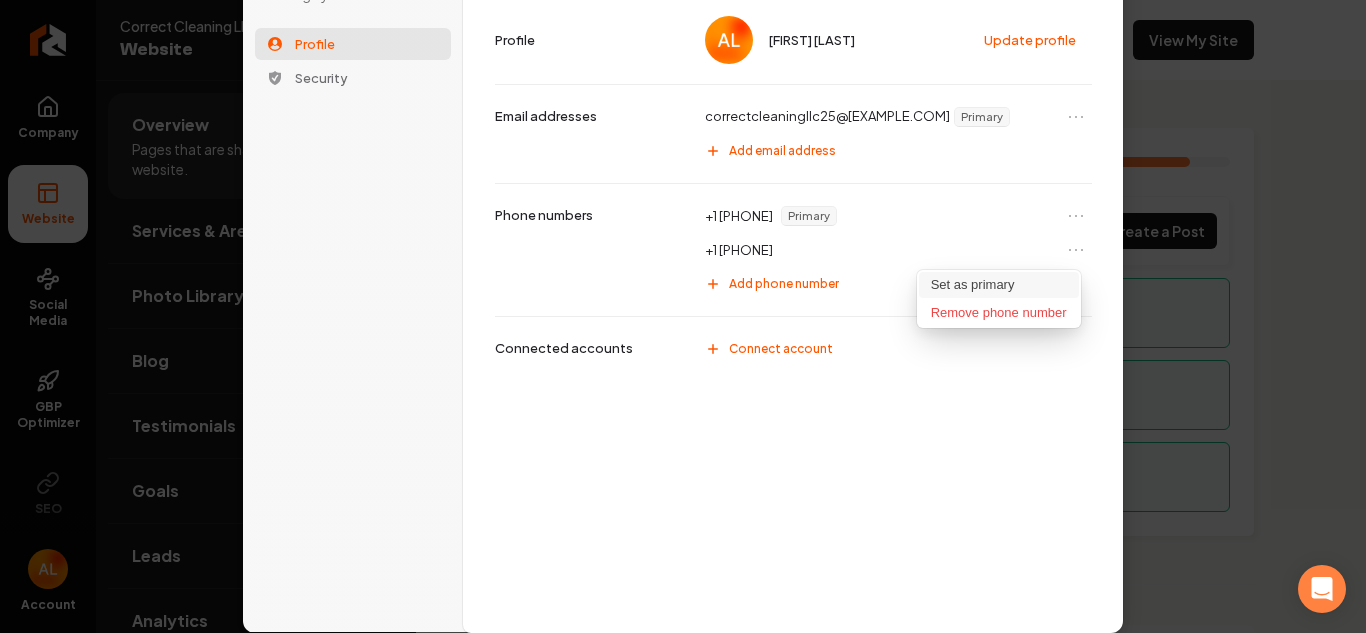 click on "Set as primary" at bounding box center [999, 285] 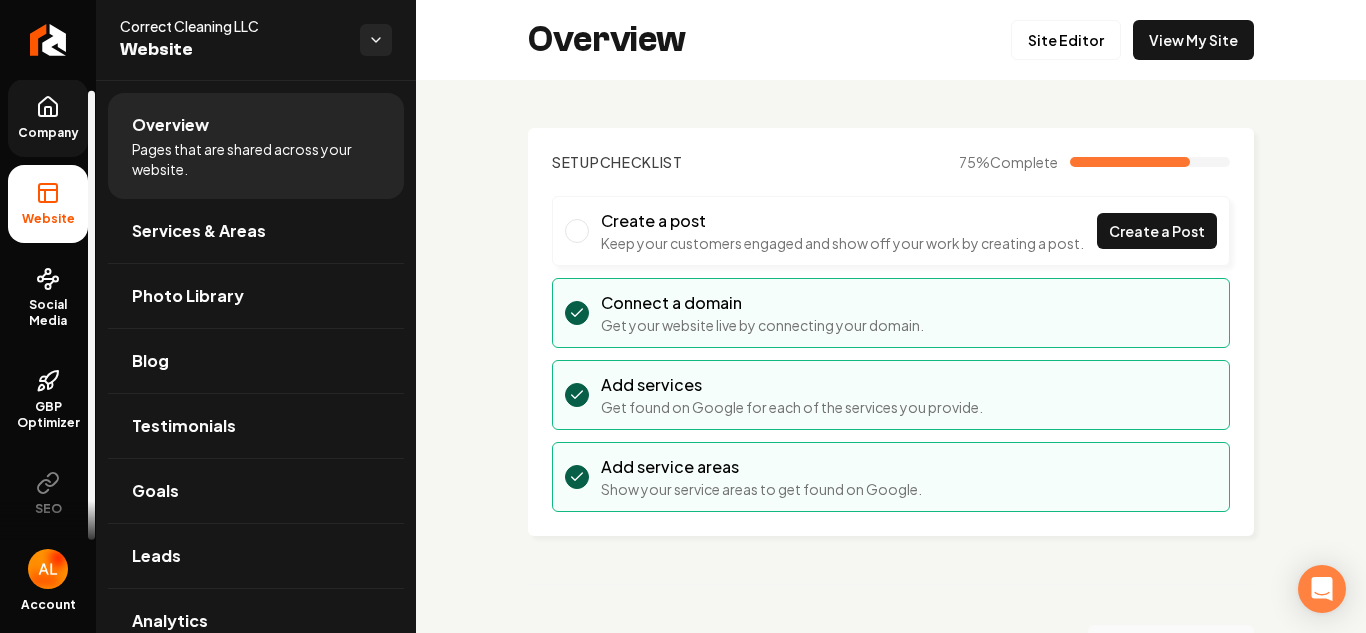 click on "Company" at bounding box center (48, 118) 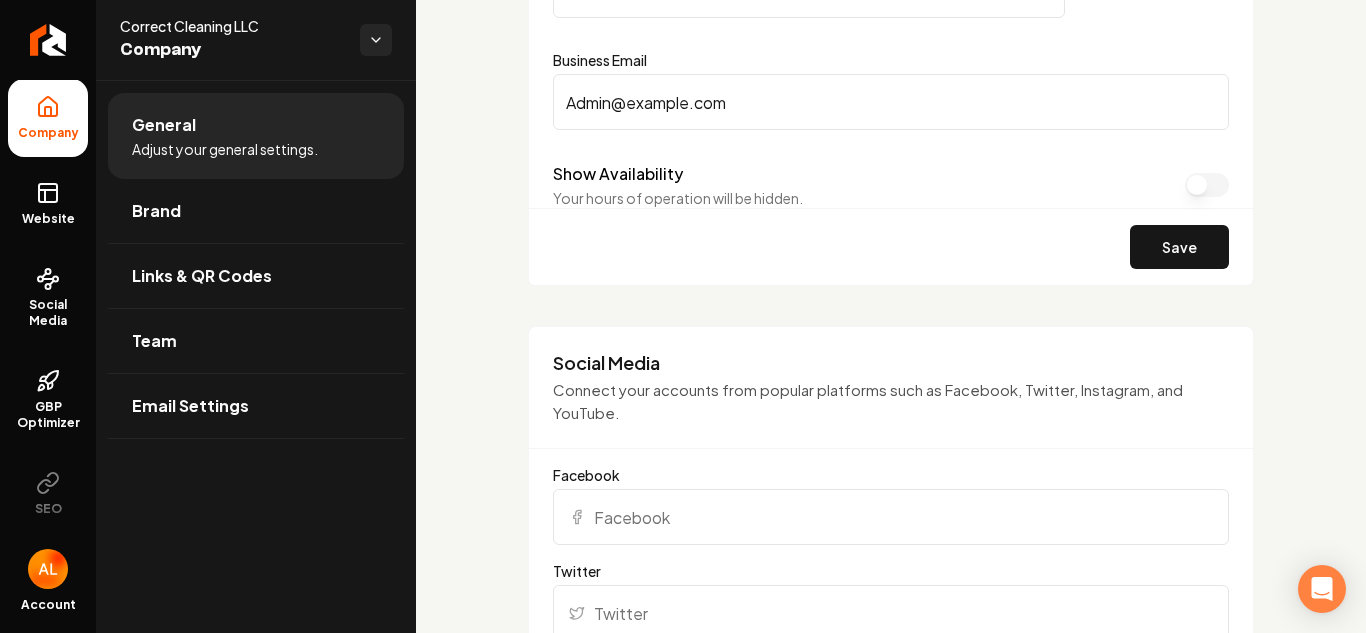 scroll, scrollTop: 963, scrollLeft: 0, axis: vertical 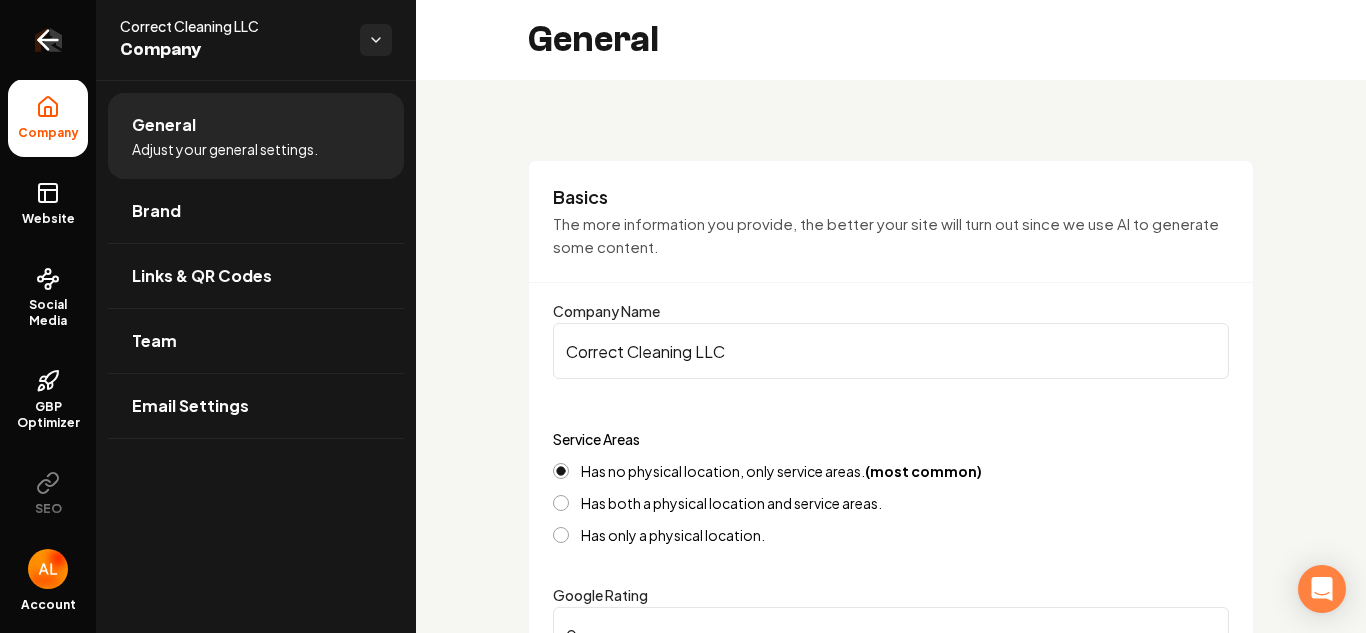 click 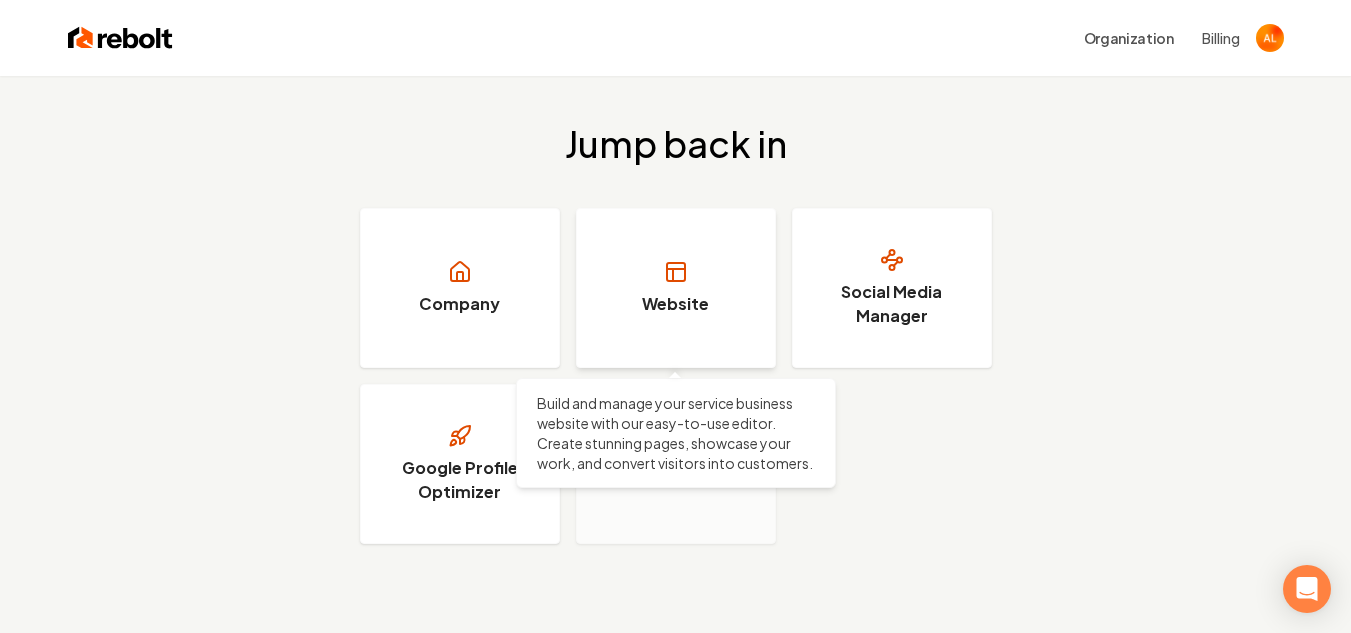 click on "Website" at bounding box center [676, 288] 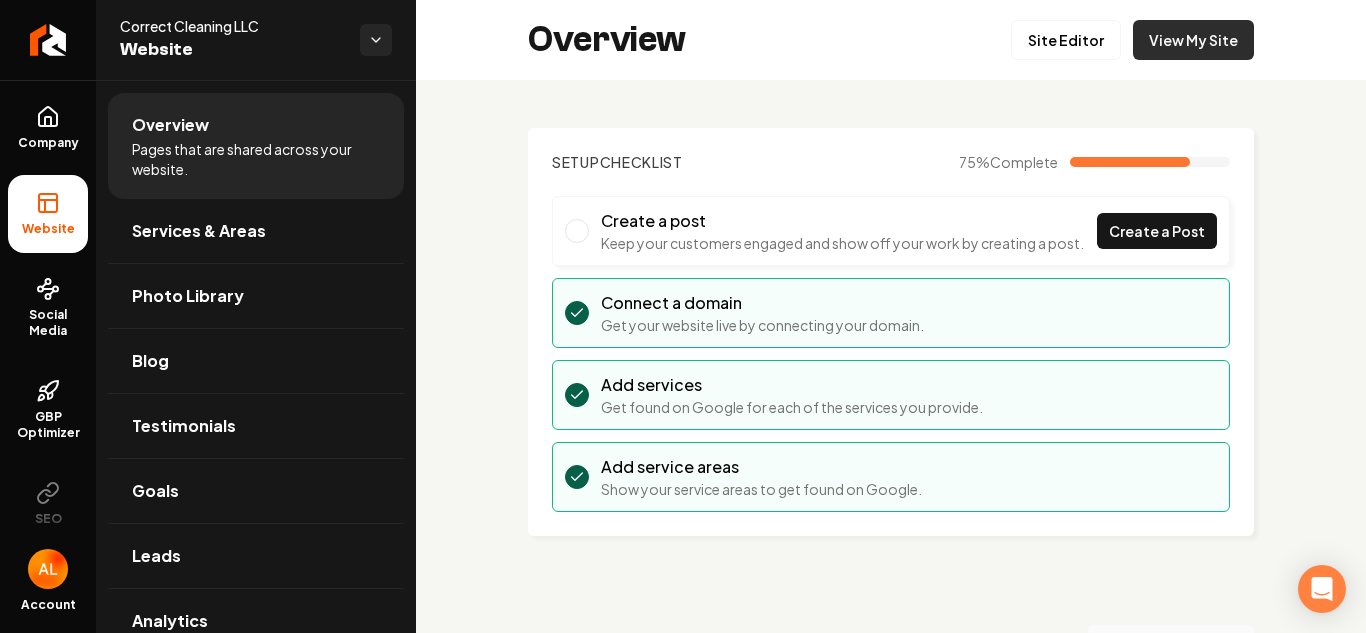 click on "View My Site" at bounding box center (1193, 40) 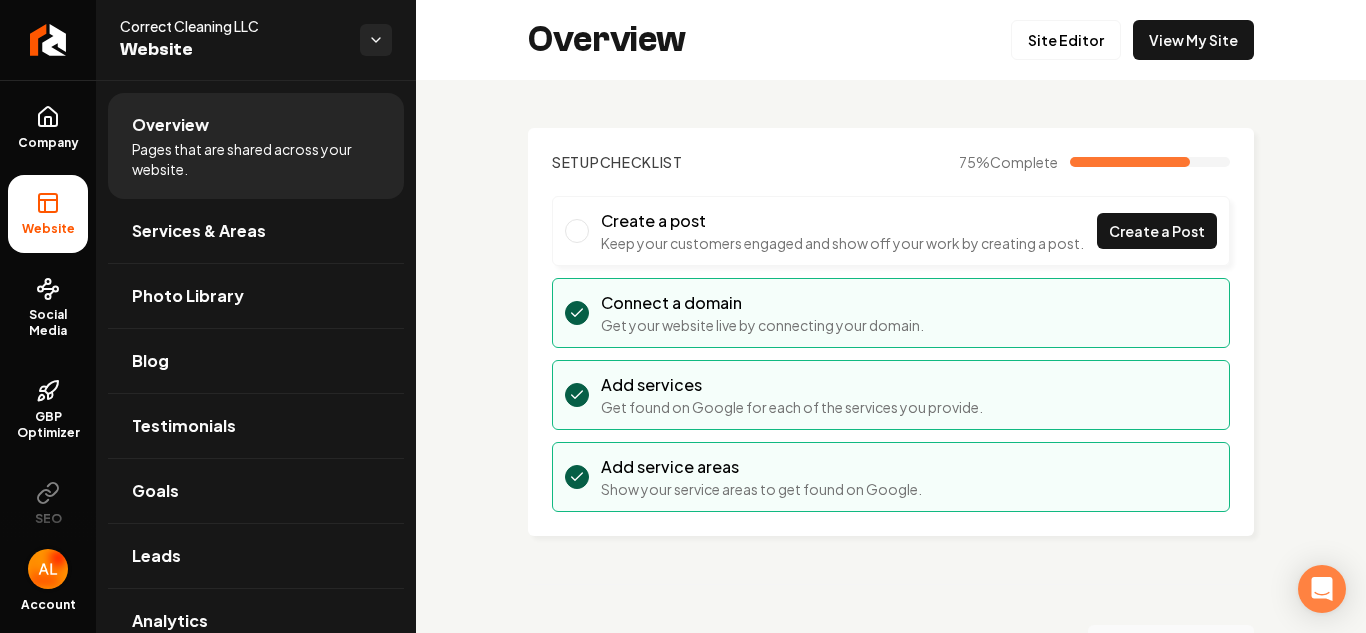 click at bounding box center [48, 569] 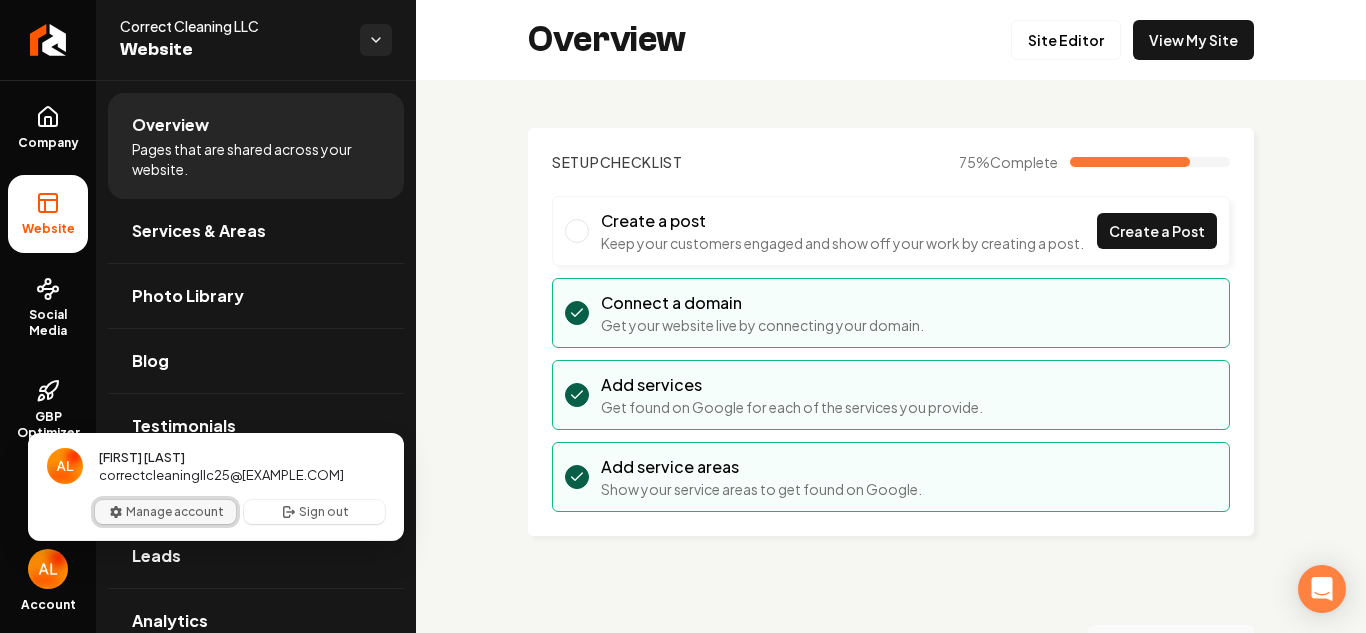 click on "Manage account" at bounding box center (165, 512) 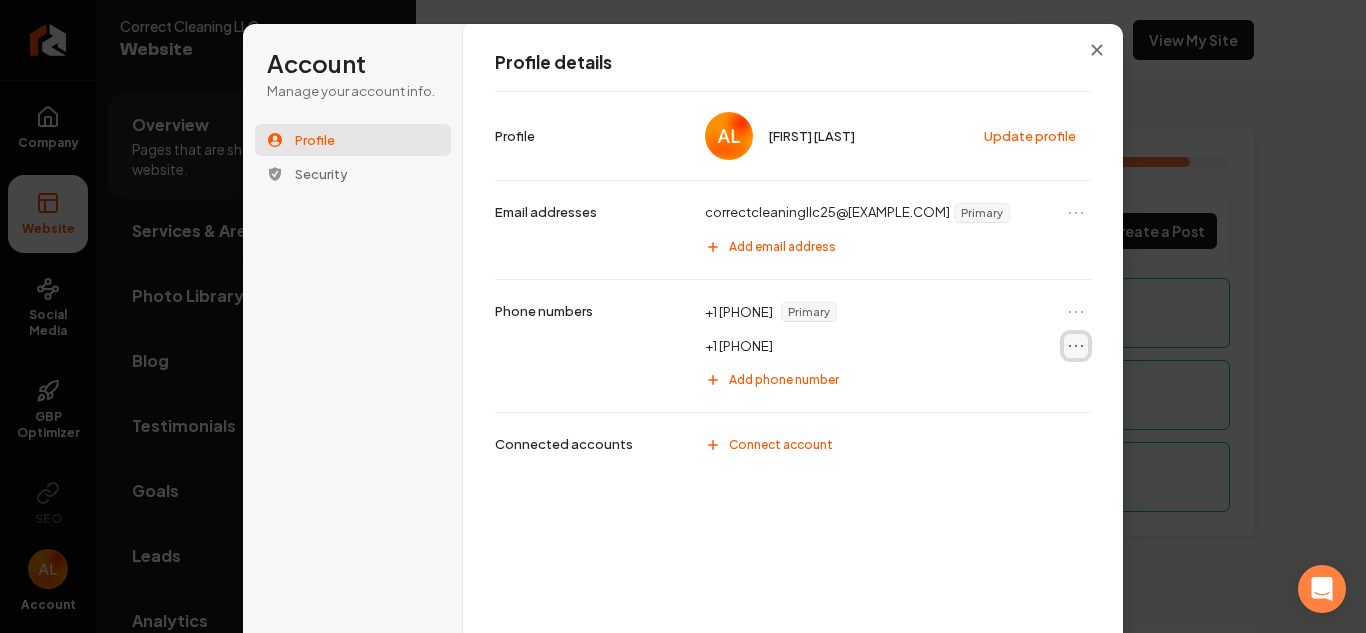 click 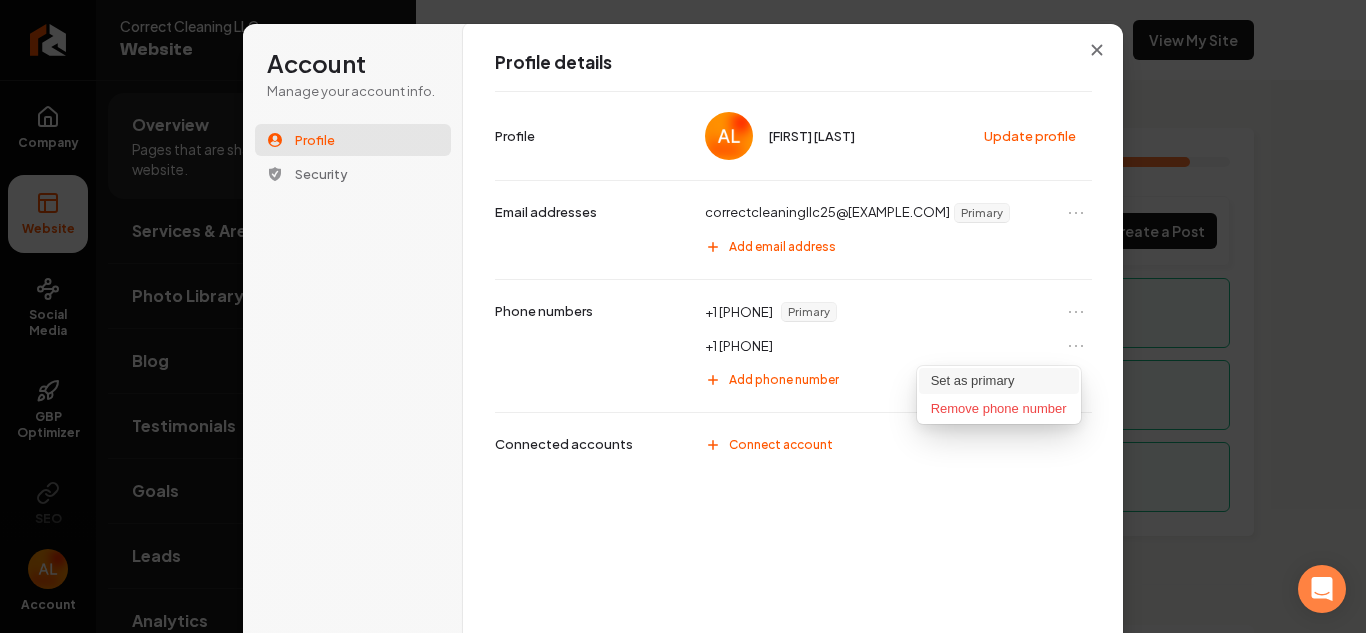click on "Set as primary" at bounding box center (999, 381) 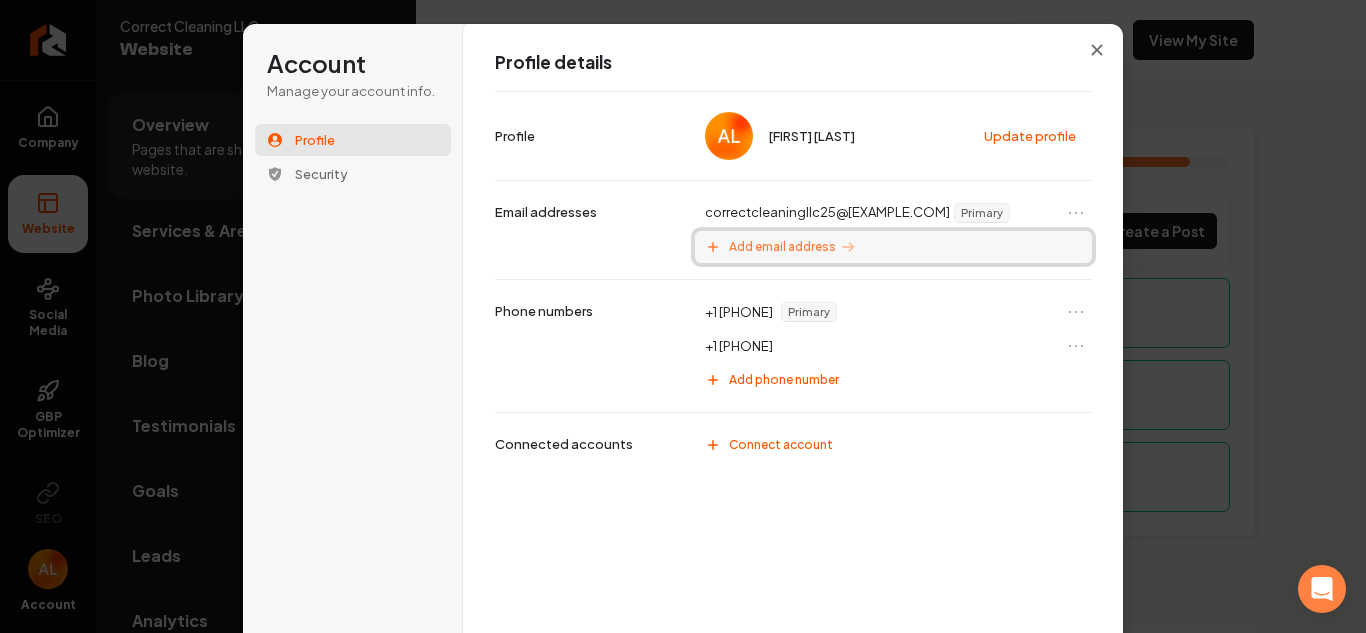 click on "Add email address" at bounding box center (782, 247) 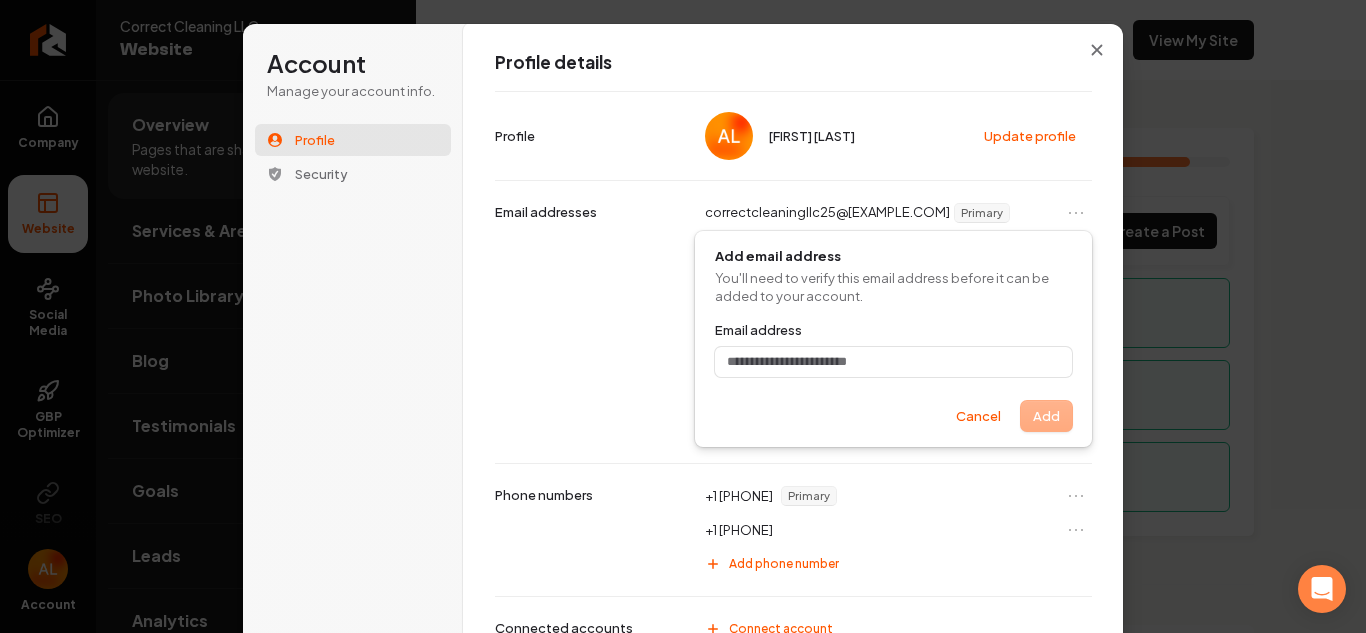 scroll, scrollTop: 22, scrollLeft: 0, axis: vertical 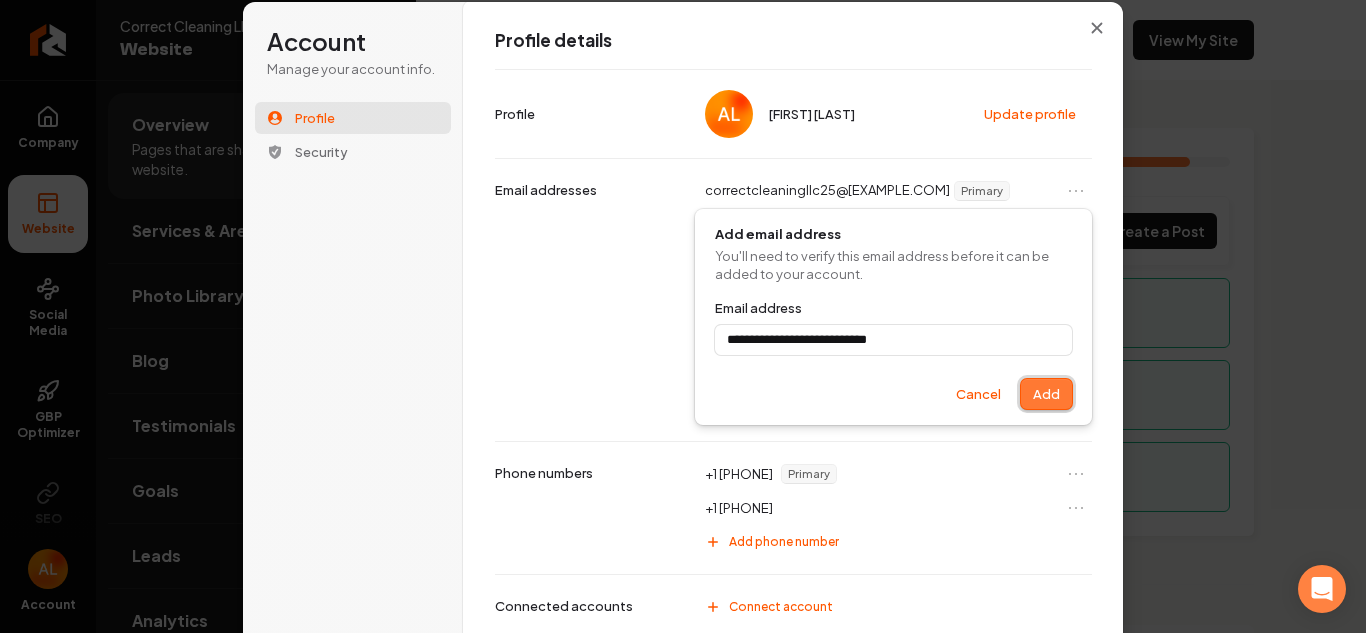 click on "Add" at bounding box center (1046, 394) 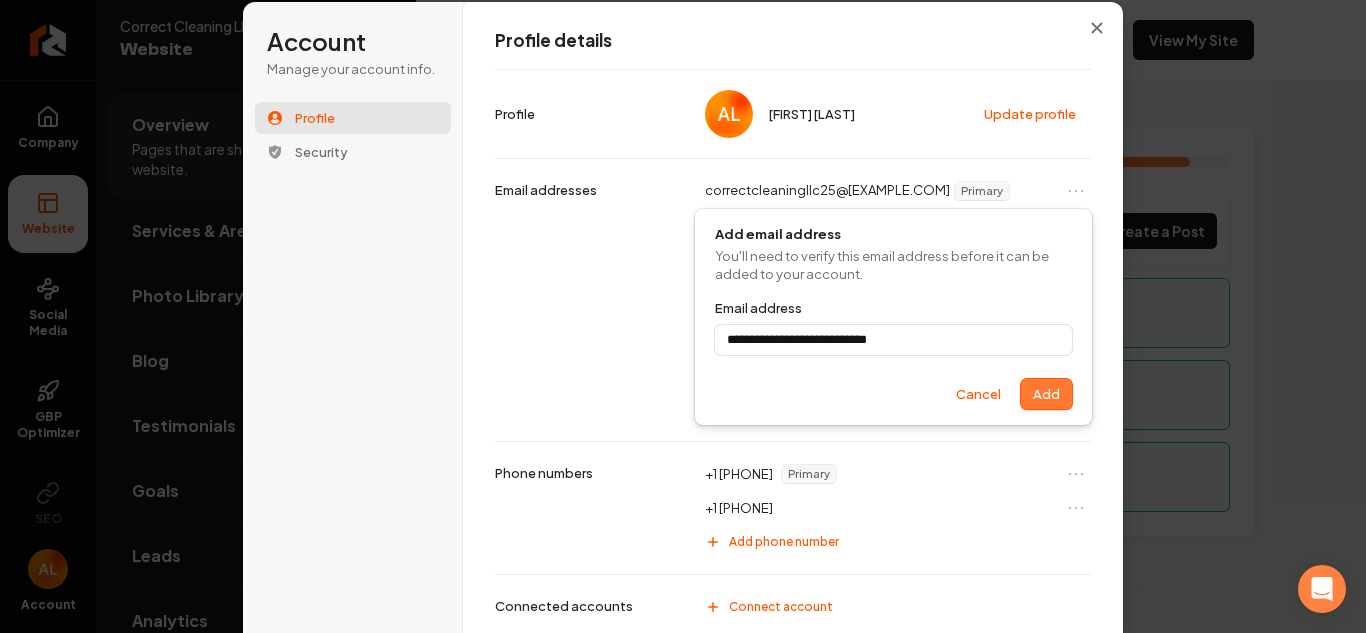 type on "**********" 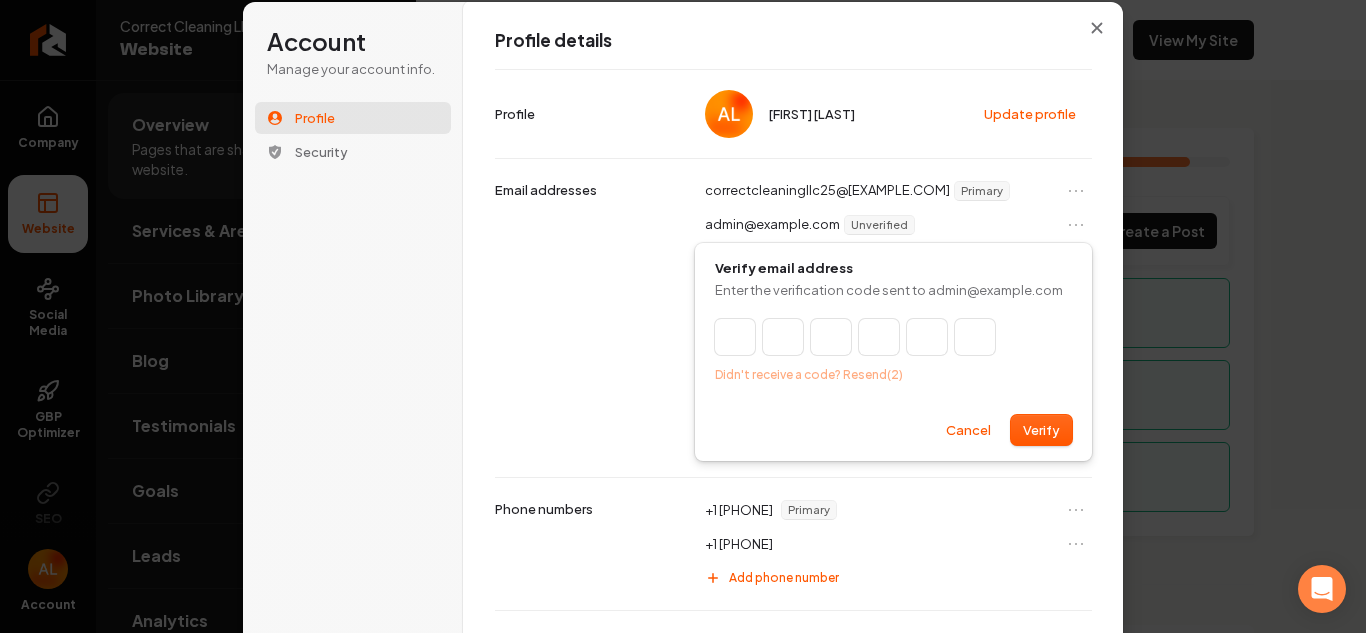 type on "*" 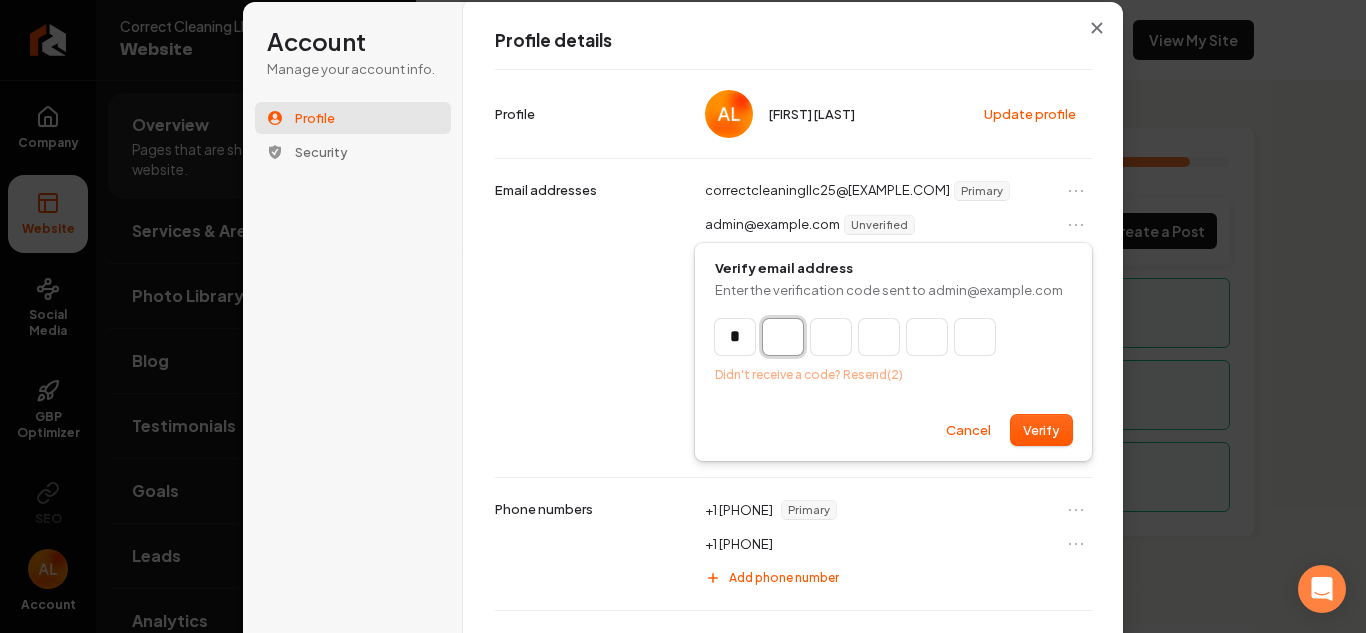type on "*" 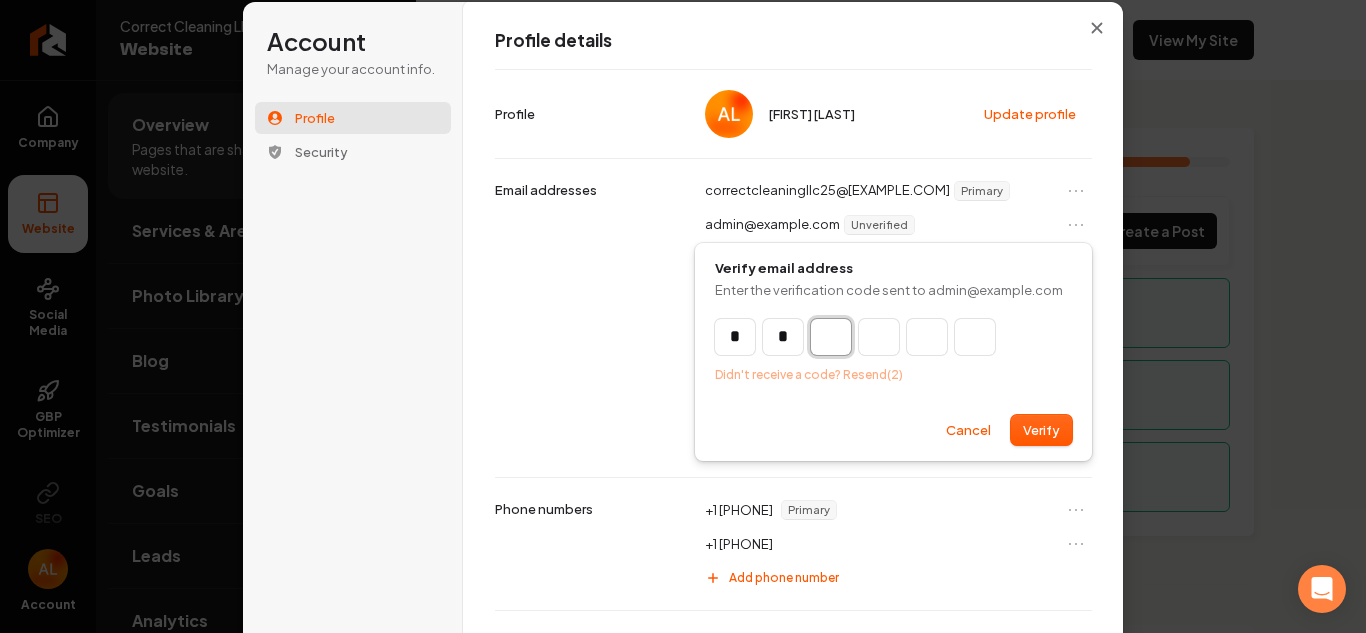 type on "**" 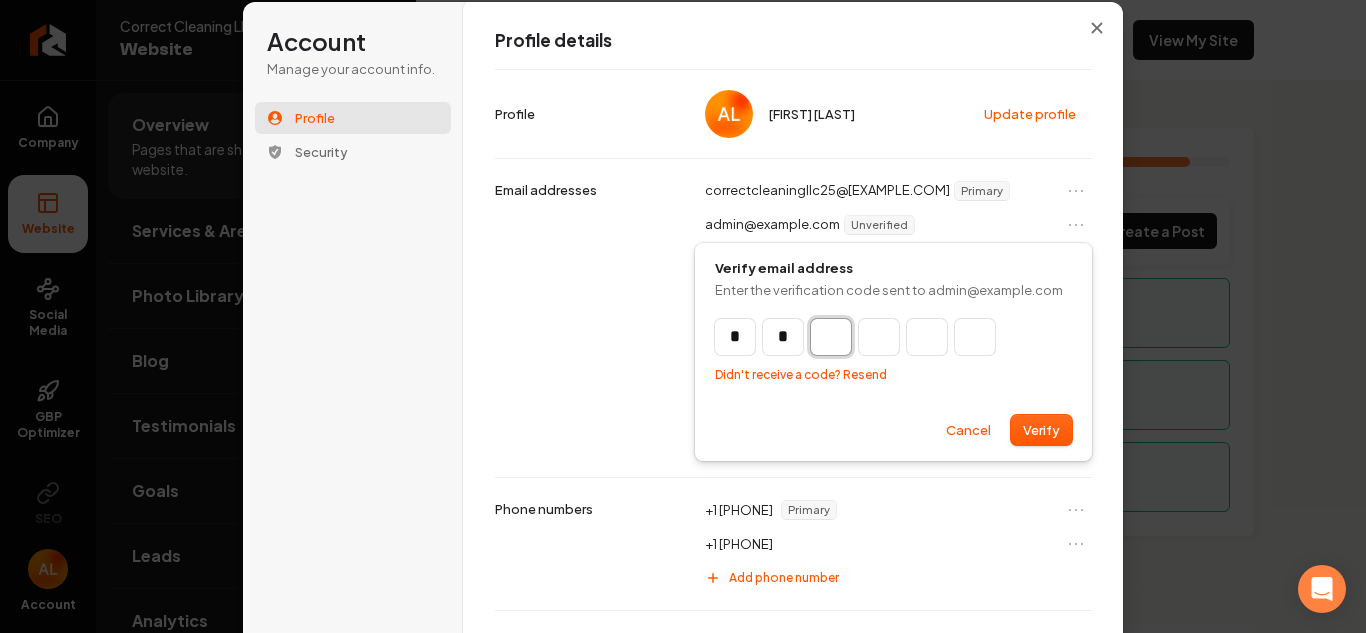 type on "*" 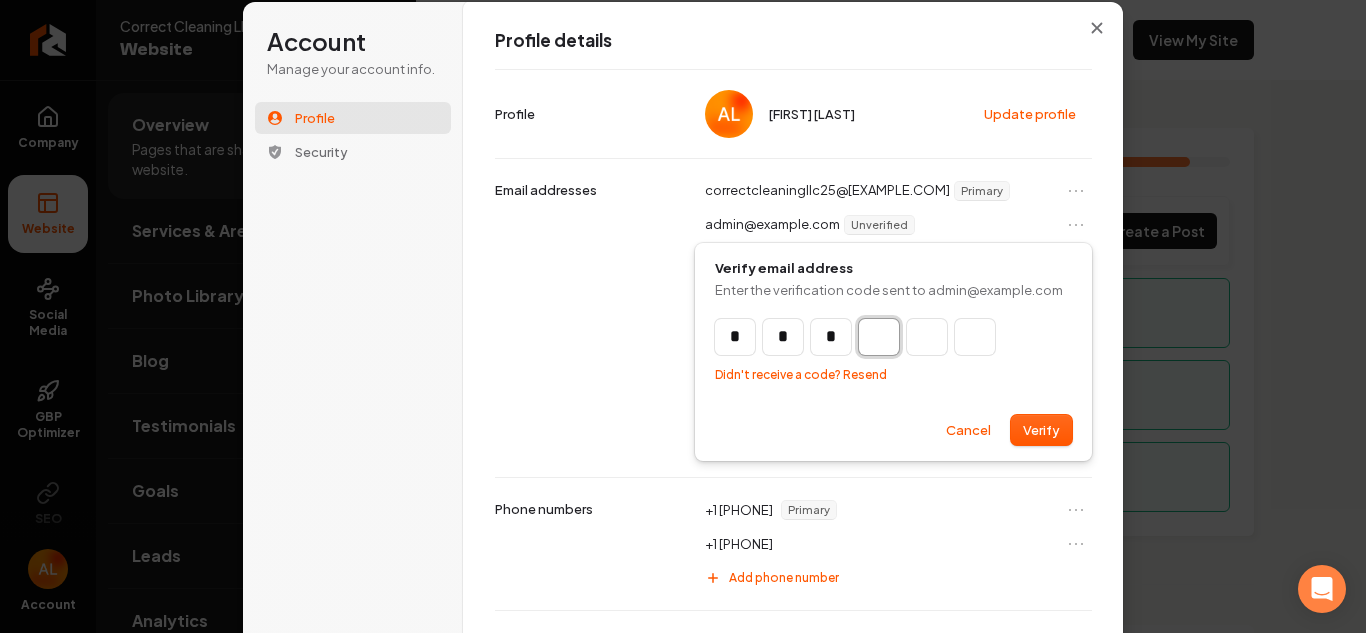 type on "***" 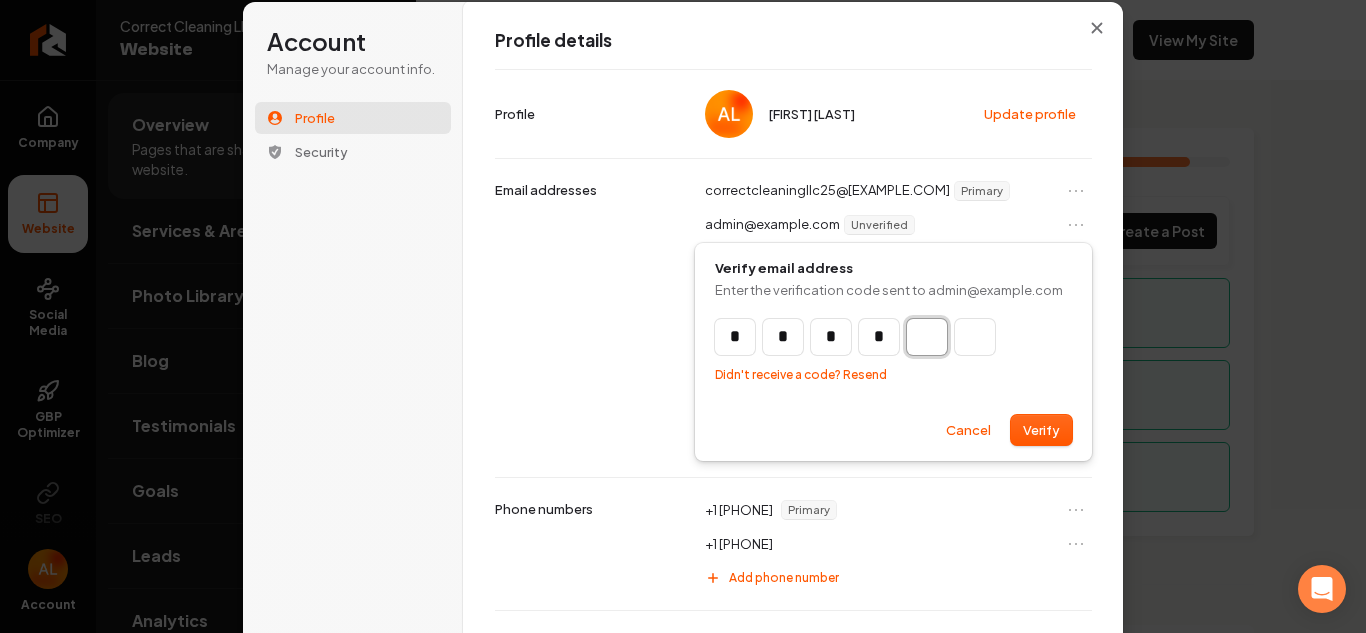 type on "****" 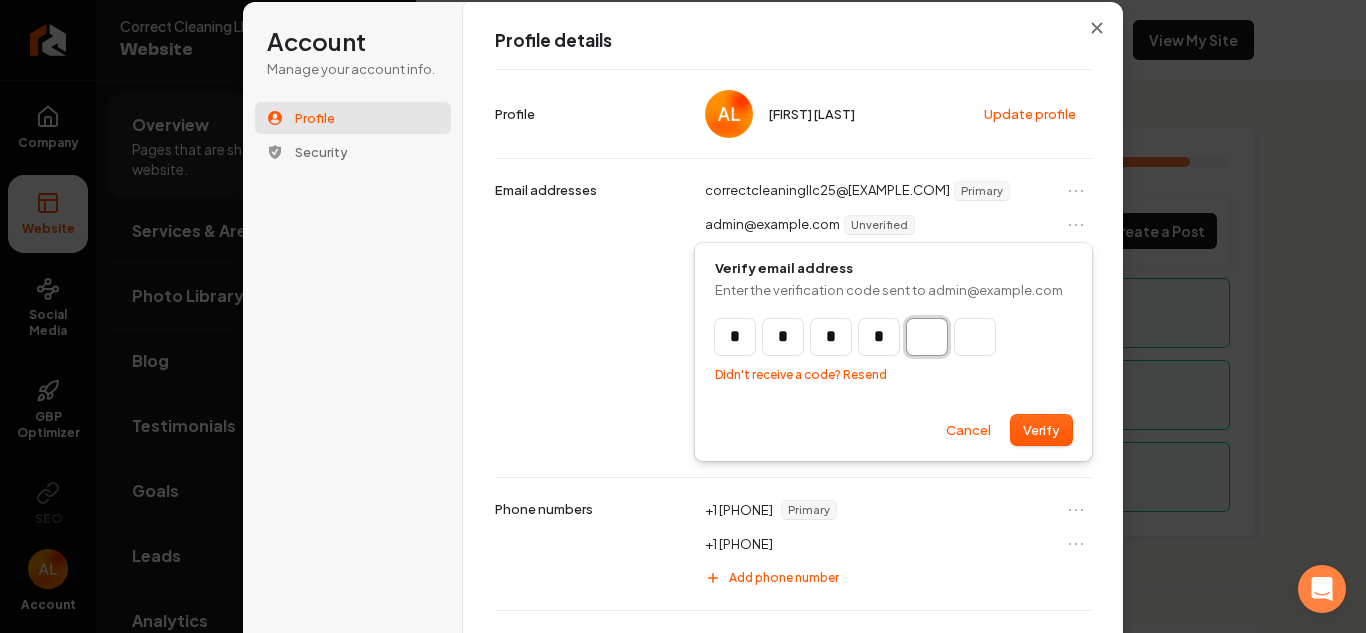 type on "*" 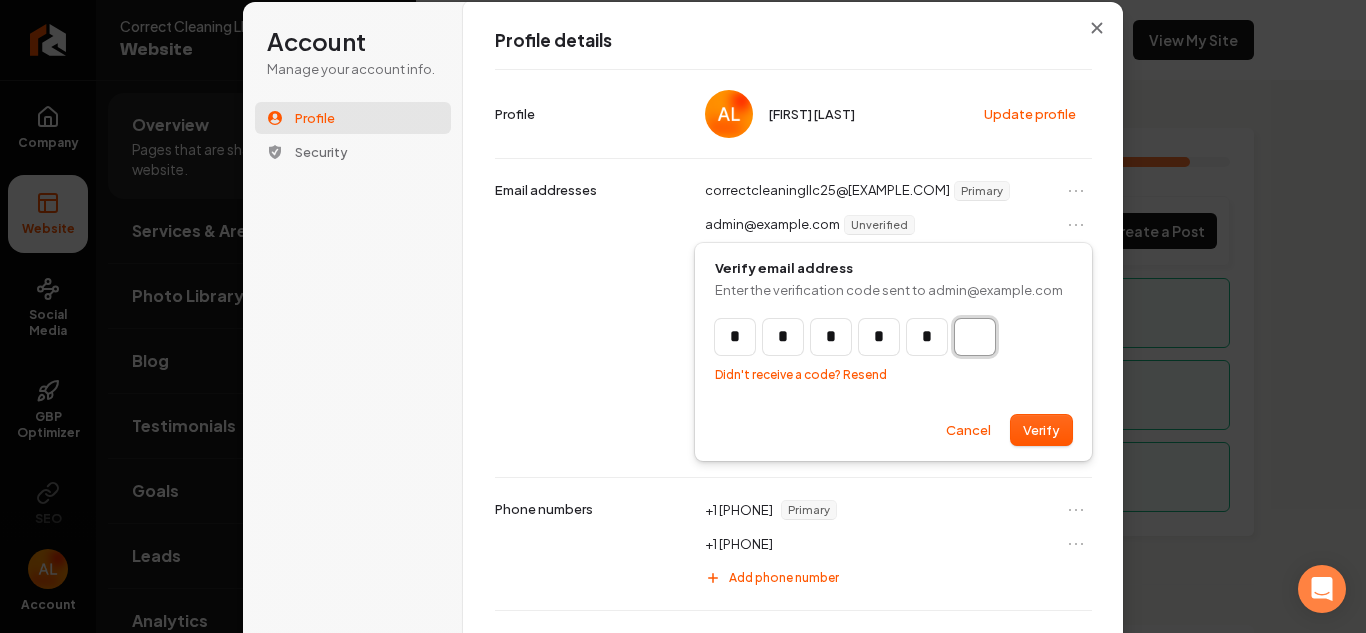 type on "******" 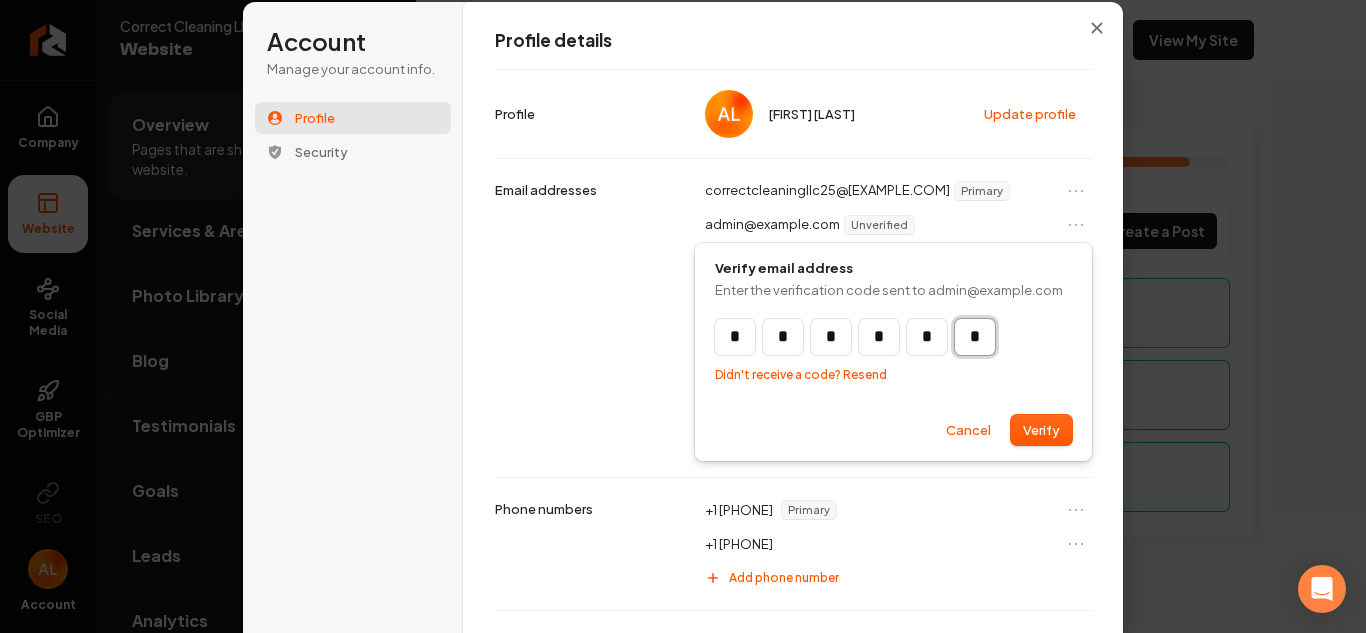 type on "*" 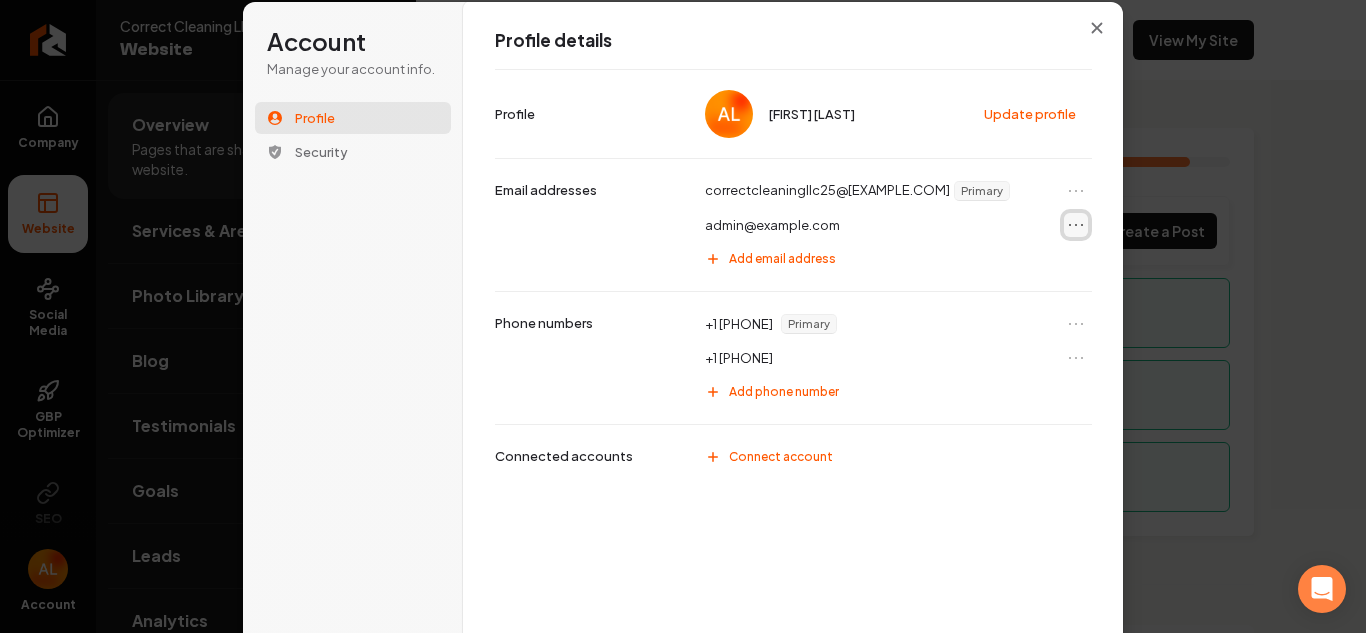click 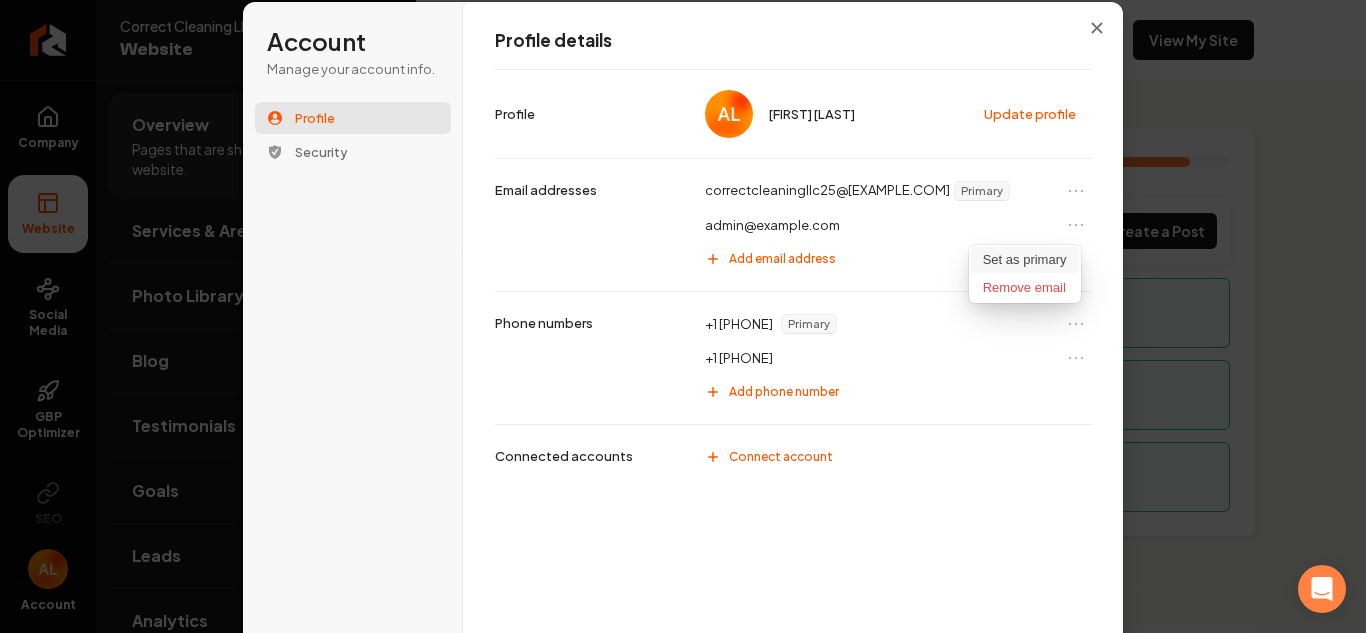 click on "Set as primary" at bounding box center (1025, 260) 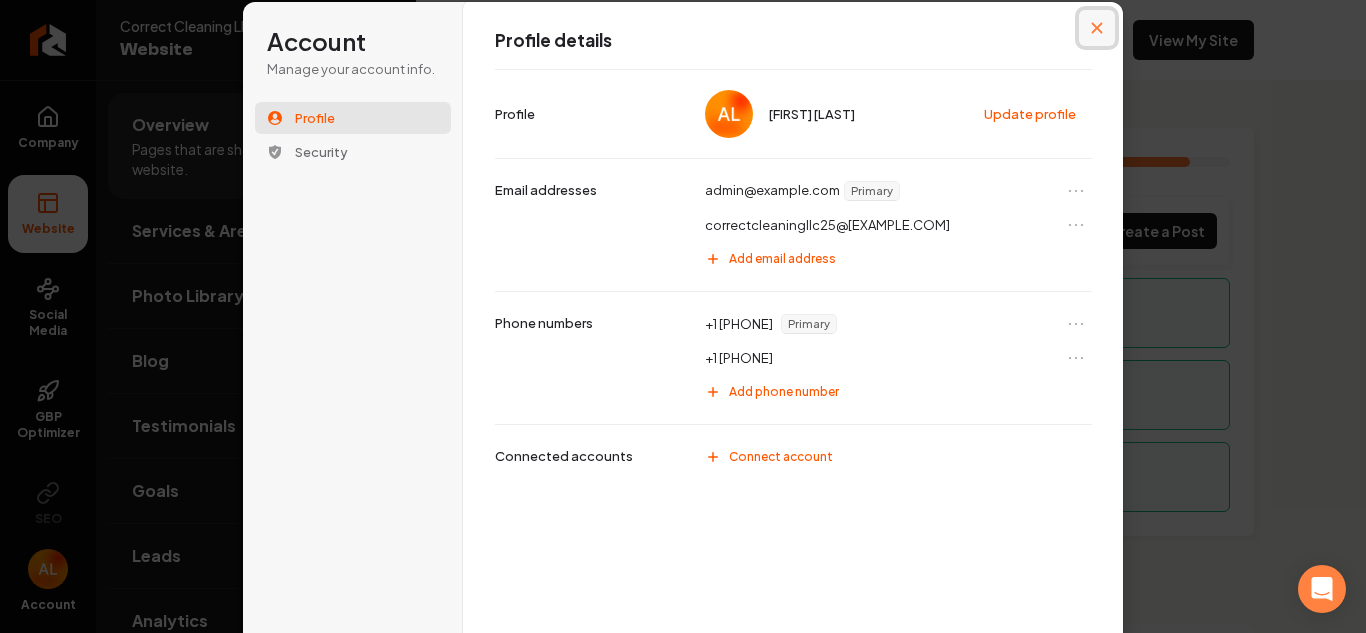 click 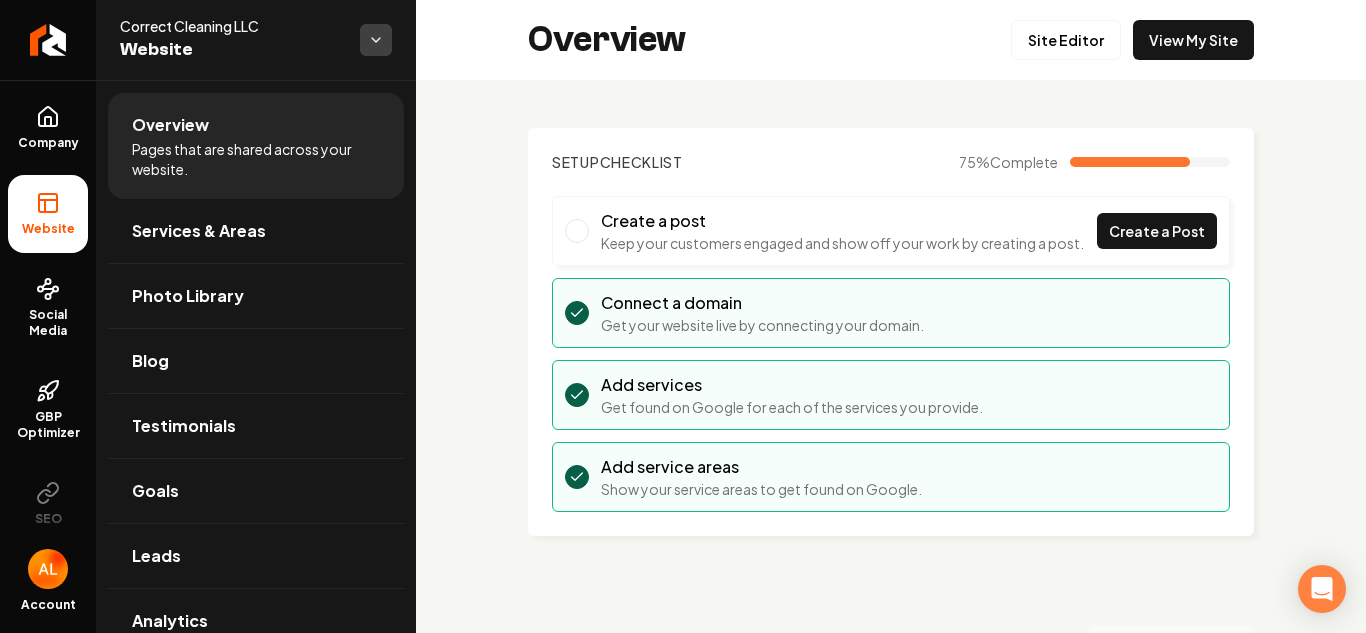 click on "Company Website Social Media GBP Optimizer SEO Account Correct Cleaning LLC Website Overview Pages that are shared across your website. Services & Areas Photo Library Blog Testimonials Goals Leads Analytics Settings Site Editor Correct Cleaning LLC Website Overview Site Editor View My Site Setup Checklist 75 % Complete Create a post Keep your customers engaged and show off your work by creating a post. Create a Post Connect a domain Get your website live by connecting your domain. Add services Get found on Google for each of the services you provide. Add service areas Show your service areas to get found on Google. general pages Edit System Prompt Contact Edit Home Edit About Us Edit Checklist Edit Service Pages Basic House Cleaning Edit Airbnb Cleaning Edit Move-In/Move-Out Cleaning Edit Recurring Maid Services Edit Deep House Cleaning Edit Areas Served Pages [CITY], [STATE] Edit Legal Pages Terms of Service Edit Privacy Policy Edit /dashboard/sites/b07bdc9a-761b-44bc-9e4d-48da4d3994c9/overview" at bounding box center (683, 316) 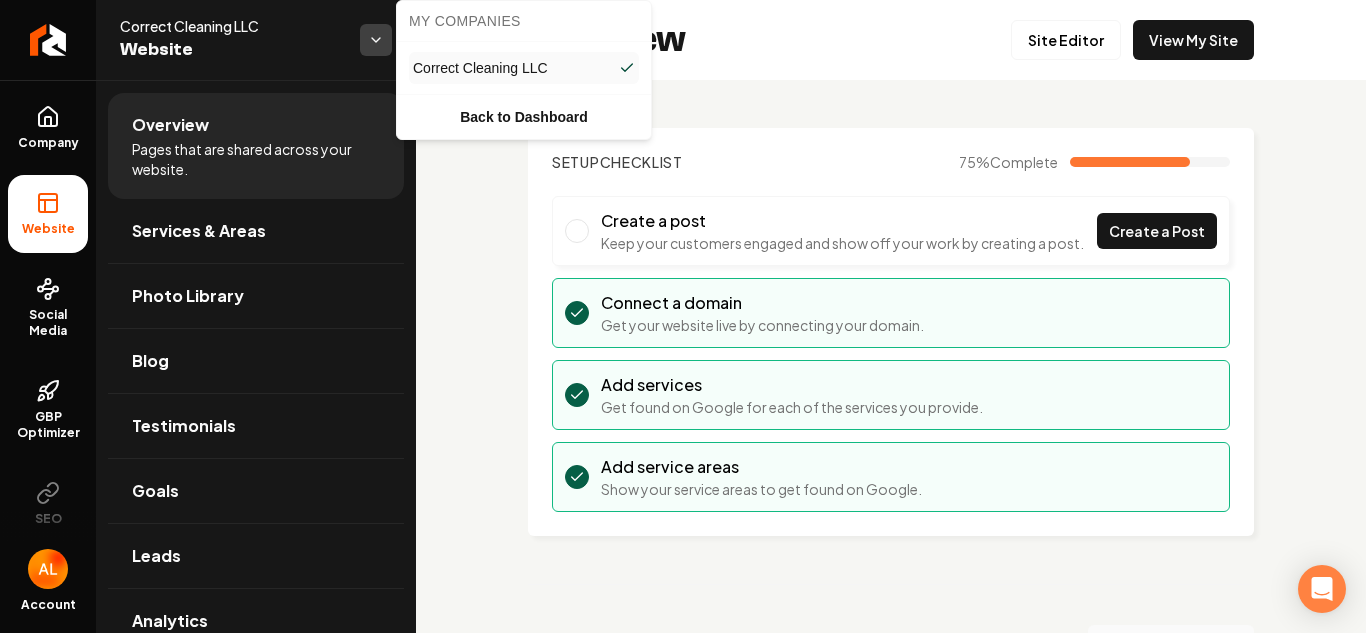 click on "Company Website Social Media GBP Optimizer SEO Account Correct Cleaning LLC Website Overview Pages that are shared across your website. Services & Areas Photo Library Blog Testimonials Goals Leads Analytics Settings Site Editor Correct Cleaning LLC Website Overview Site Editor View My Site Setup Checklist 75 % Complete Create a post Keep your customers engaged and show off your work by creating a post. Create a Post Connect a domain Get your website live by connecting your domain. Add services Get found on Google for each of the services you provide. Add service areas Show your service areas to get found on Google. general pages Edit System Prompt Contact Edit Home Edit About Us Edit Checklist Edit Service Pages Basic House Cleaning Edit Airbnb Cleaning Edit Move-In/Move-Out Cleaning Edit Recurring Maid Services Edit Deep House Cleaning Edit Areas Served Pages [CITY], [STATE] Edit Legal Pages Terms of Service Edit Privacy Policy Edit /dashboard/sites/b07bdc9a-761b-44bc-9e4d-48da4d3994c9/overview" at bounding box center [683, 316] 